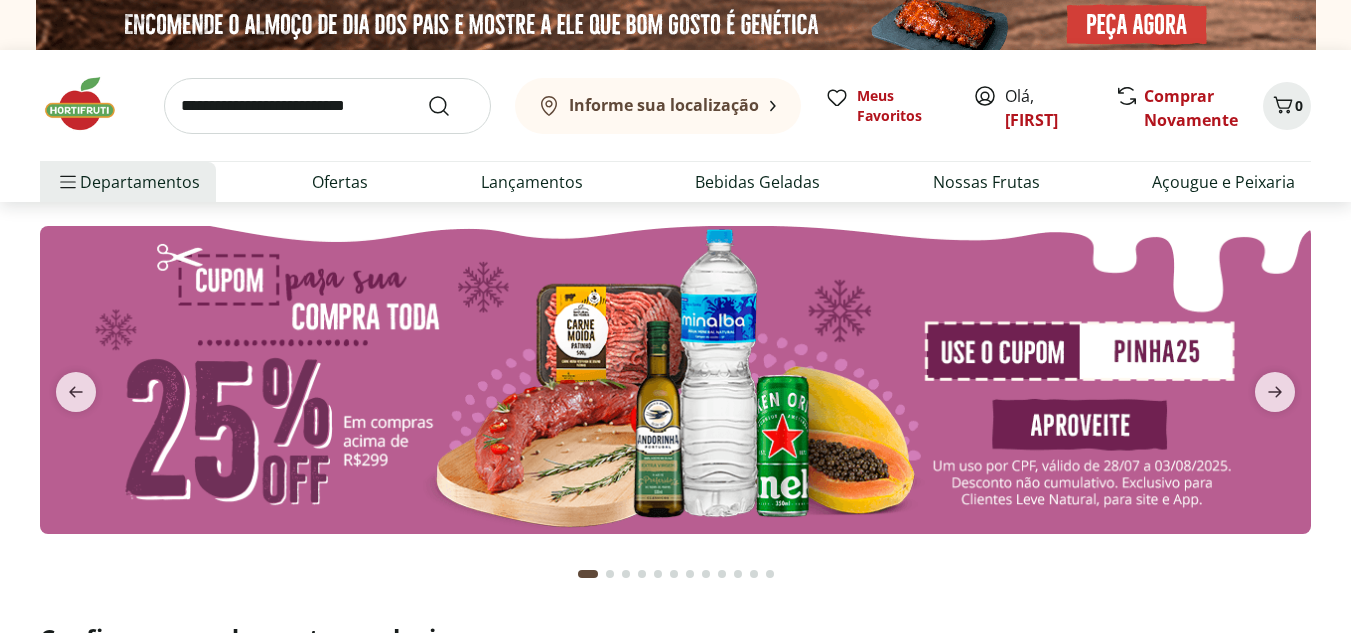 scroll, scrollTop: 0, scrollLeft: 0, axis: both 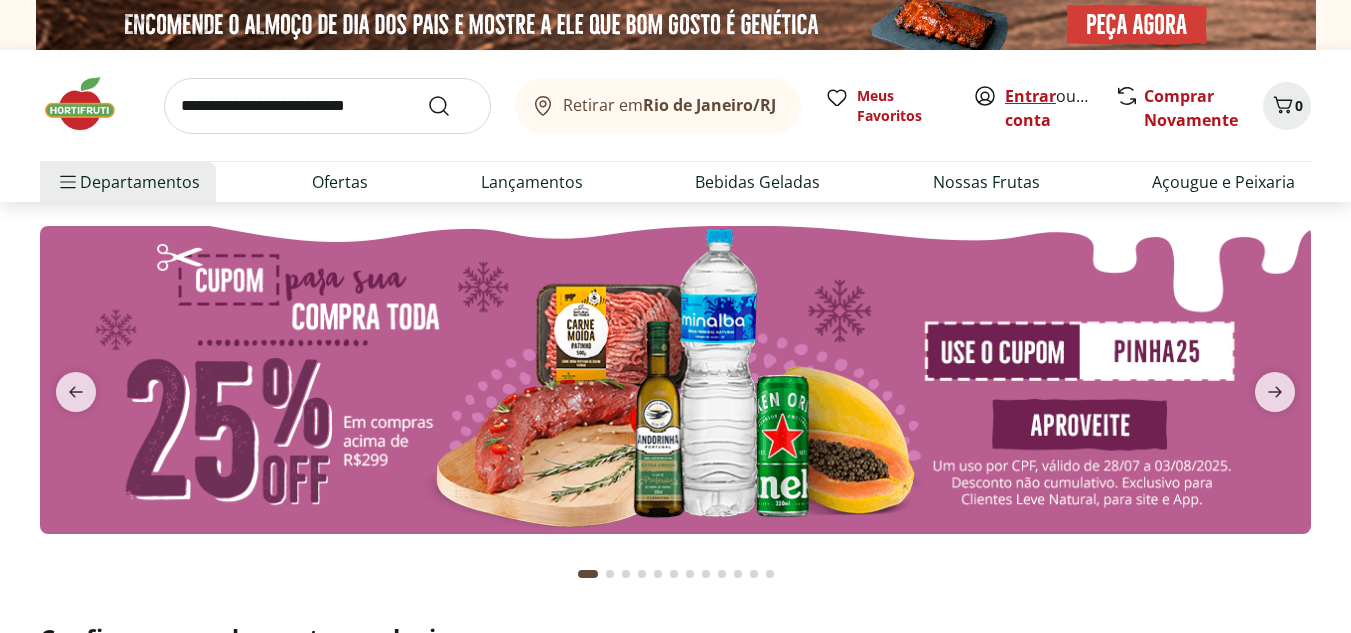 click on "Entrar" at bounding box center [1030, 96] 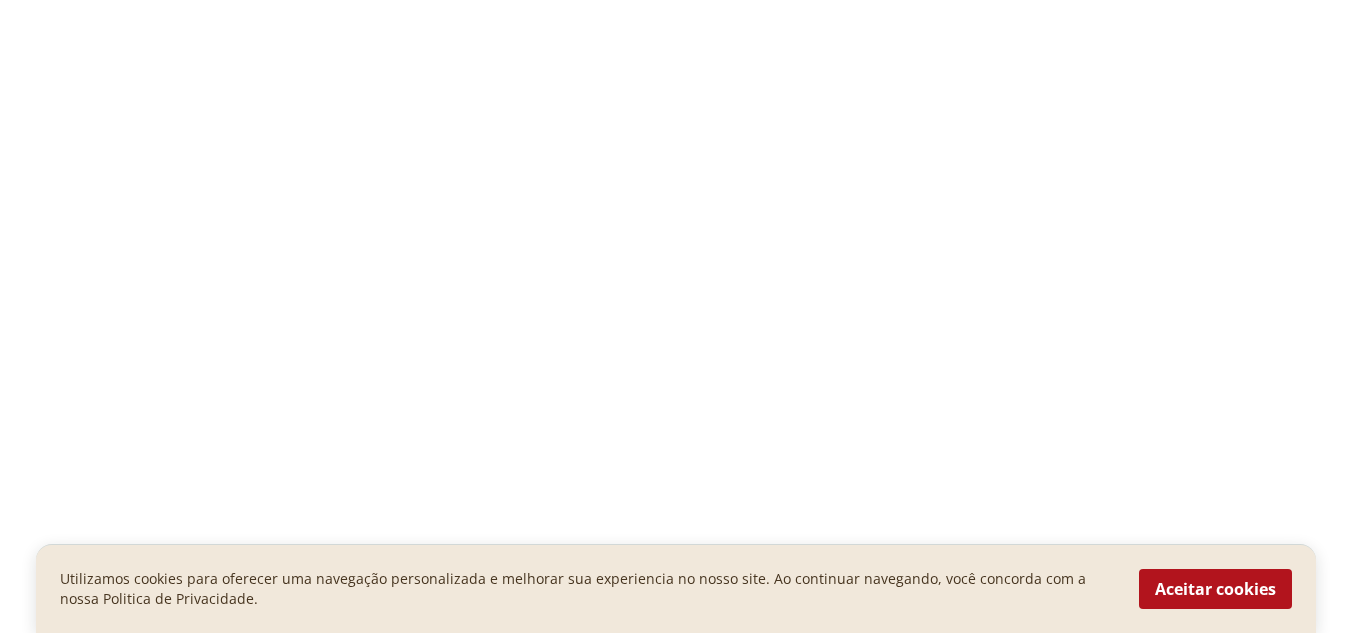 scroll, scrollTop: 0, scrollLeft: 0, axis: both 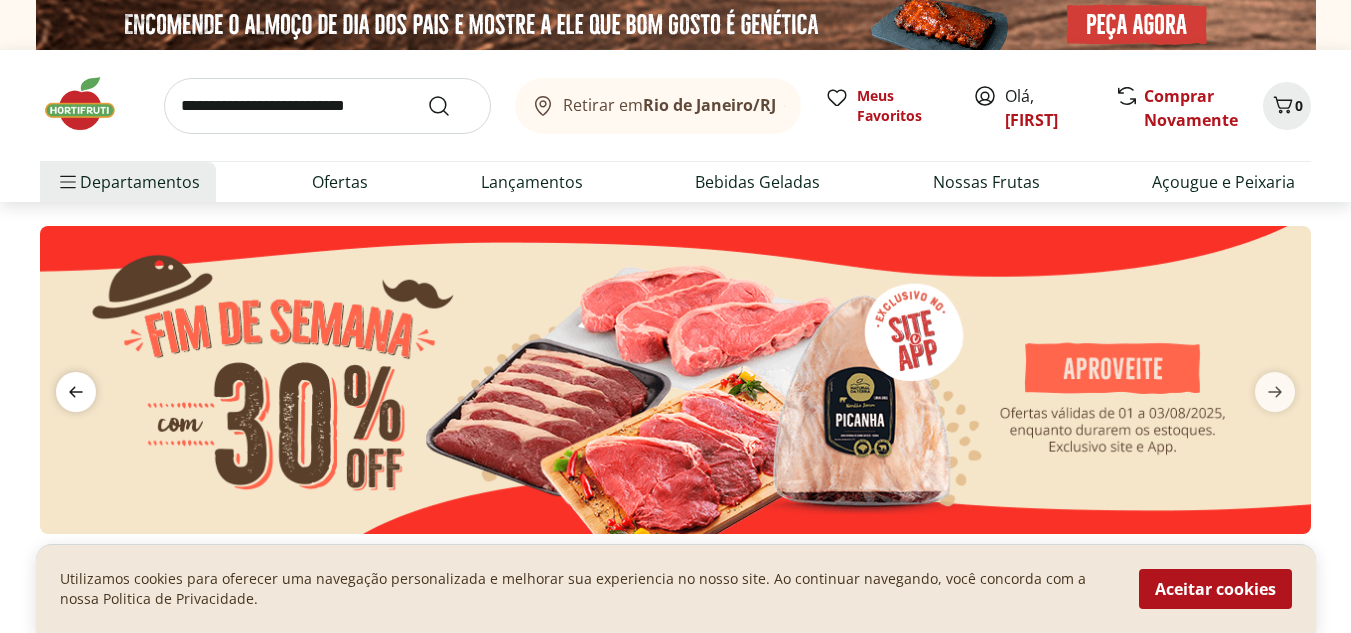 click 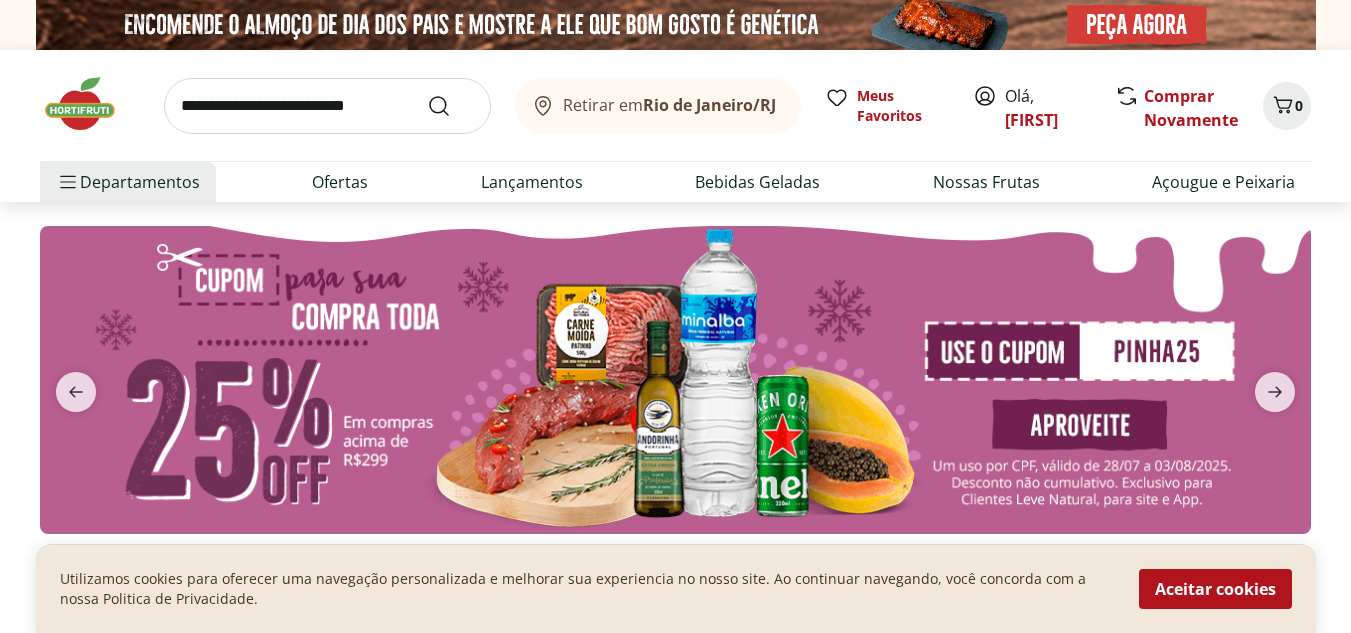 click at bounding box center [675, 380] 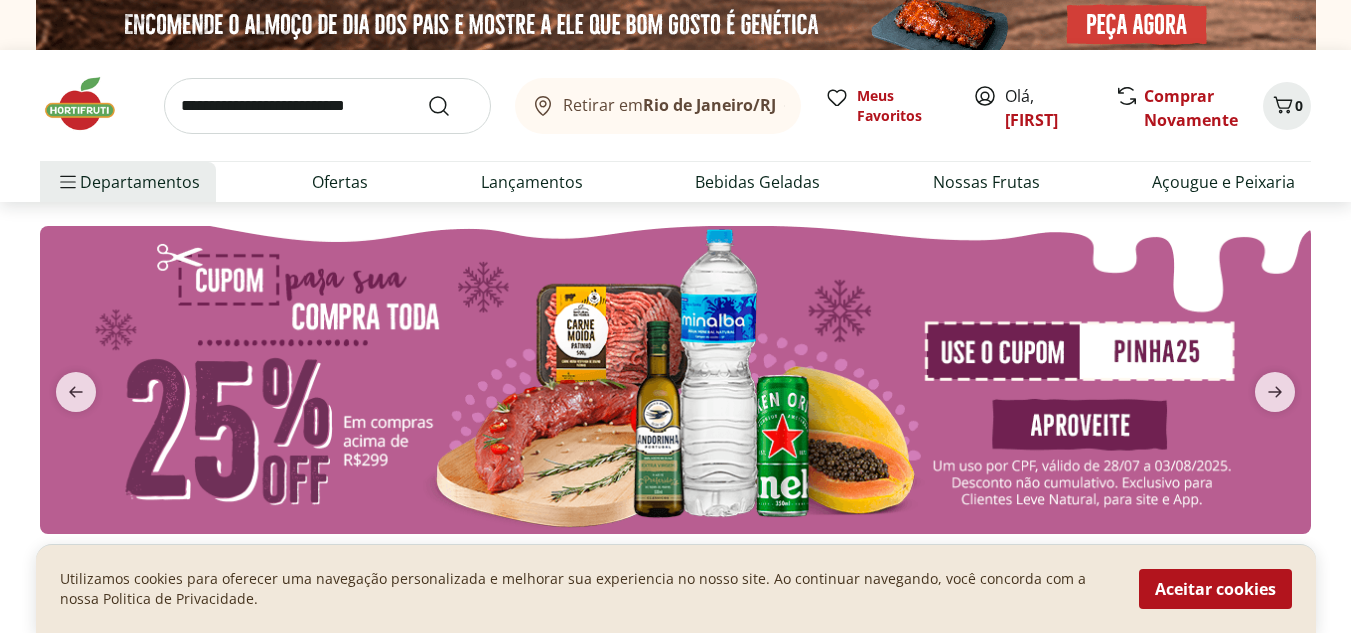 click at bounding box center [675, 380] 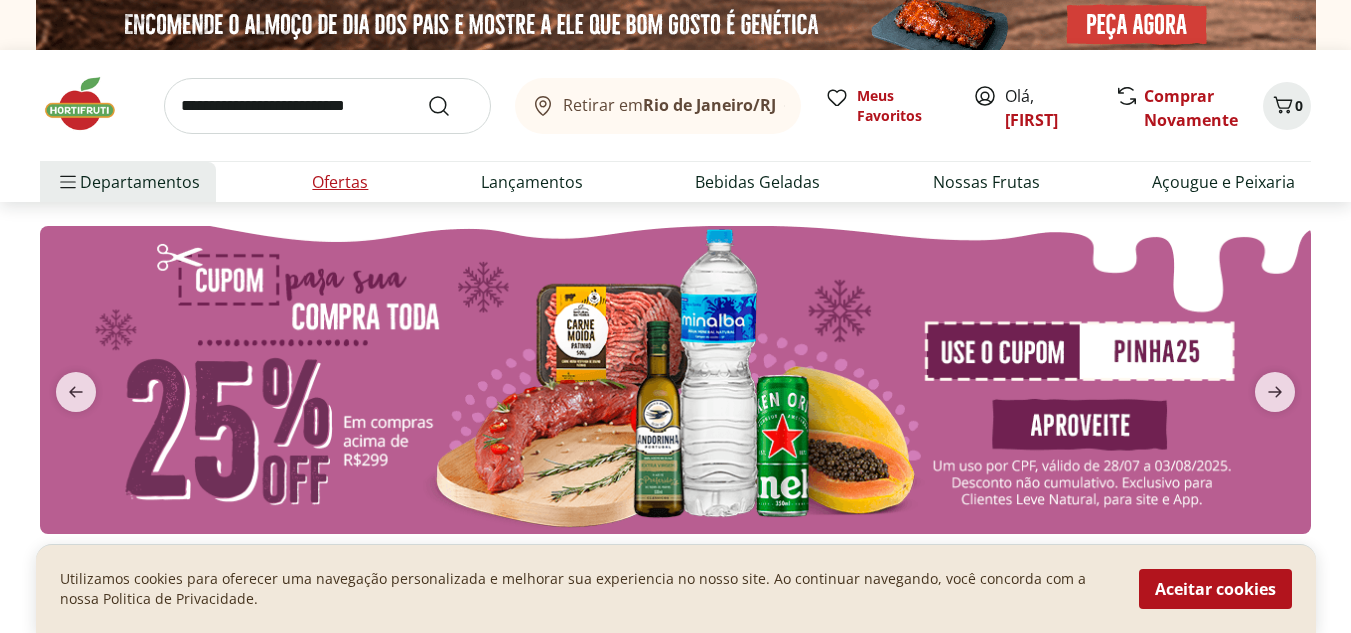 click on "Ofertas" at bounding box center (340, 182) 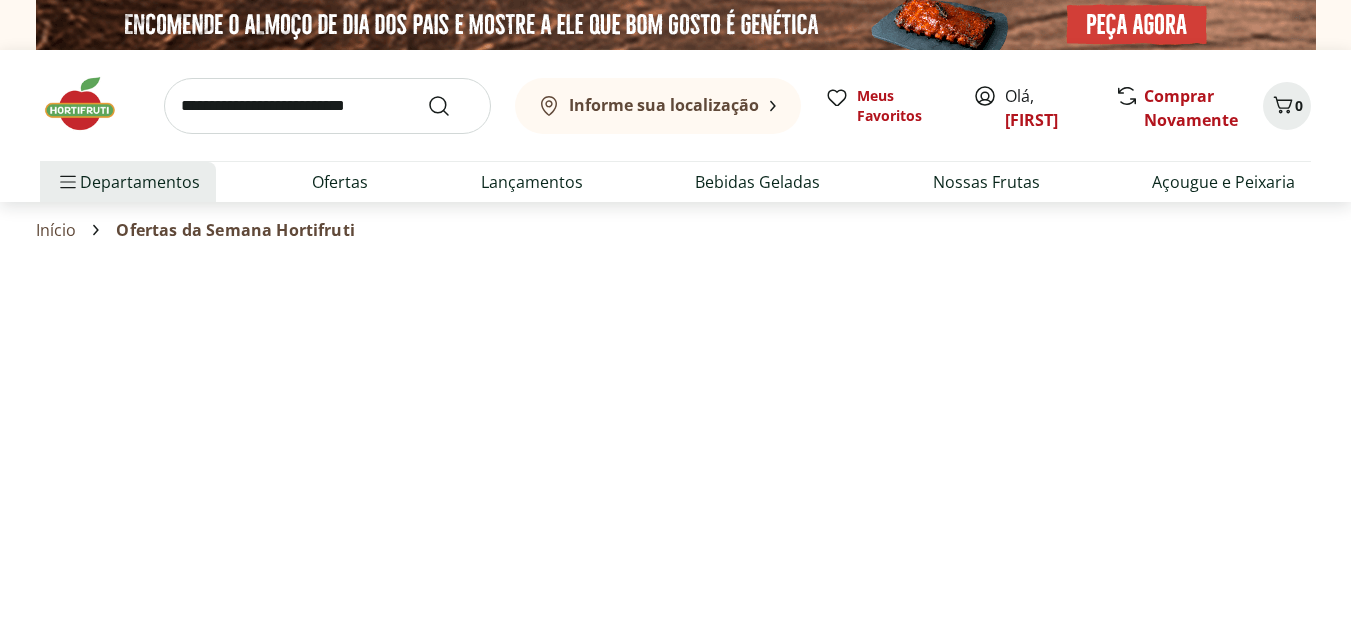 select on "**********" 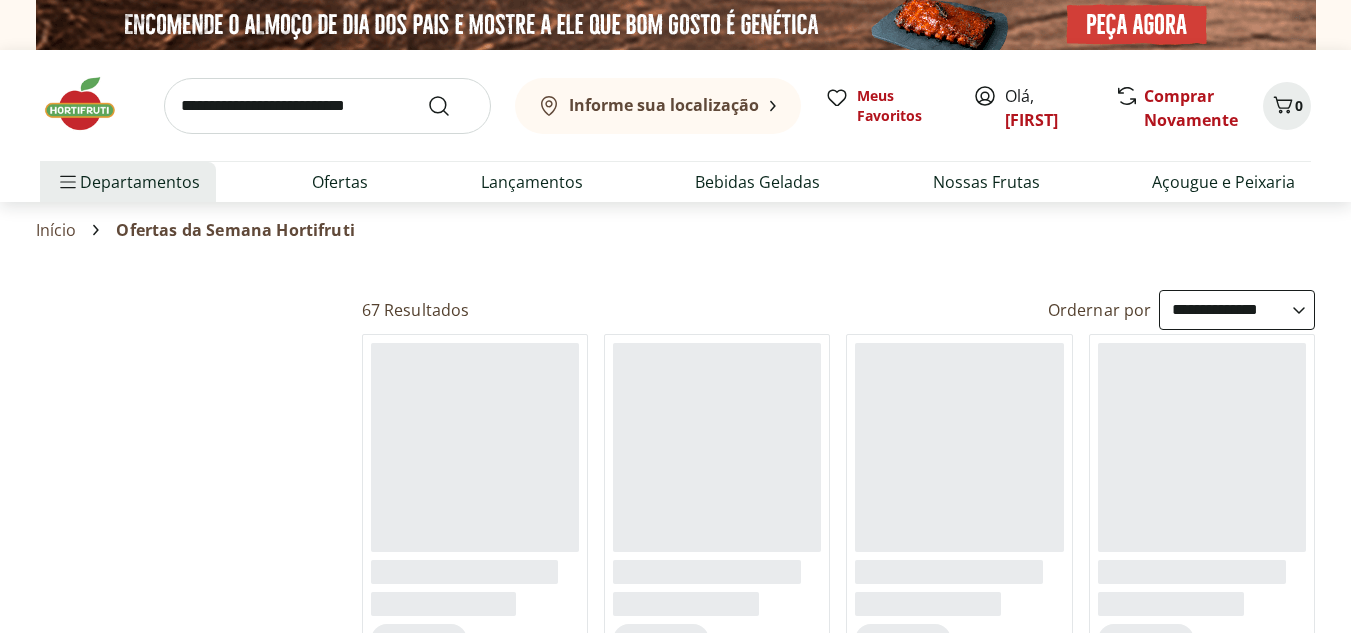 select on "**********" 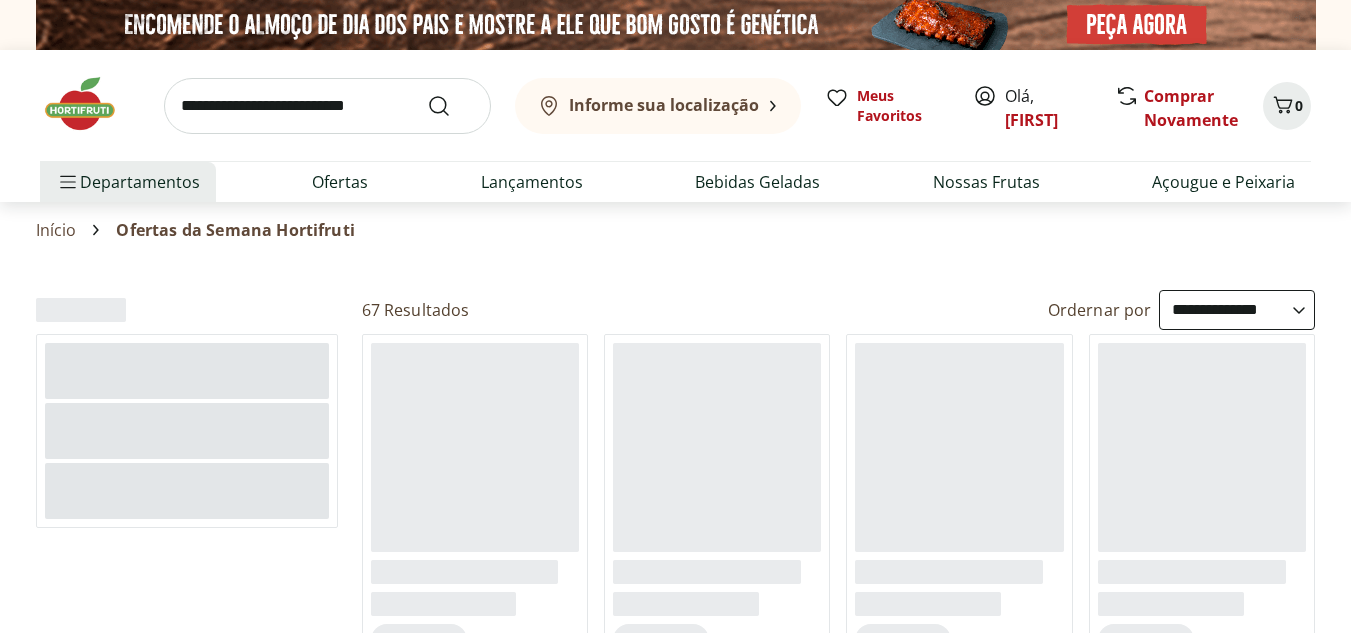 scroll, scrollTop: 0, scrollLeft: 0, axis: both 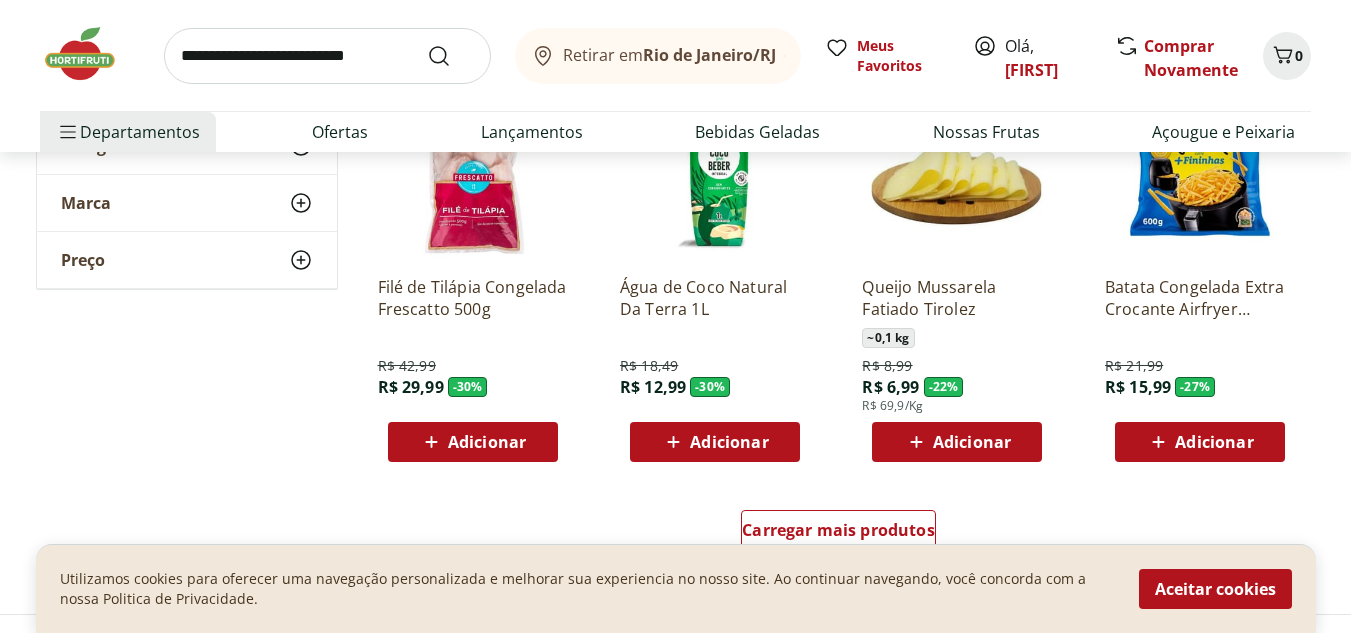 click on "Adicionar" at bounding box center (487, 442) 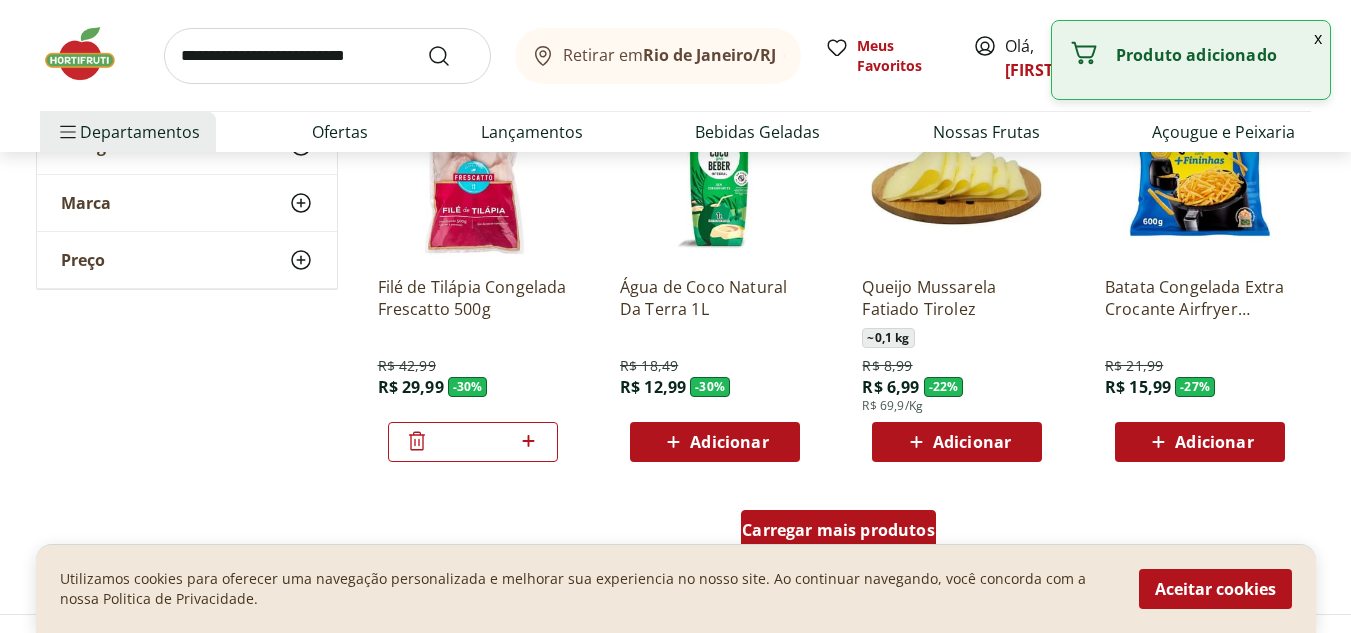 click on "Carregar mais produtos" at bounding box center [838, 530] 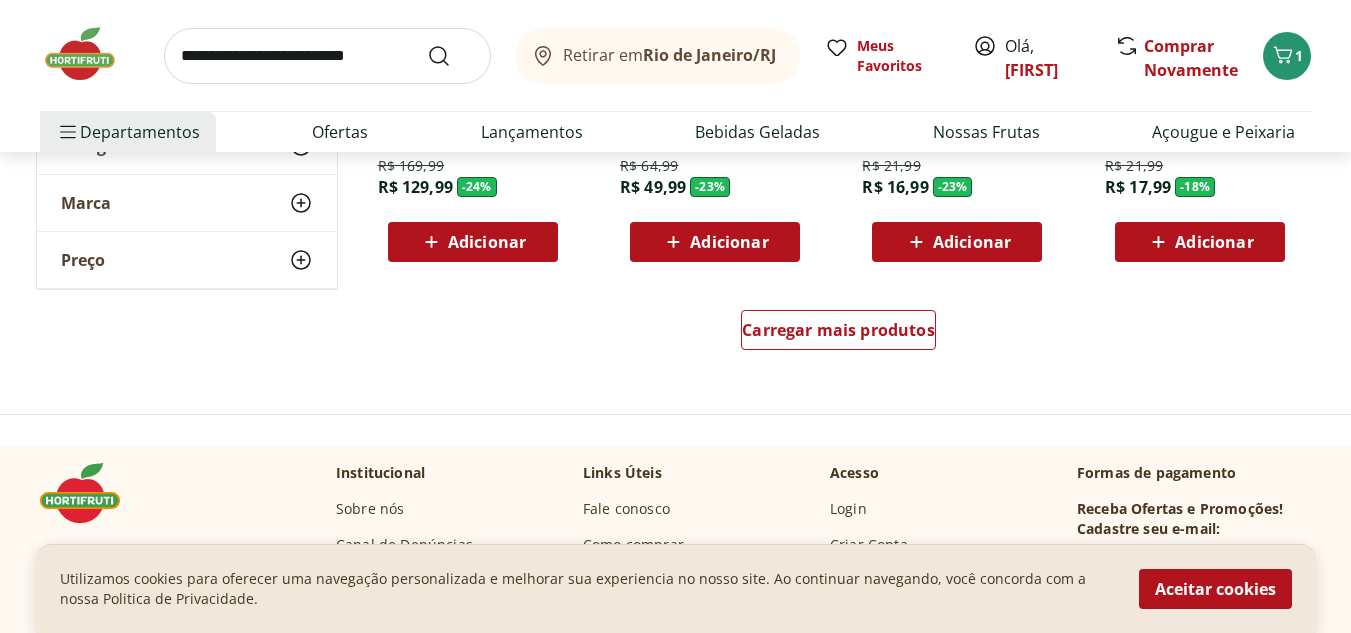 scroll, scrollTop: 2680, scrollLeft: 0, axis: vertical 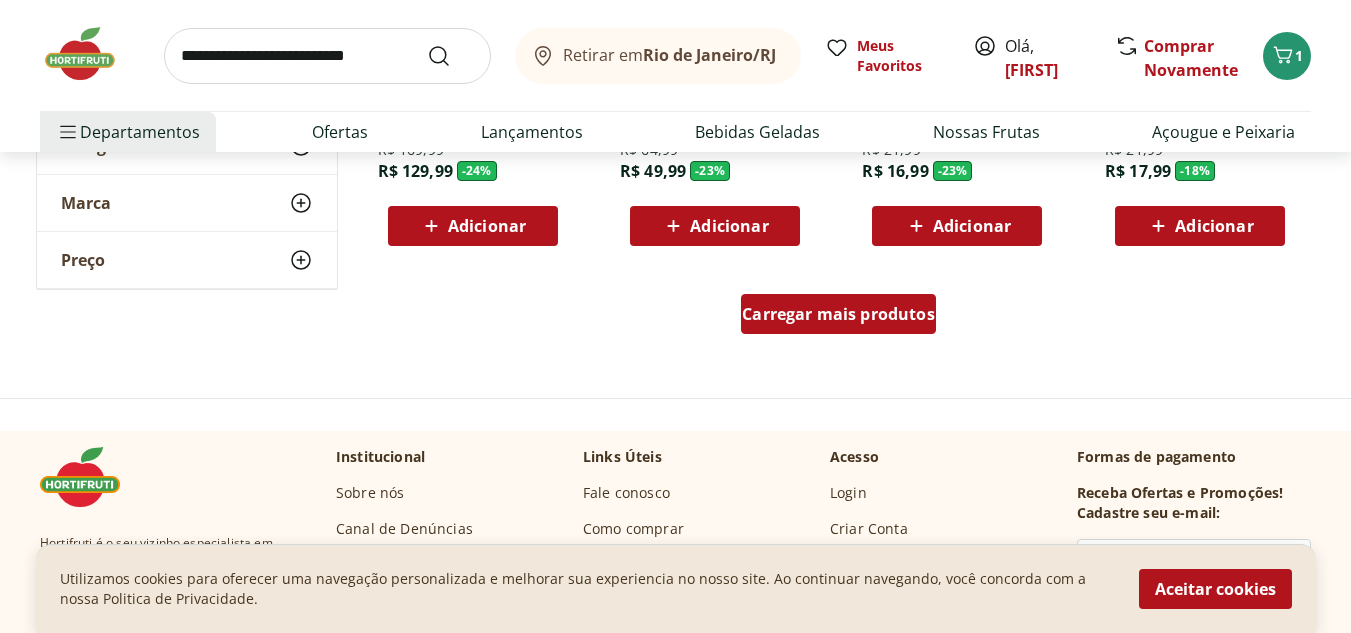 click on "Carregar mais produtos" at bounding box center (838, 314) 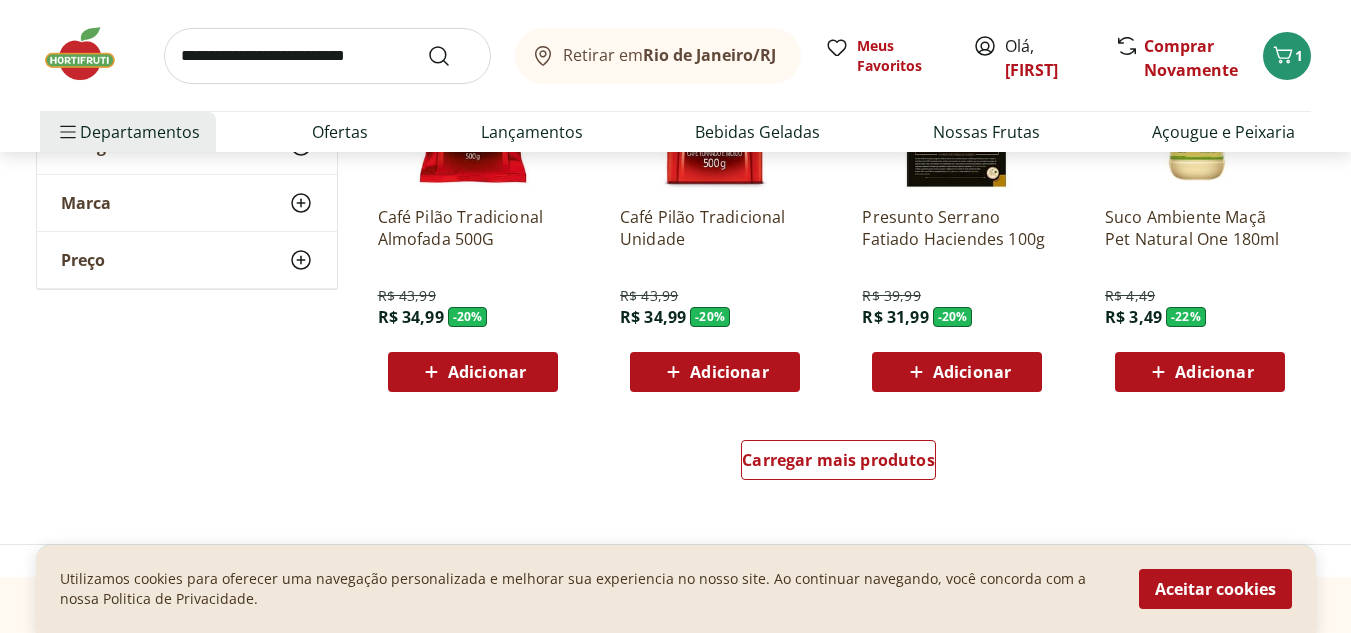 scroll, scrollTop: 3840, scrollLeft: 0, axis: vertical 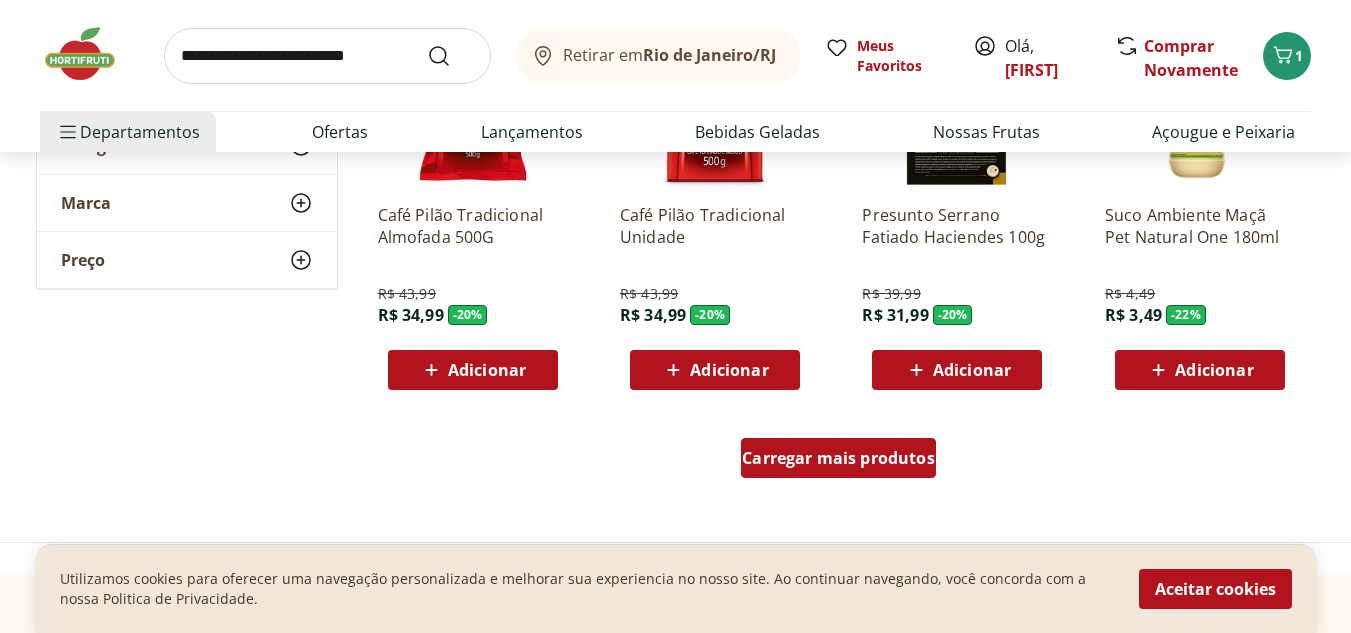 click on "Carregar mais produtos" at bounding box center (838, 458) 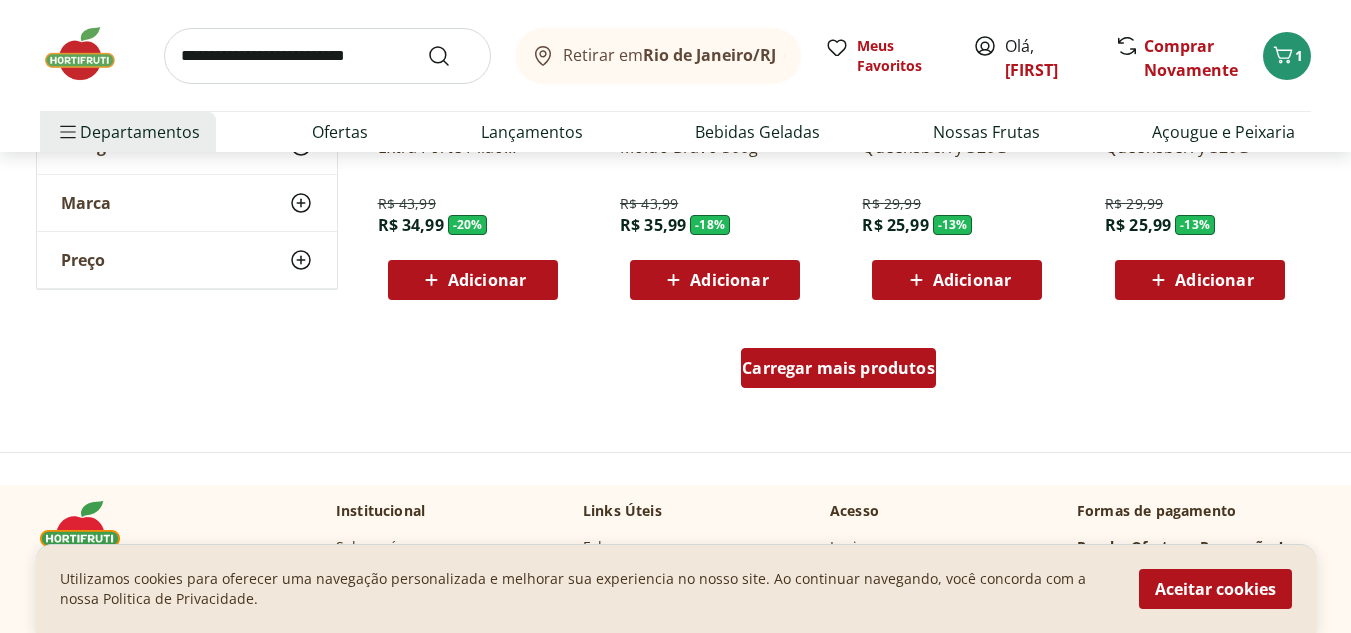 scroll, scrollTop: 5320, scrollLeft: 0, axis: vertical 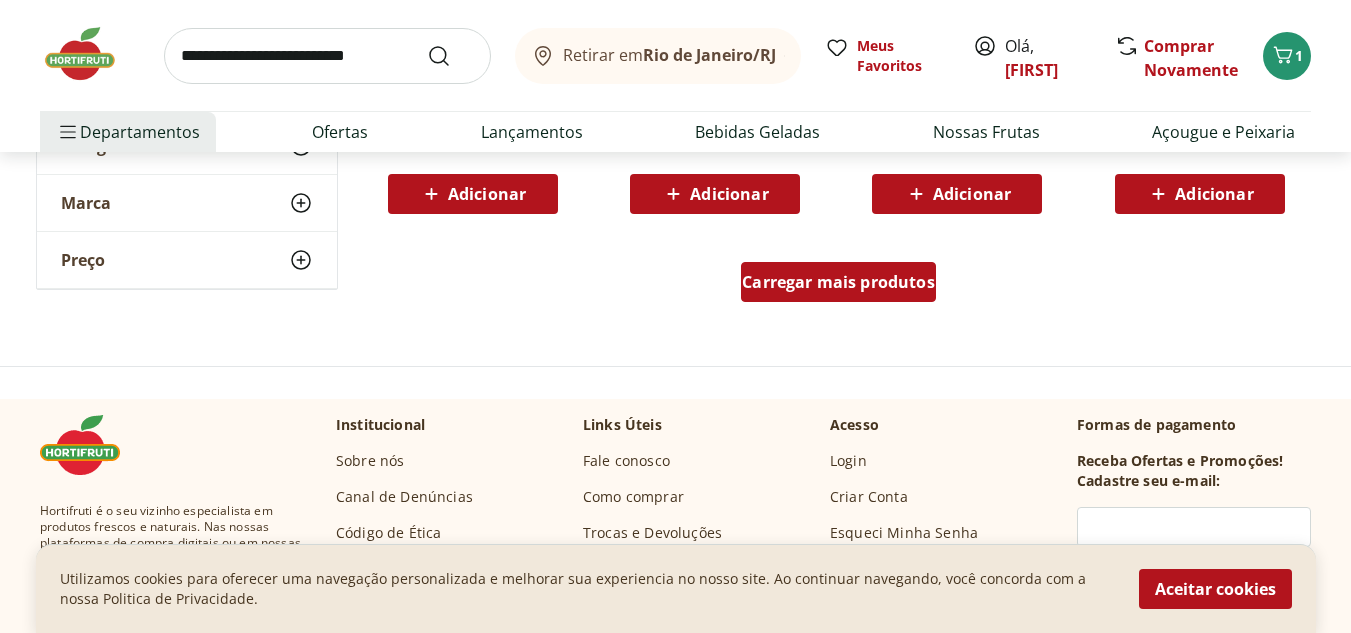 click on "Carregar mais produtos" at bounding box center [838, 282] 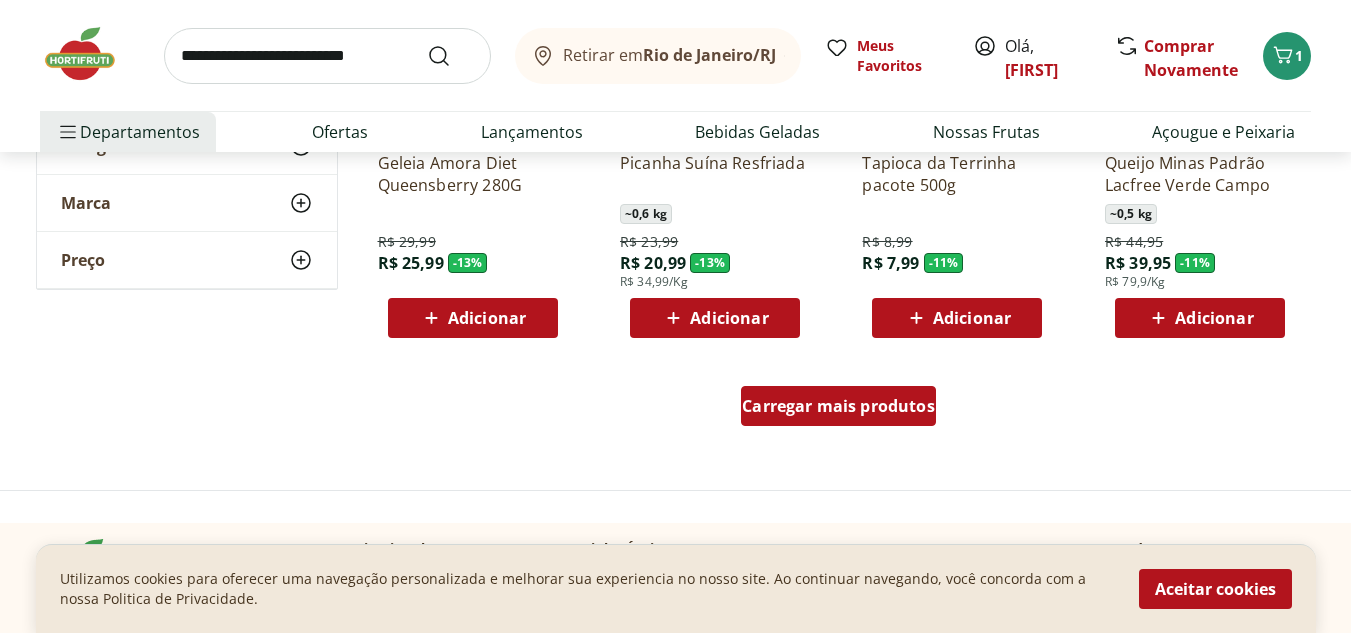 scroll, scrollTop: 6560, scrollLeft: 0, axis: vertical 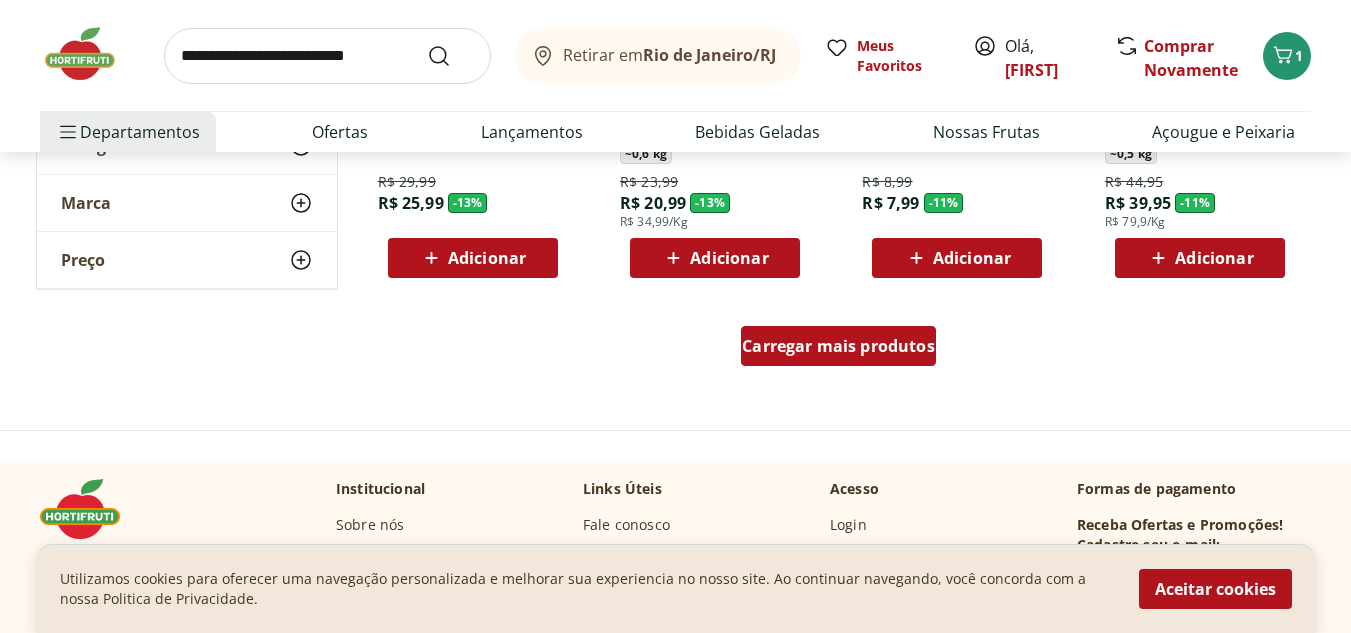click on "Carregar mais produtos" at bounding box center [838, 346] 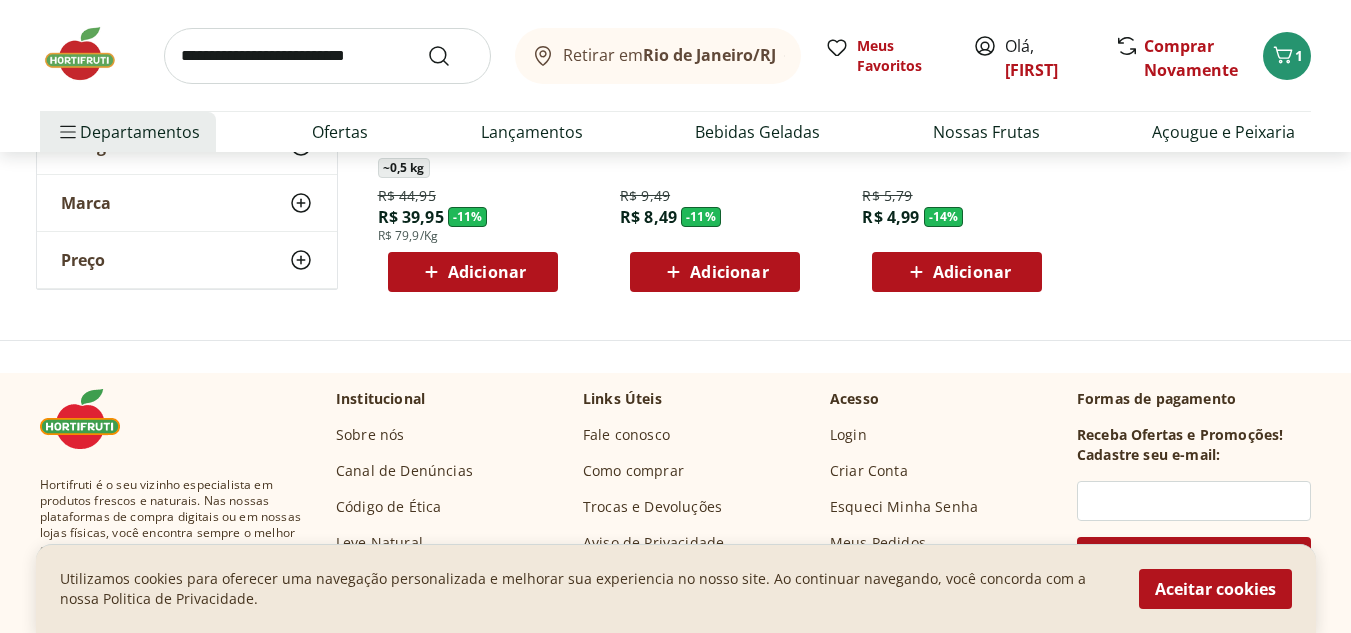scroll, scrollTop: 7000, scrollLeft: 0, axis: vertical 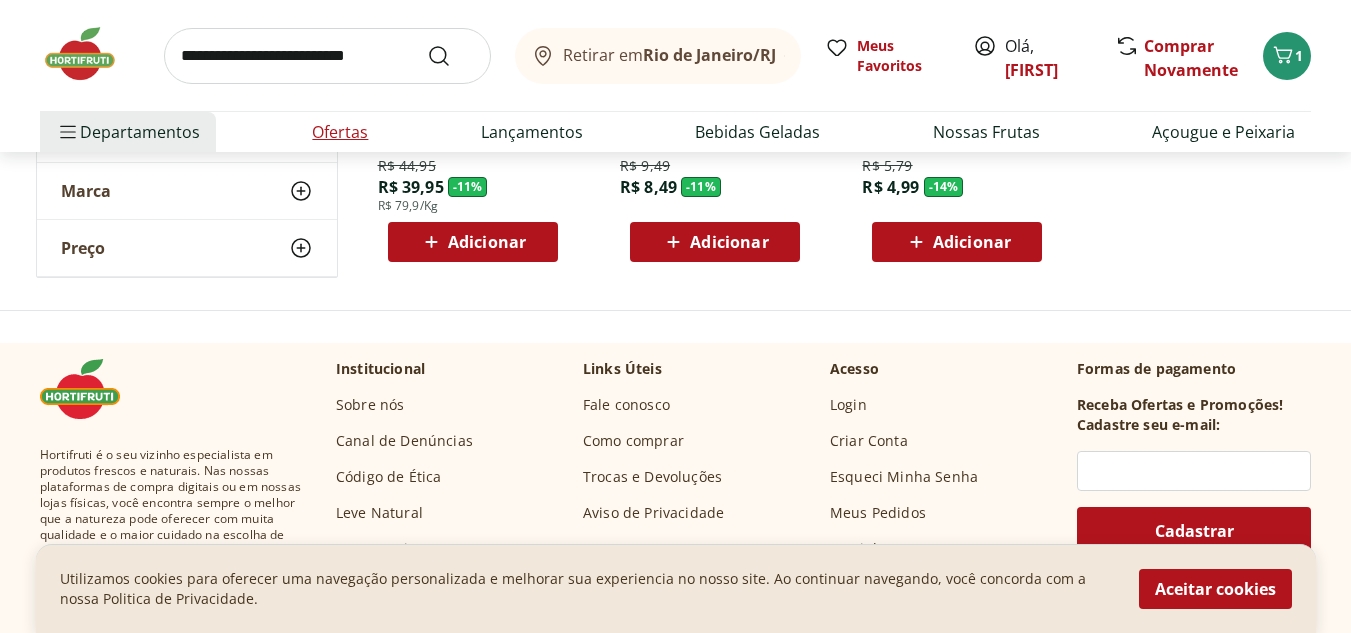 click on "Ofertas" at bounding box center [340, 132] 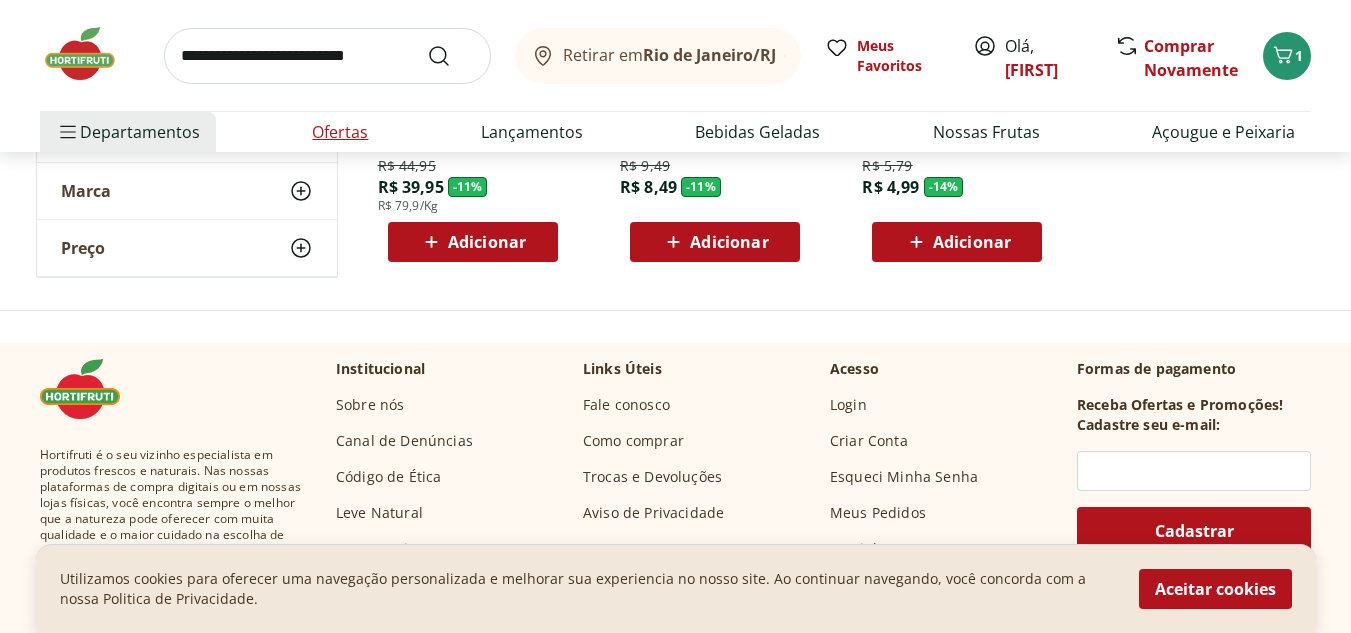 scroll, scrollTop: 0, scrollLeft: 0, axis: both 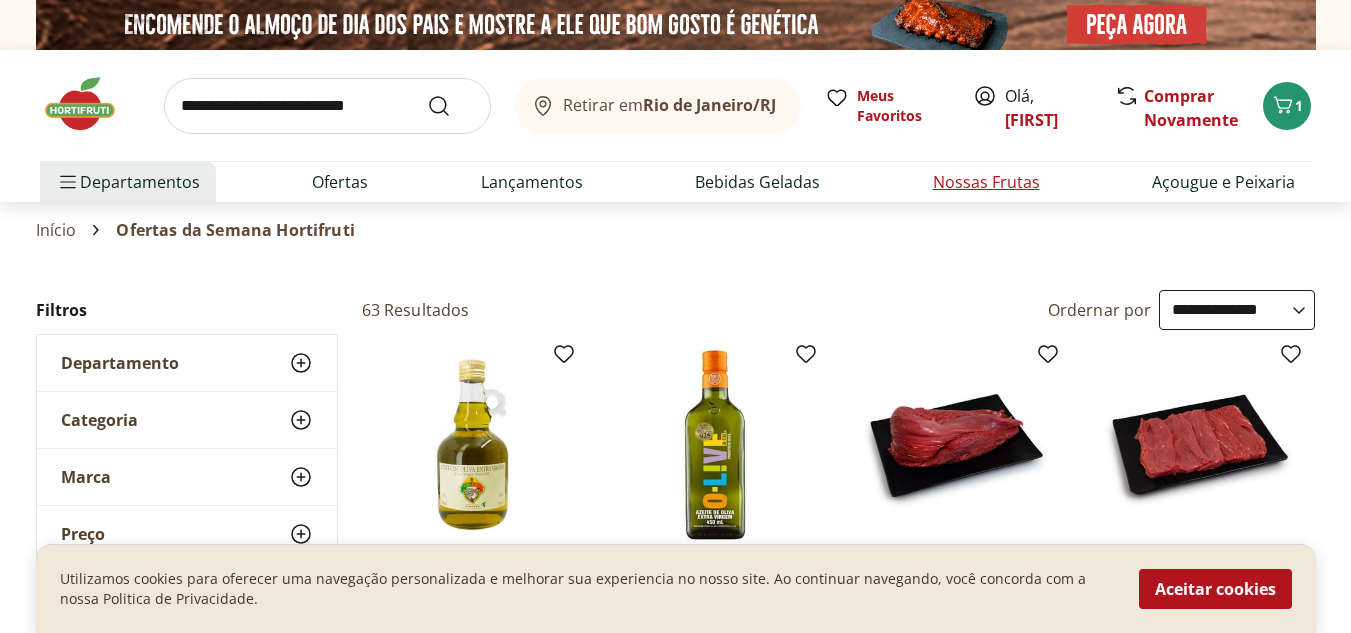 click on "Nossas Frutas" at bounding box center [986, 182] 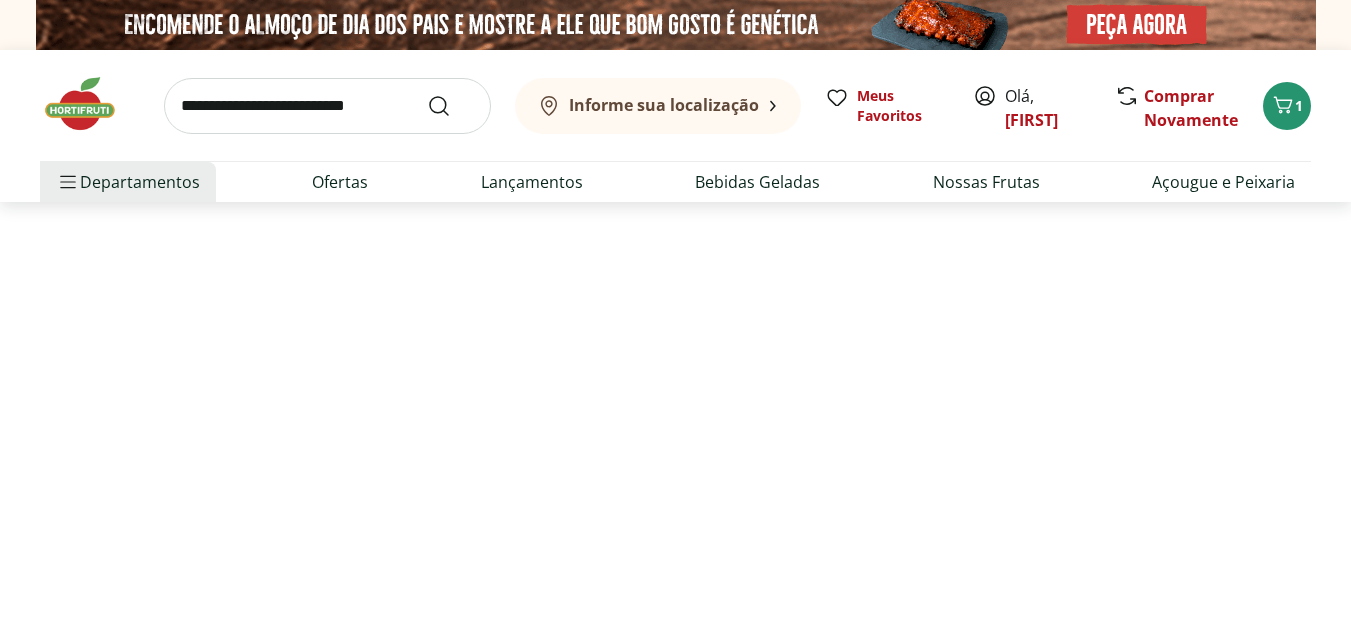 select on "**********" 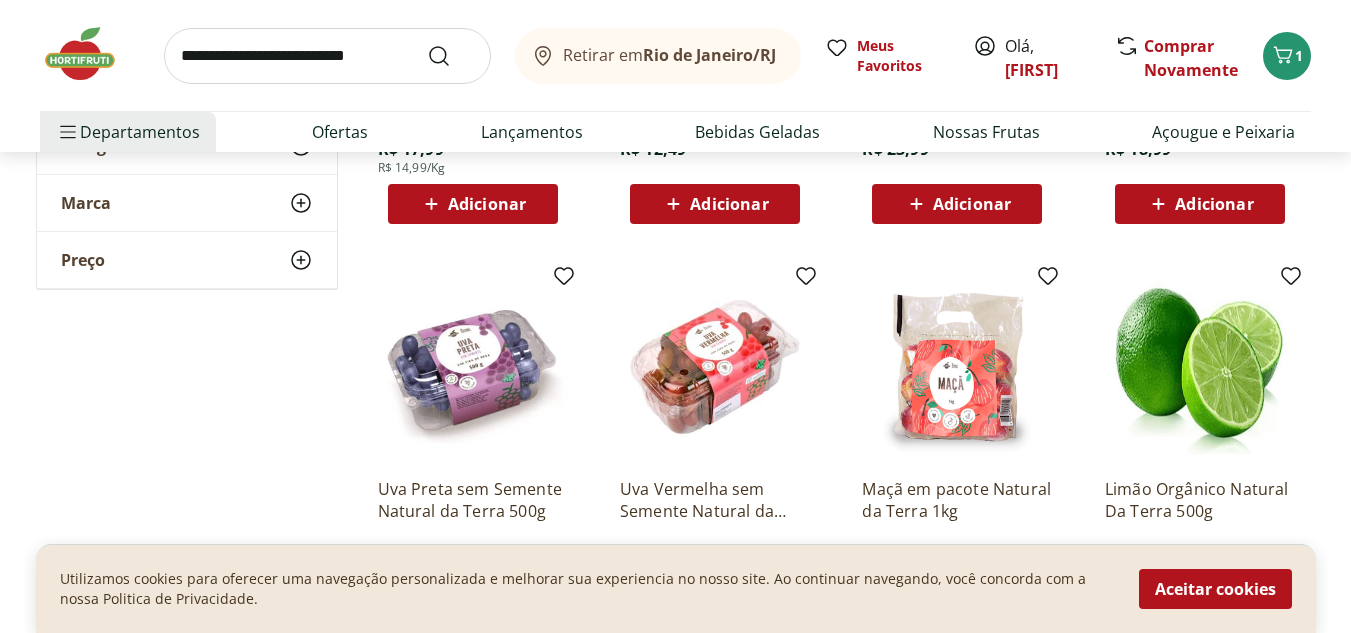 scroll, scrollTop: 520, scrollLeft: 0, axis: vertical 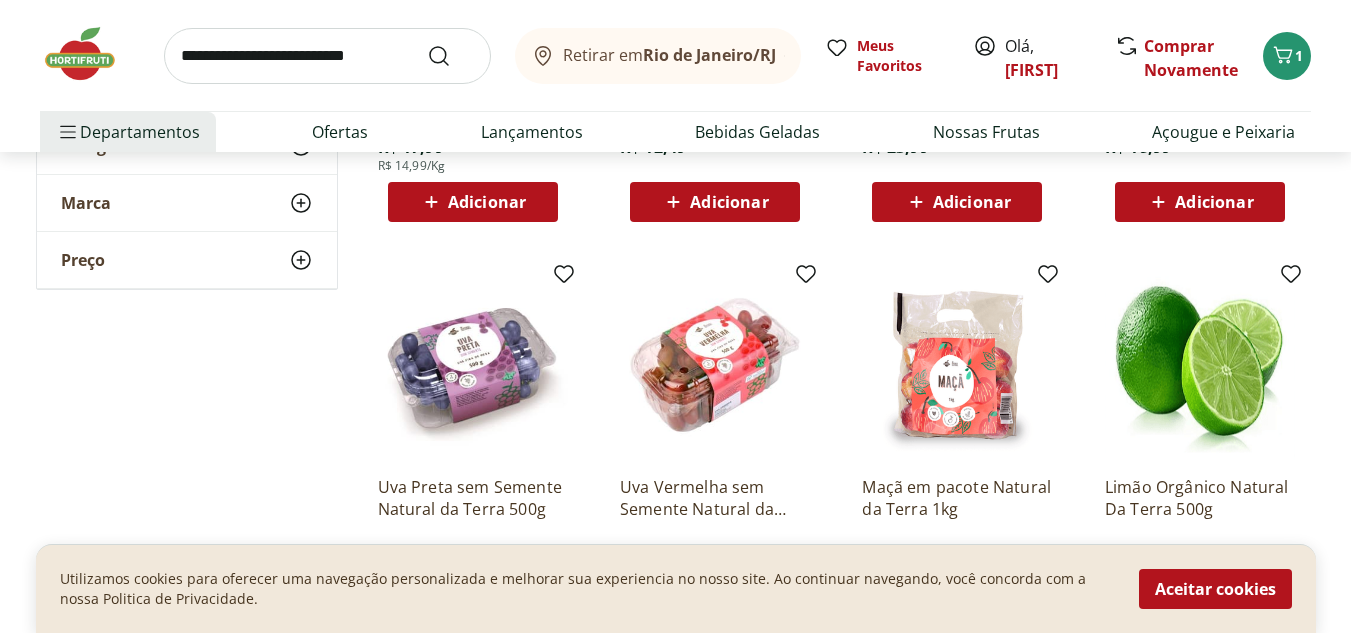 click at bounding box center (90, 54) 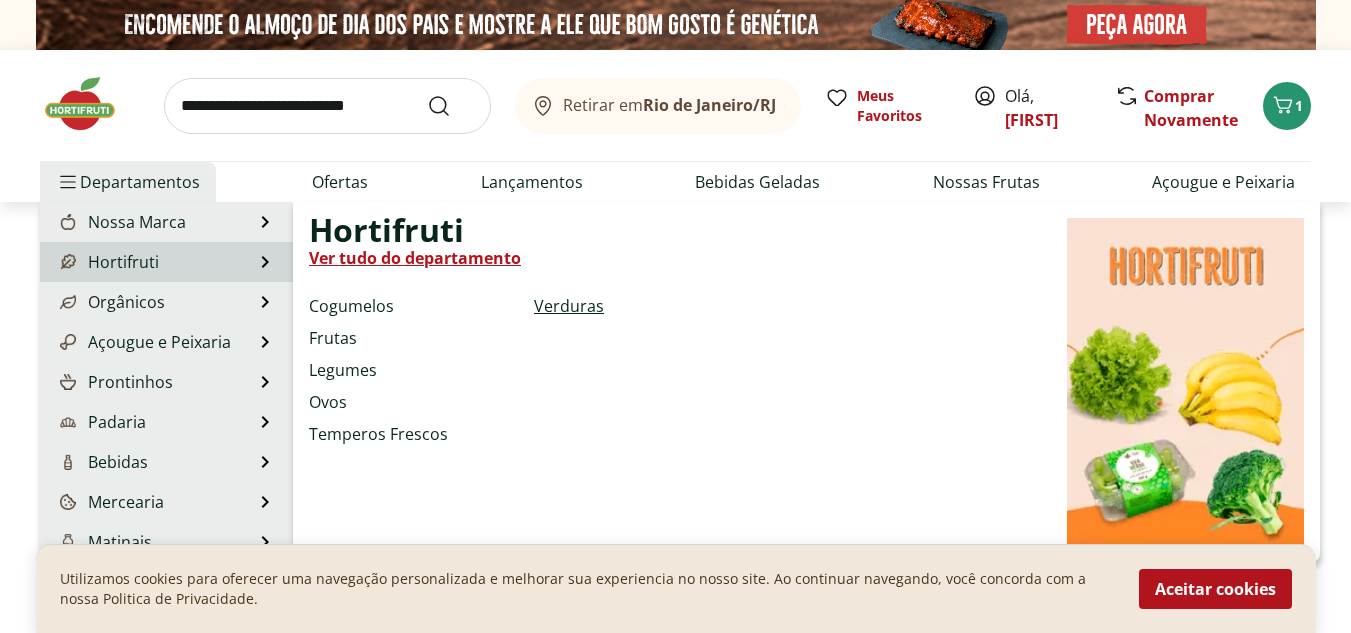 click on "Verduras" at bounding box center [569, 306] 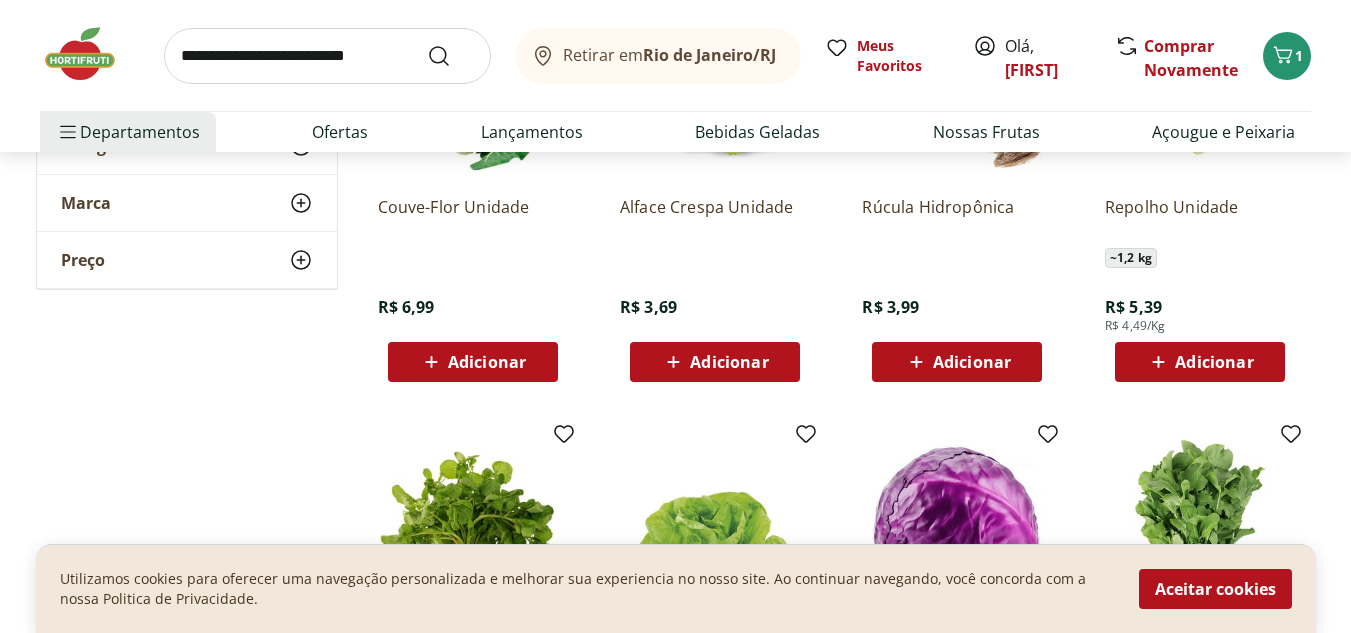 scroll, scrollTop: 760, scrollLeft: 0, axis: vertical 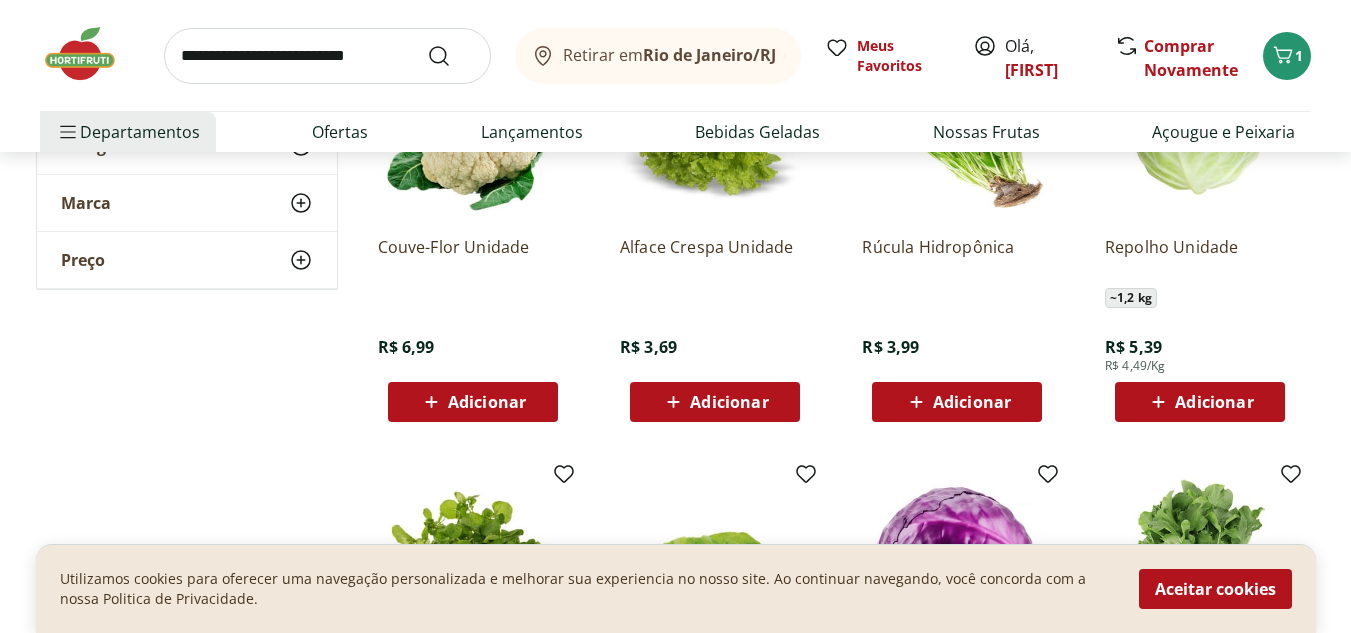 click on "Adicionar" at bounding box center (714, 402) 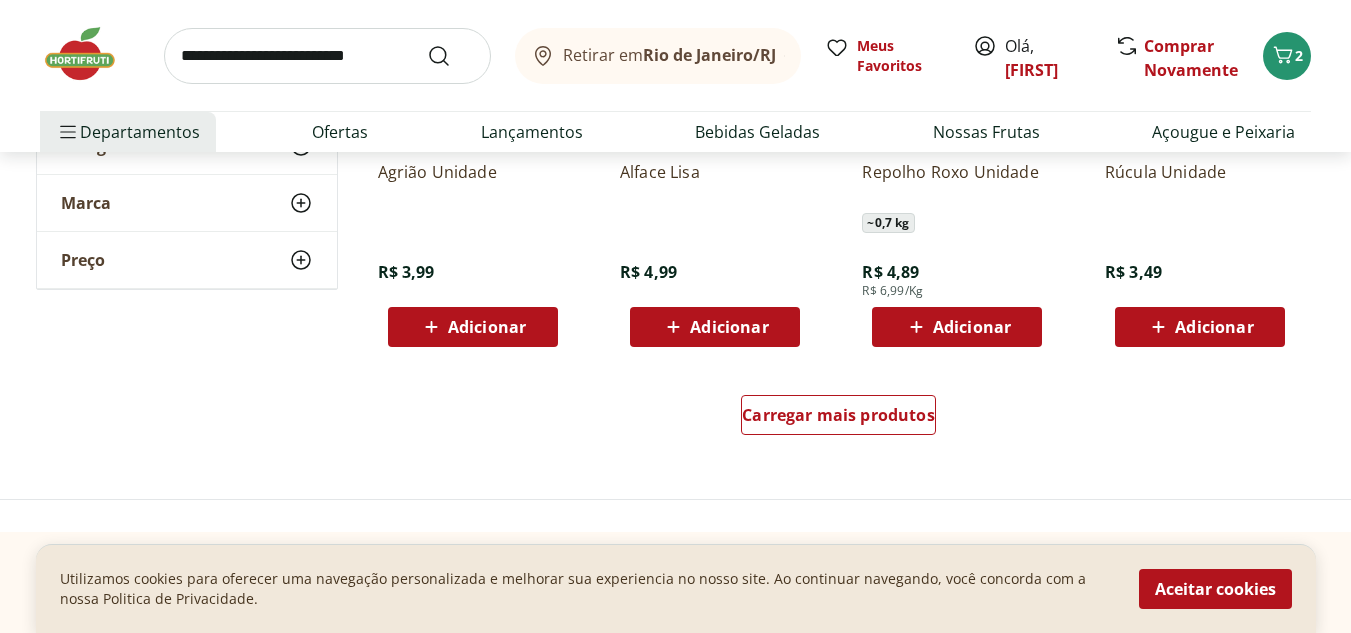 scroll, scrollTop: 1280, scrollLeft: 0, axis: vertical 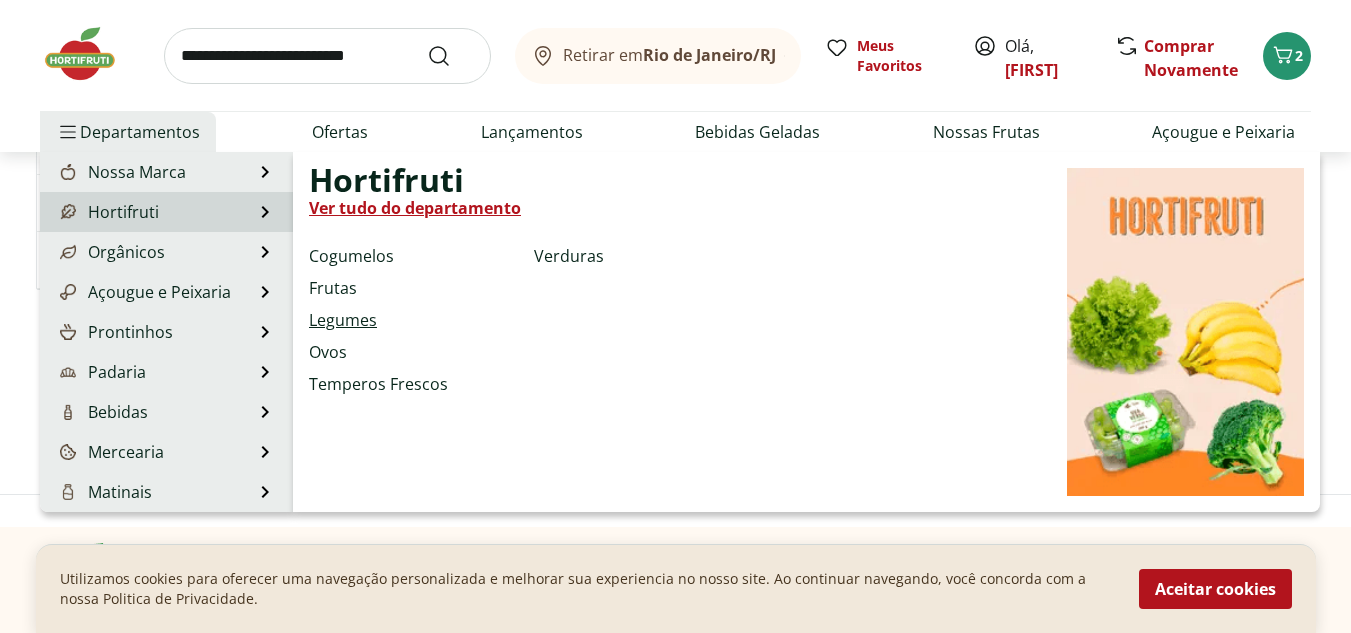 click on "Legumes" at bounding box center (343, 320) 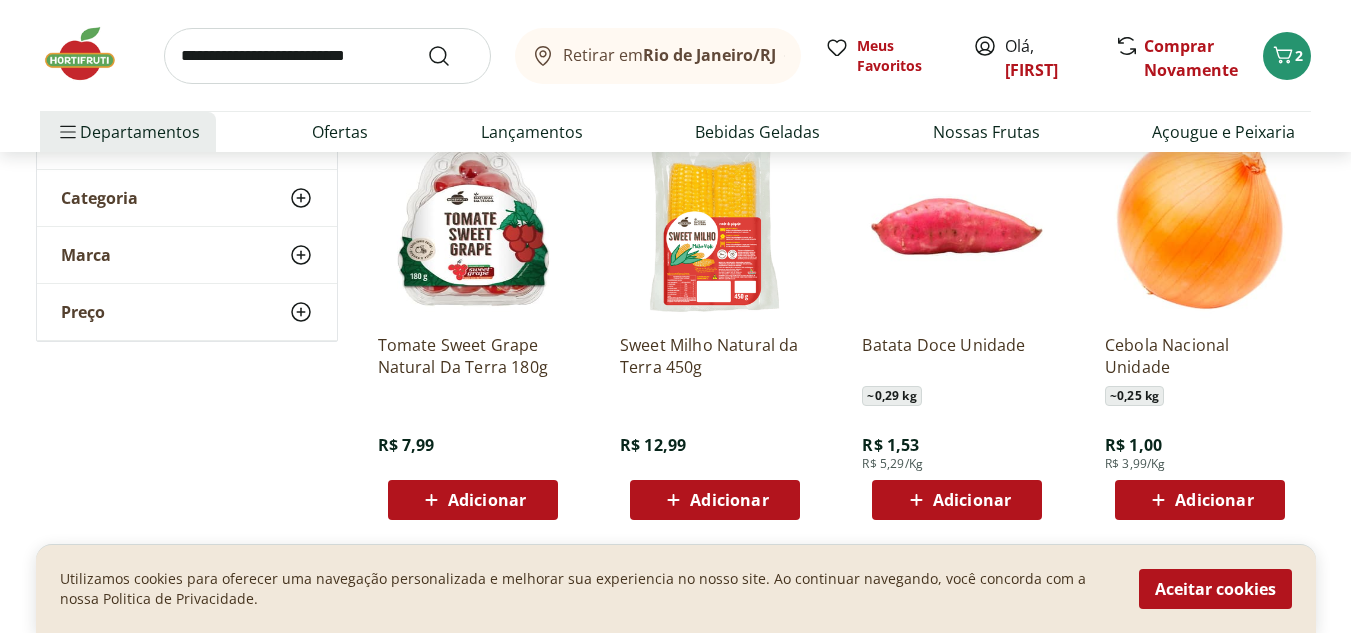 scroll, scrollTop: 240, scrollLeft: 0, axis: vertical 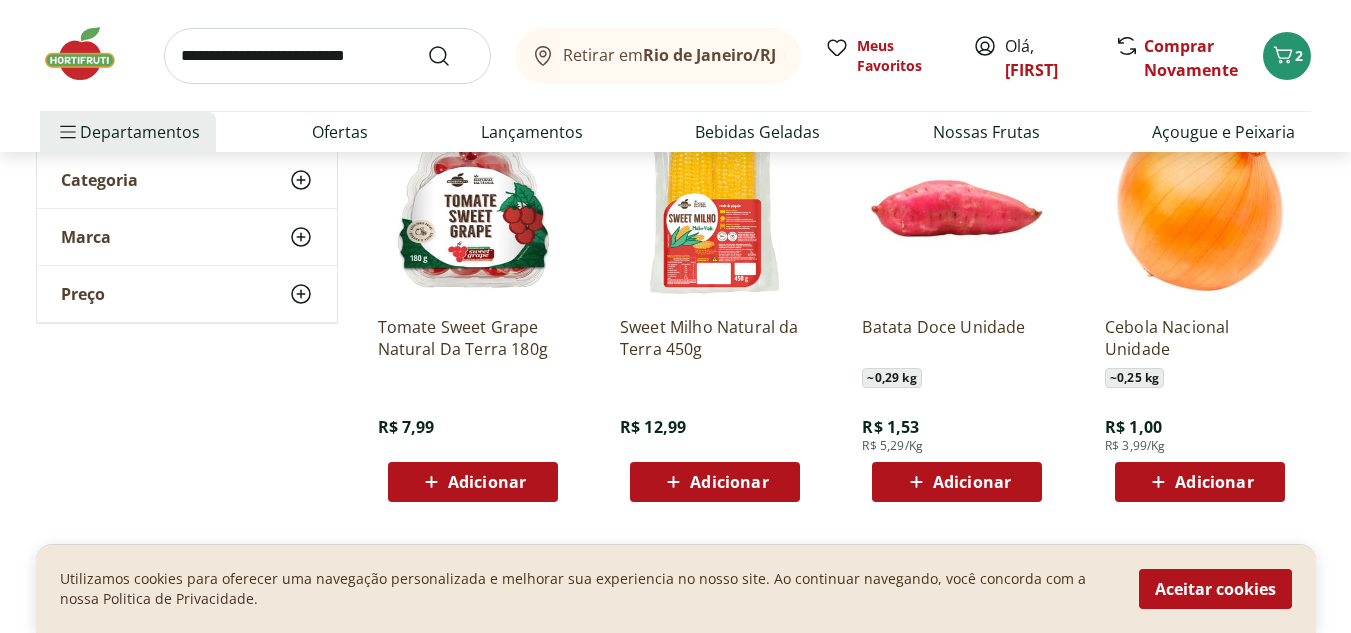 click on "Adicionar" at bounding box center [1199, 482] 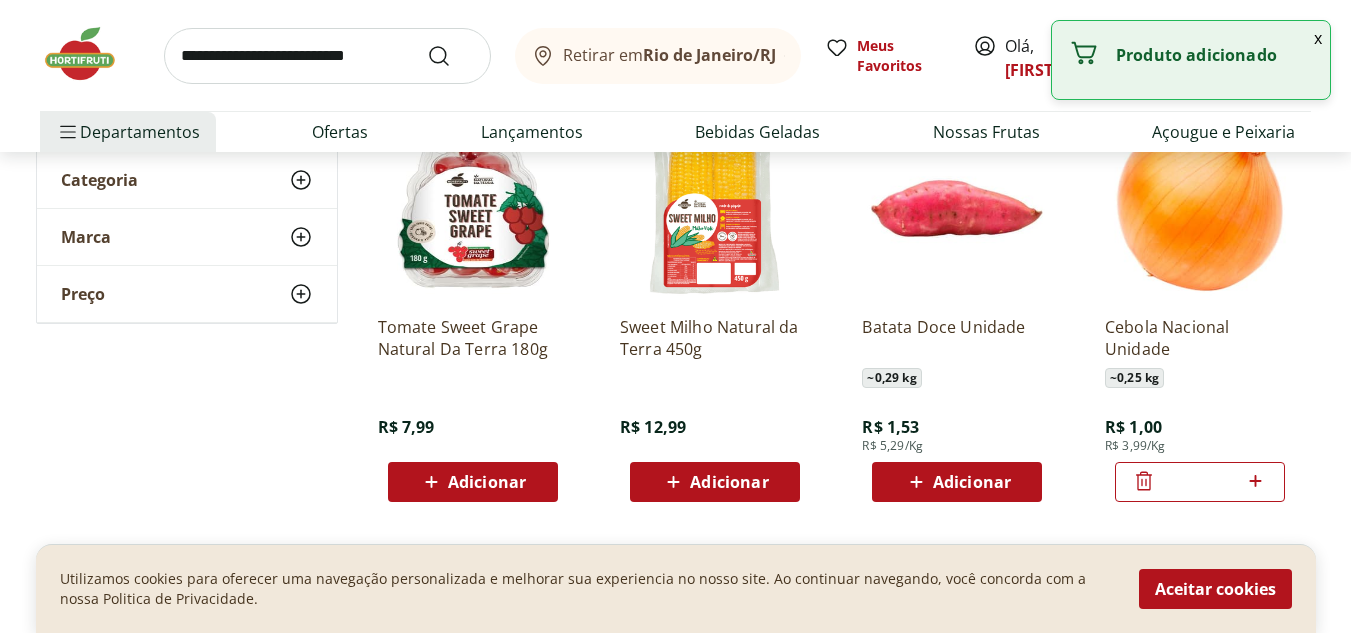 click 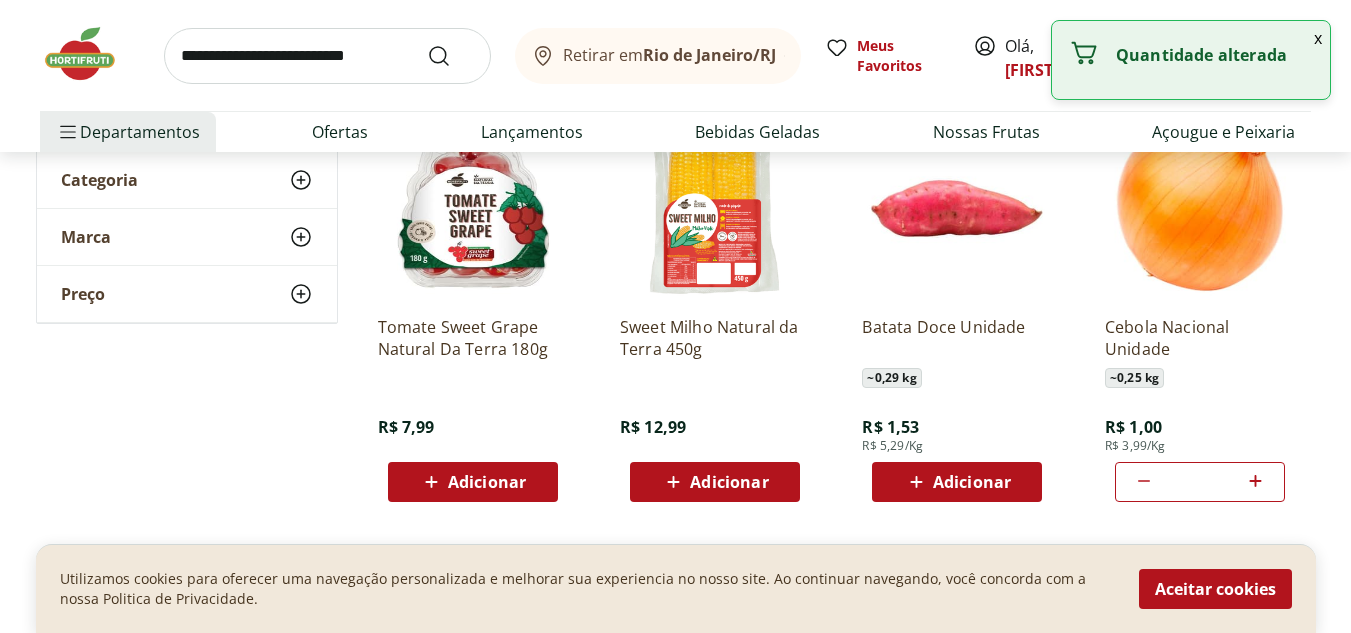 click 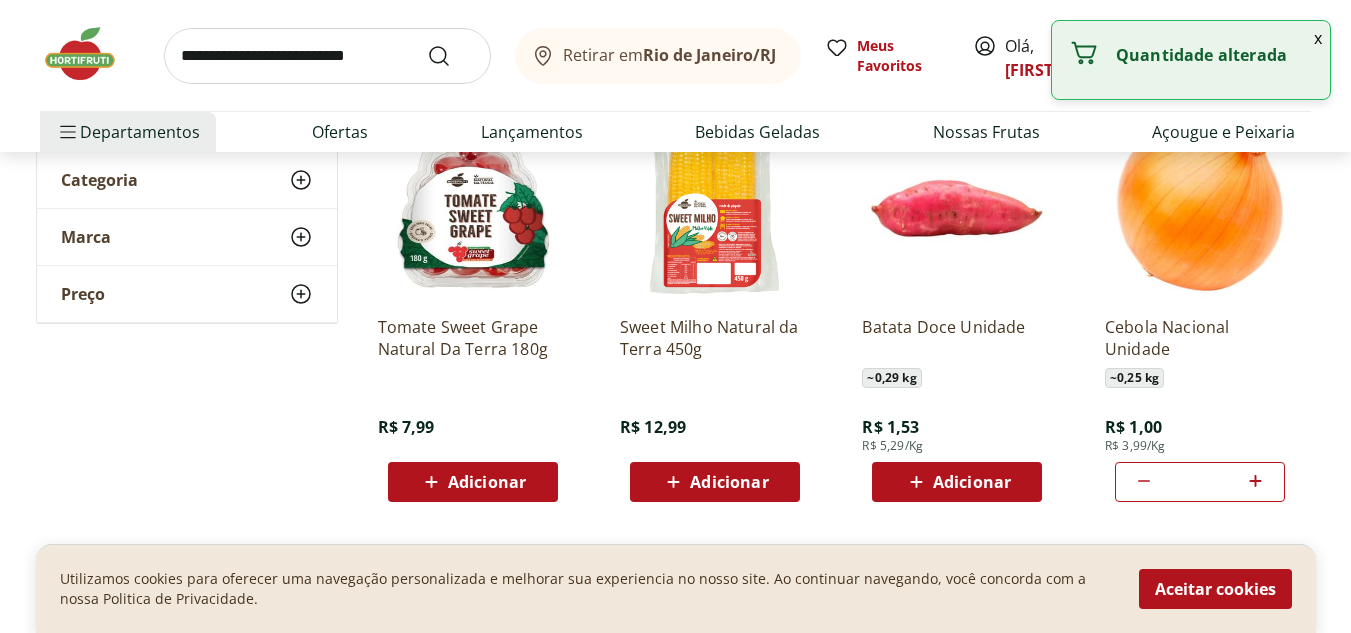 click 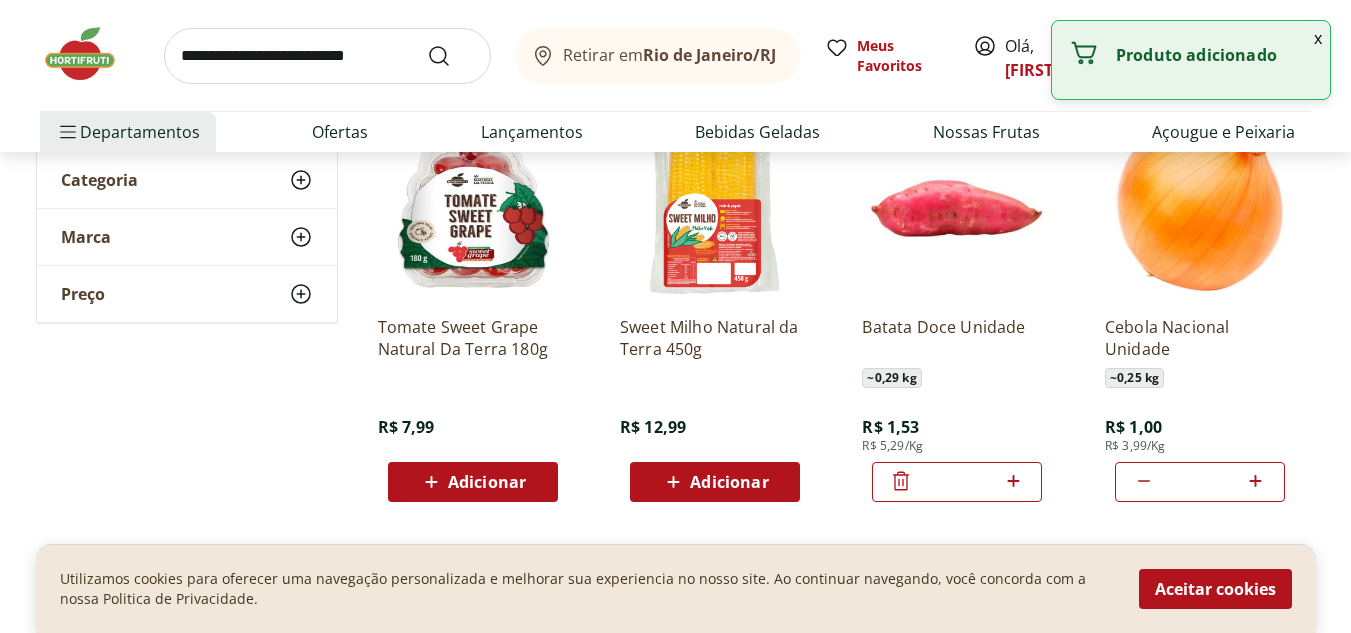 click 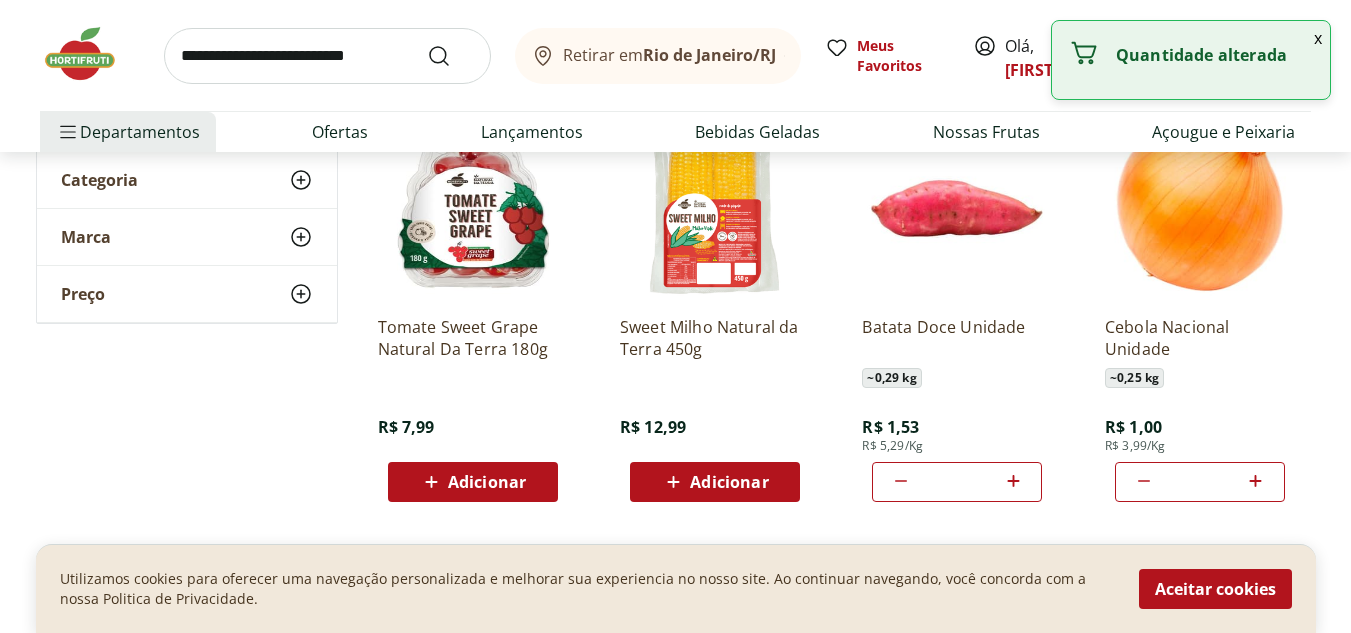click 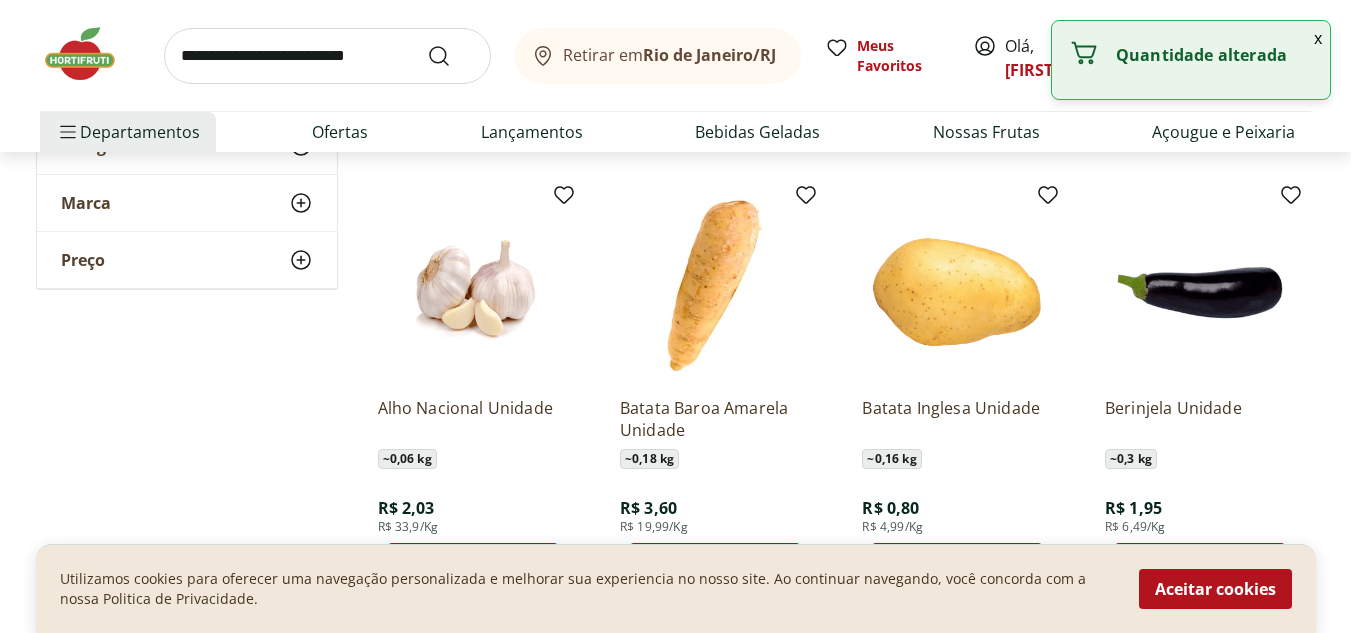 scroll, scrollTop: 680, scrollLeft: 0, axis: vertical 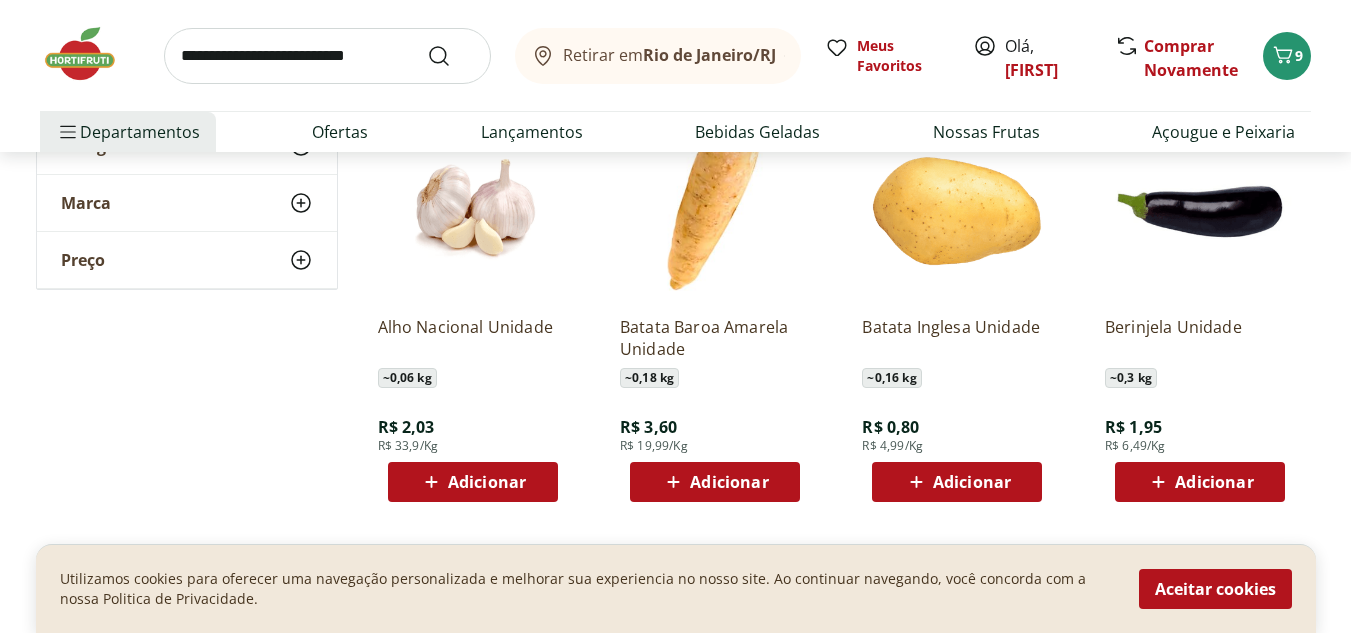 click on "Adicionar" at bounding box center [473, 482] 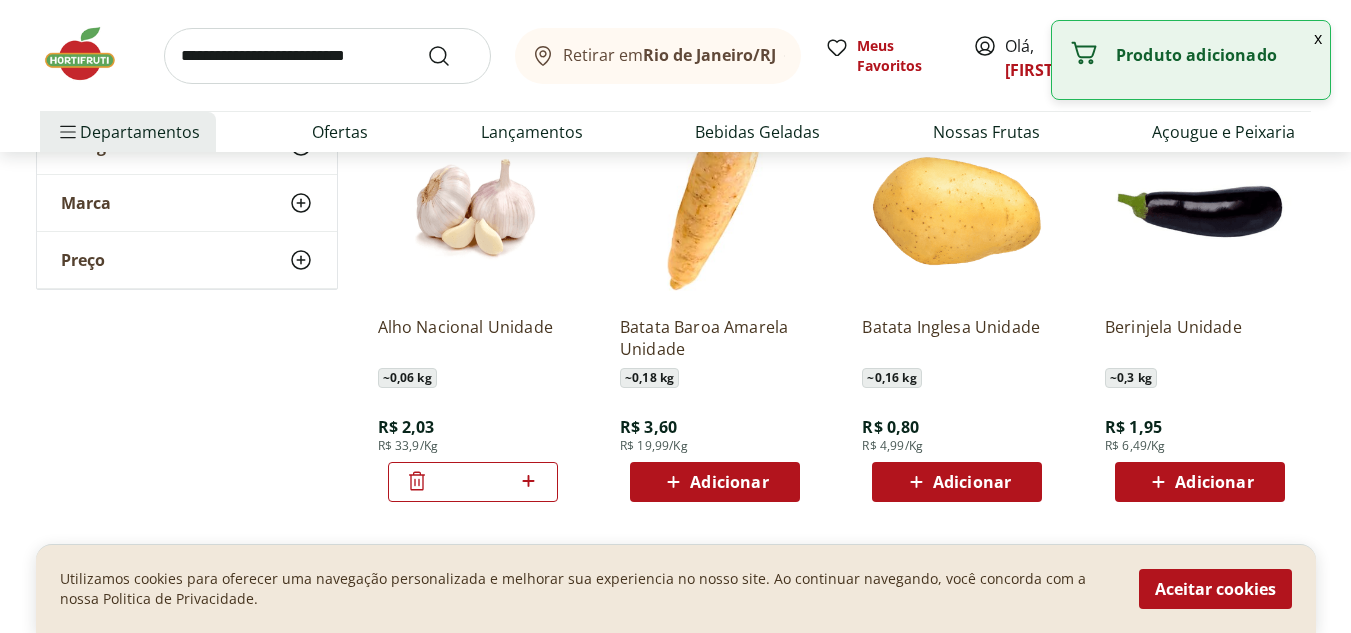 click 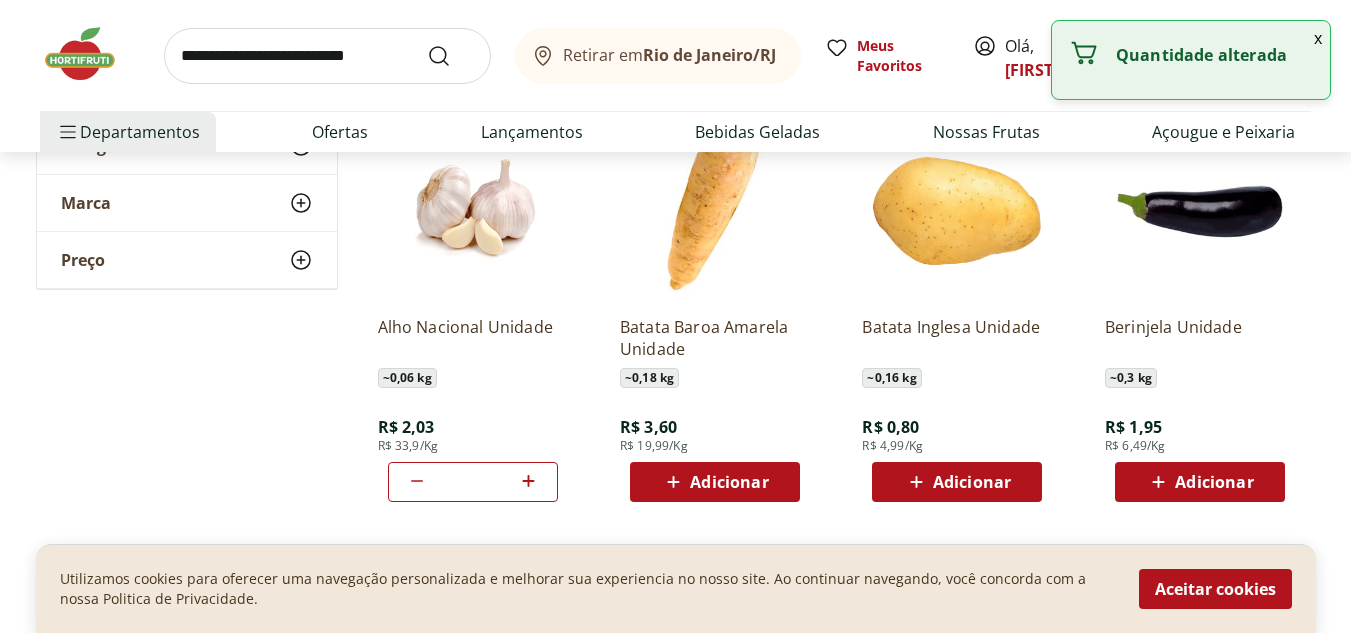click on "Adicionar" at bounding box center (1214, 482) 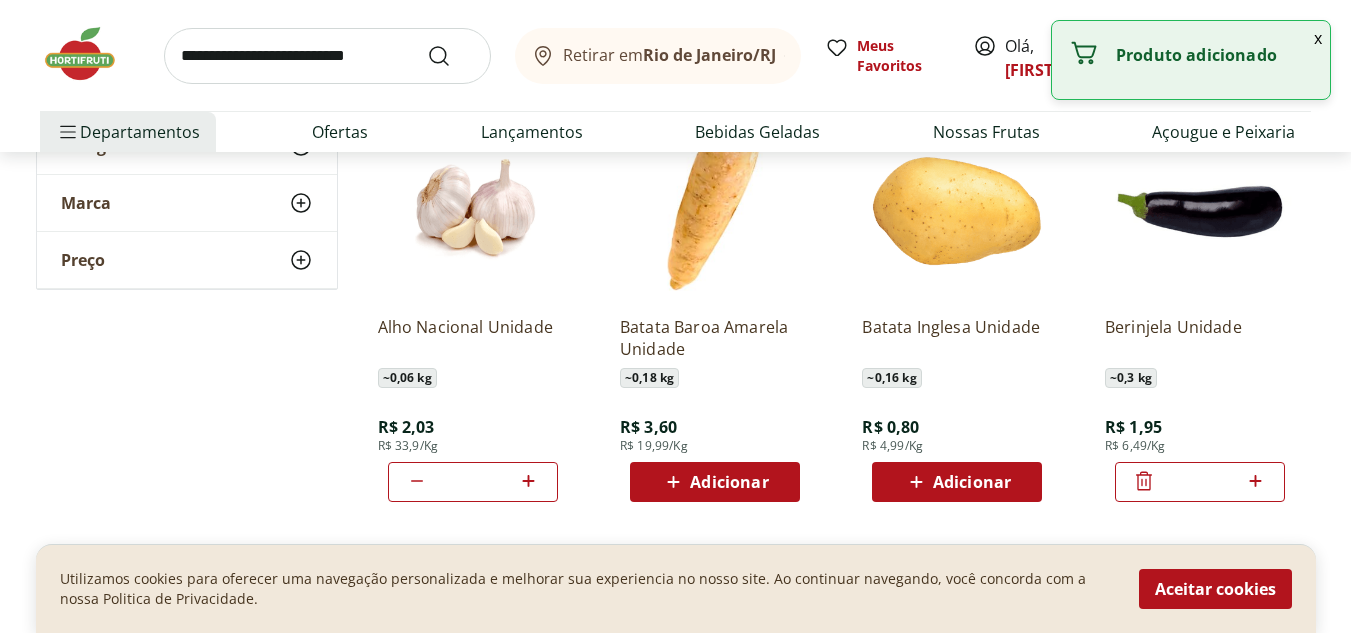 click 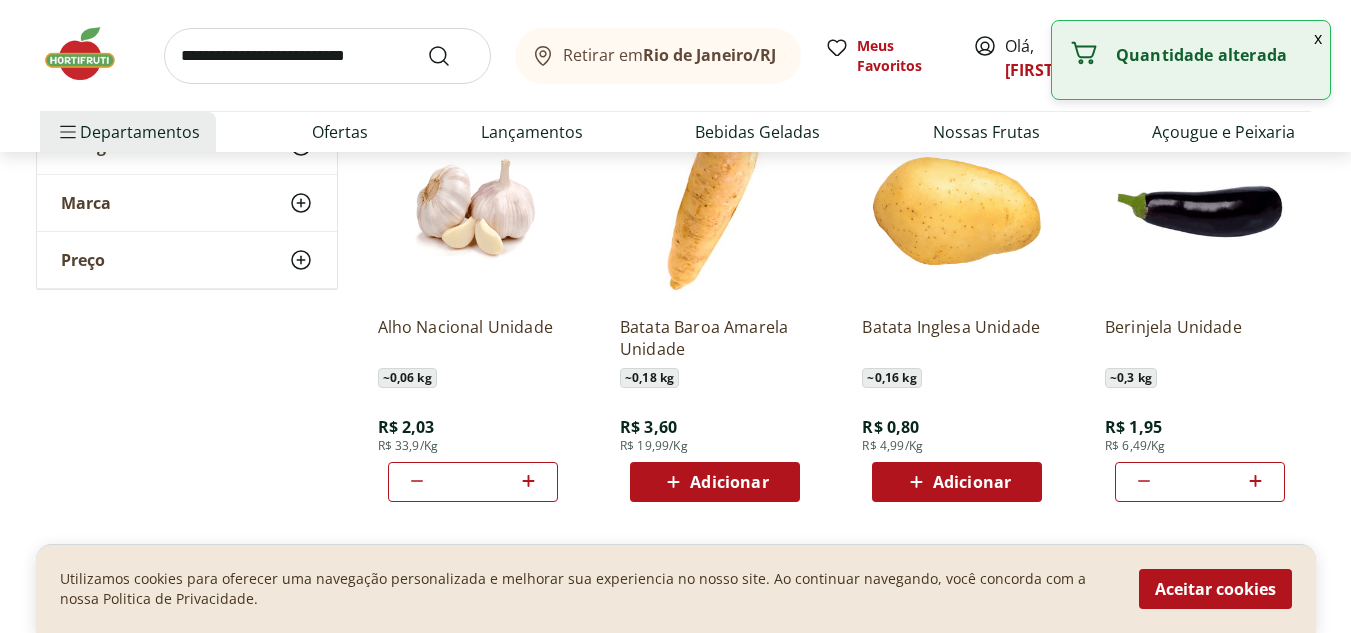type 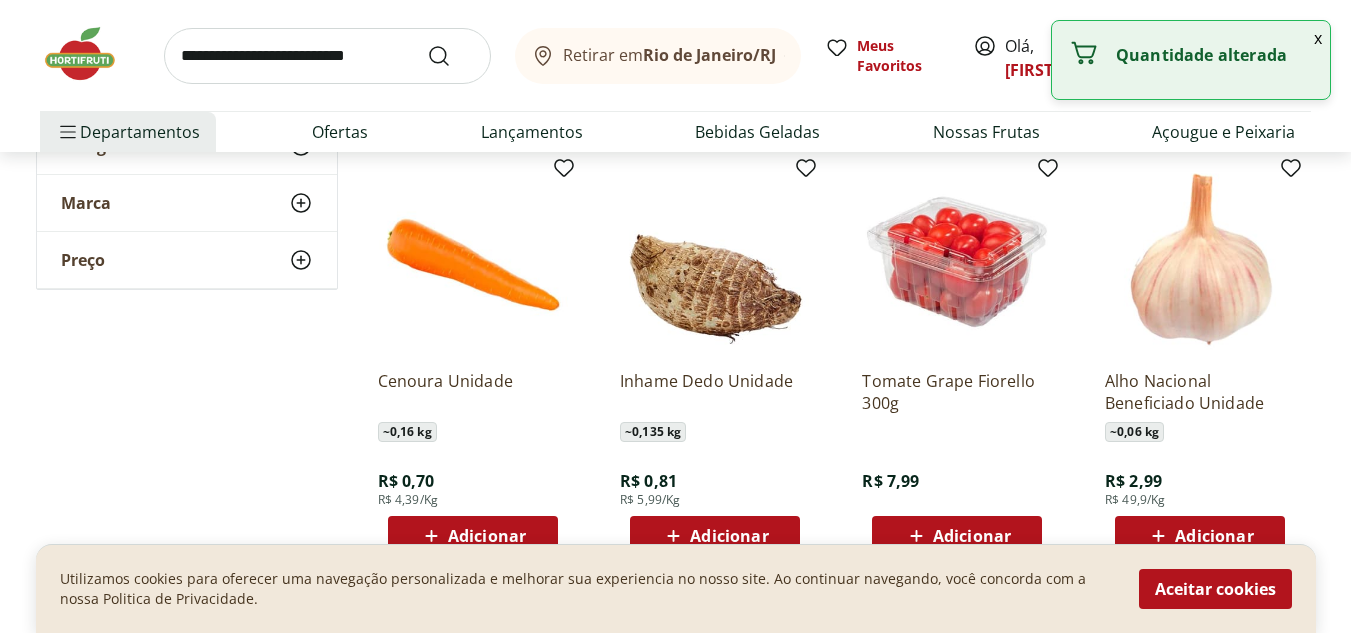 scroll, scrollTop: 1080, scrollLeft: 0, axis: vertical 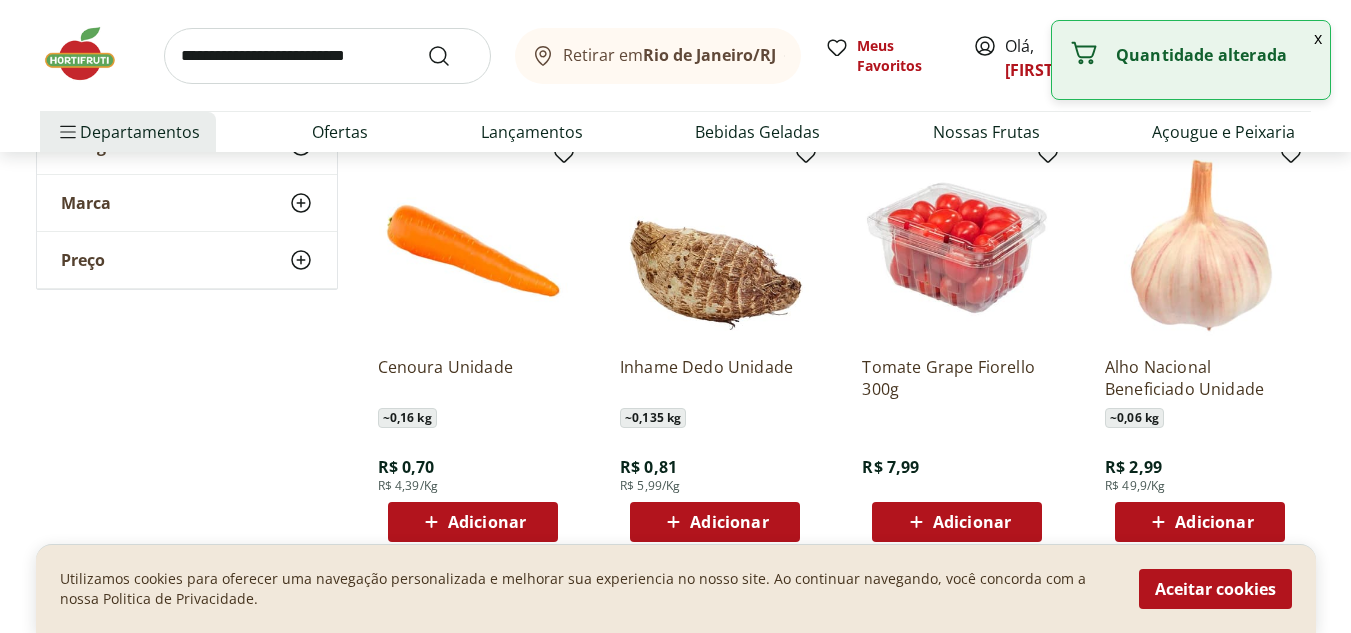 click on "Adicionar" at bounding box center [487, 522] 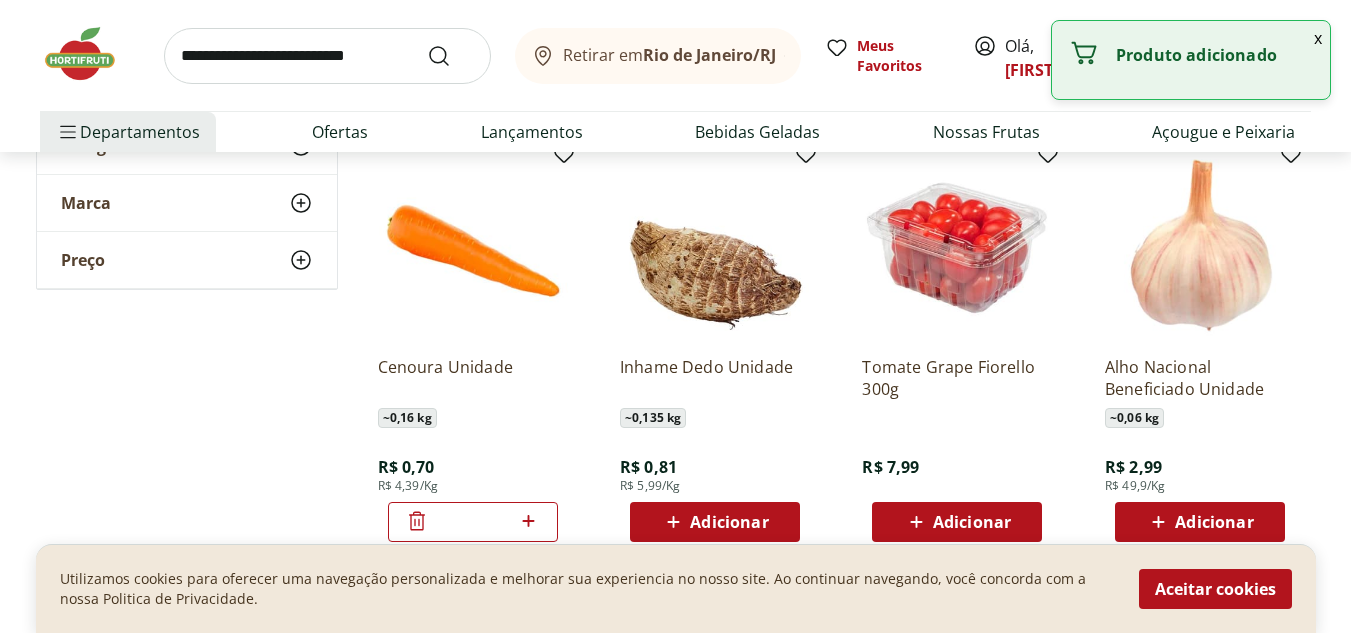 click 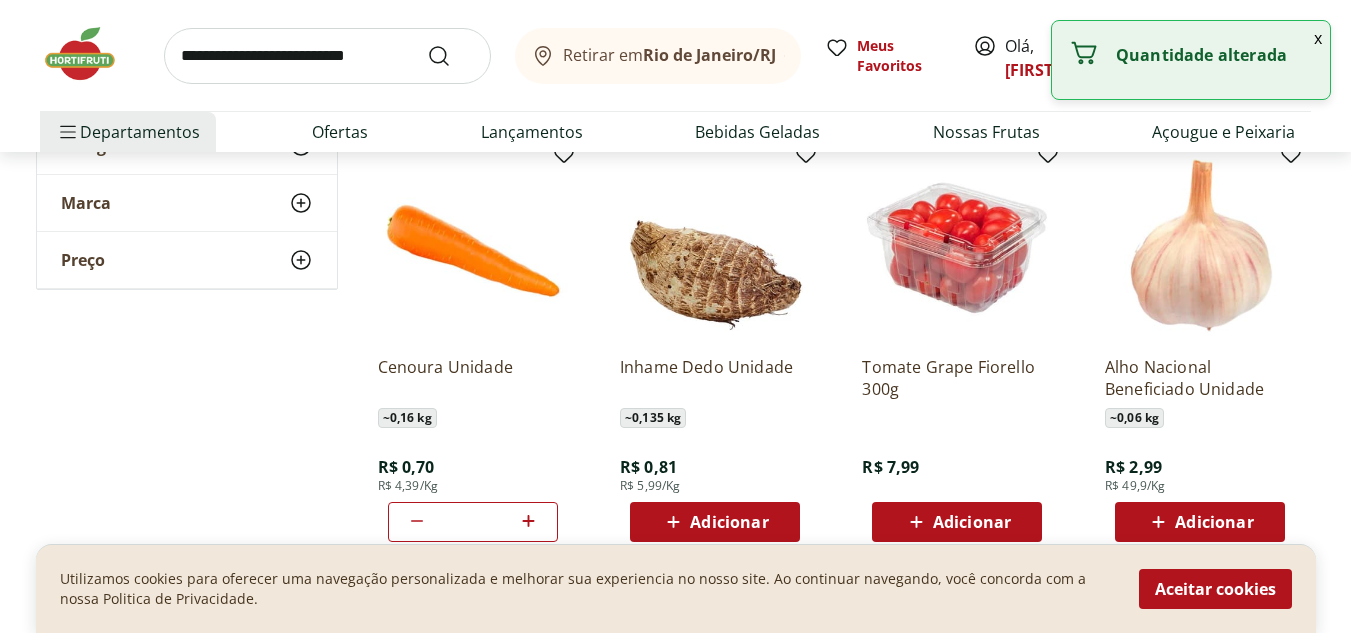 click 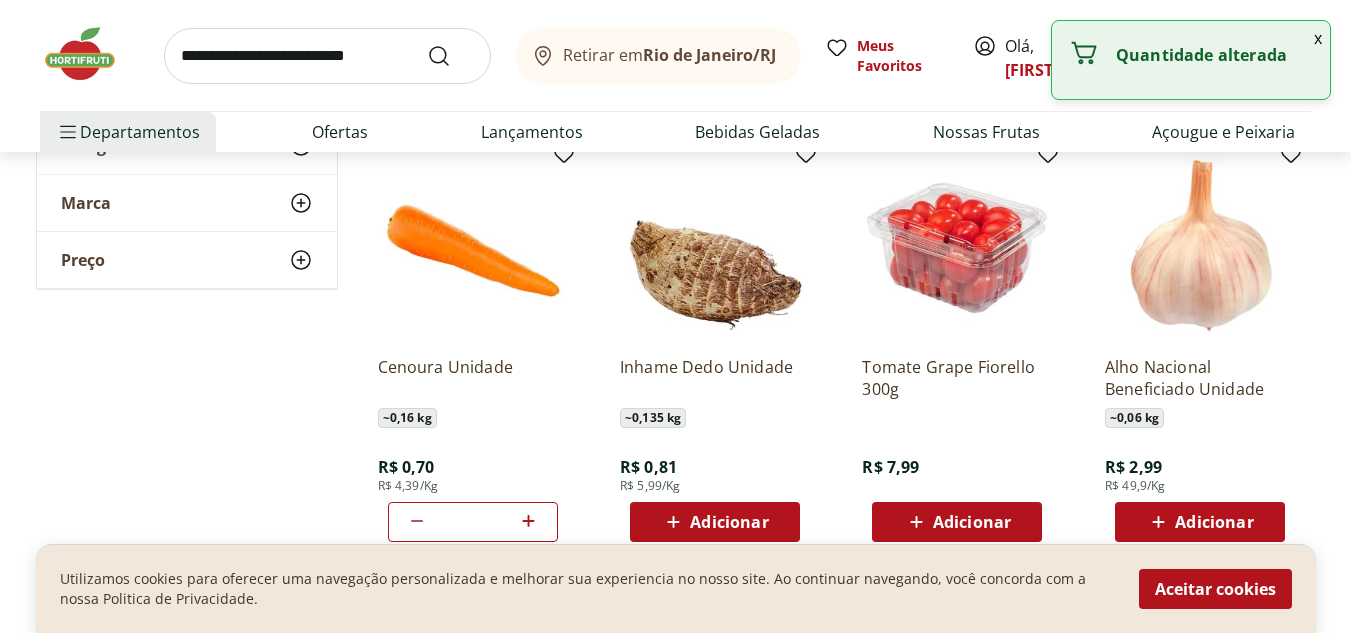 type 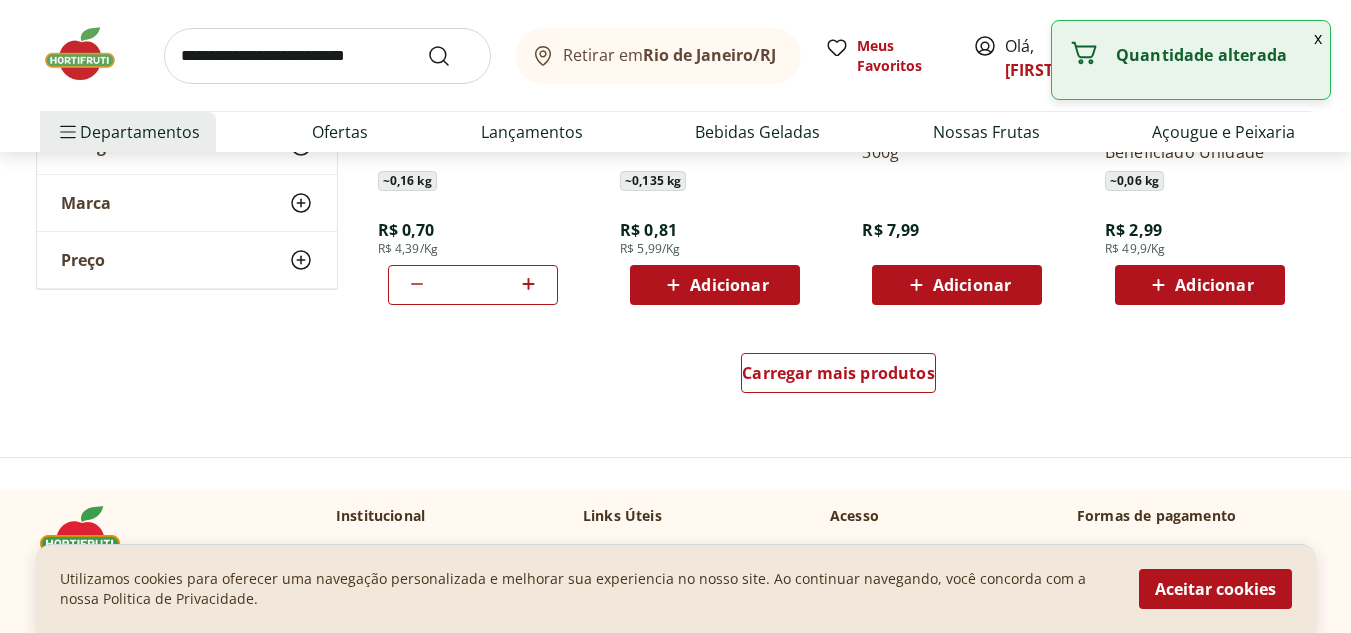 scroll, scrollTop: 1320, scrollLeft: 0, axis: vertical 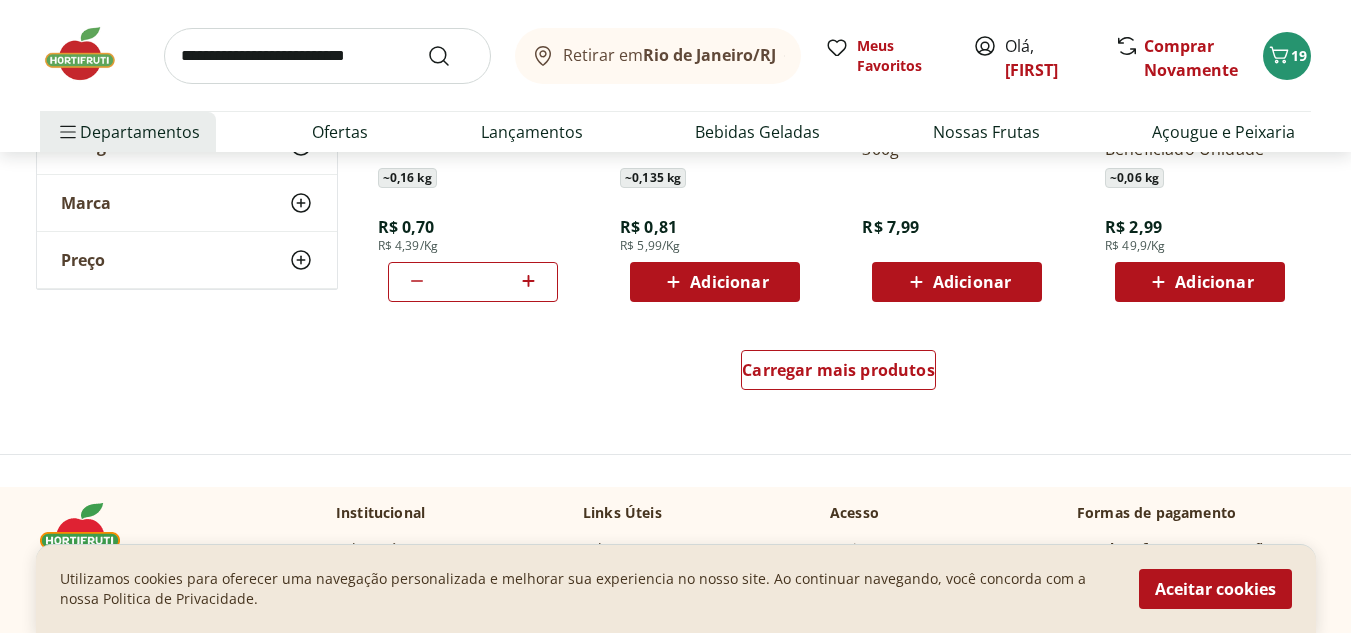 click 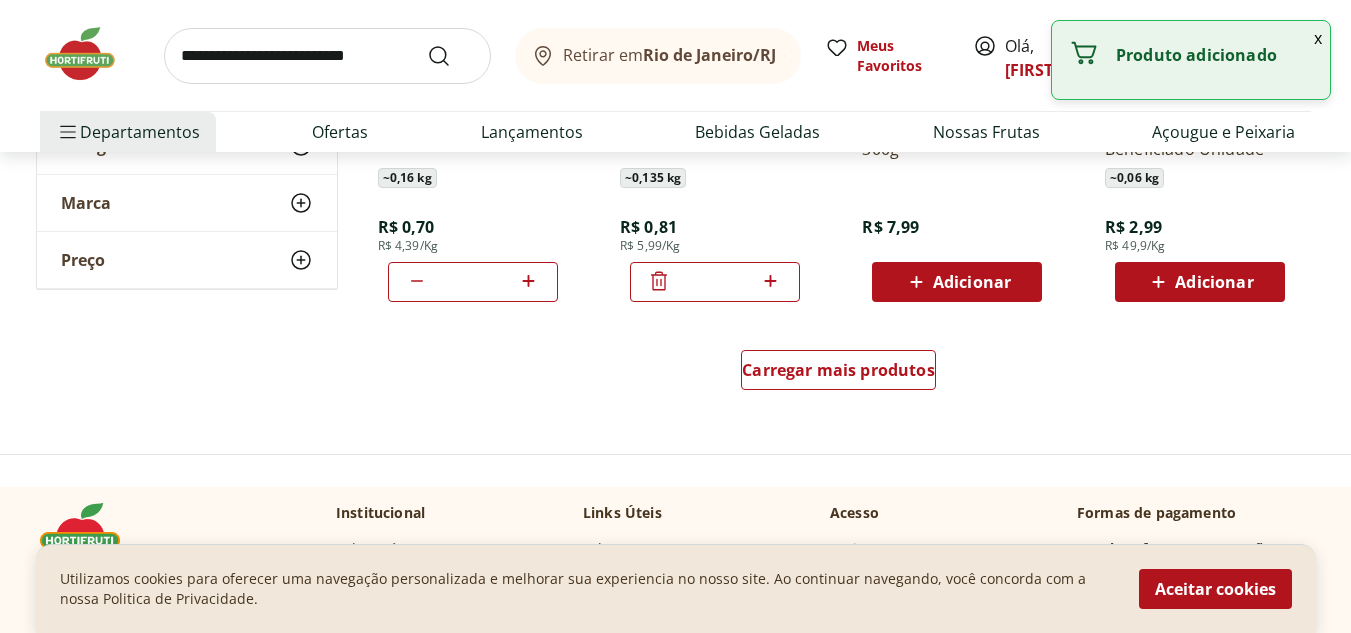 click 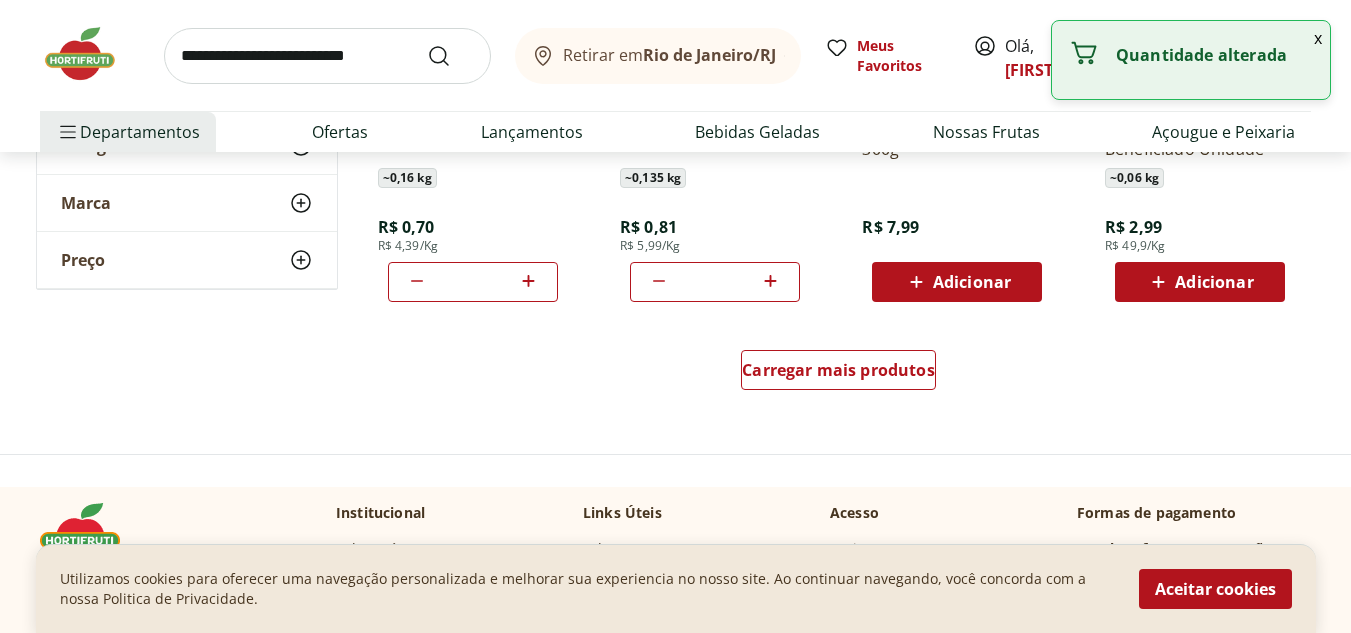 click 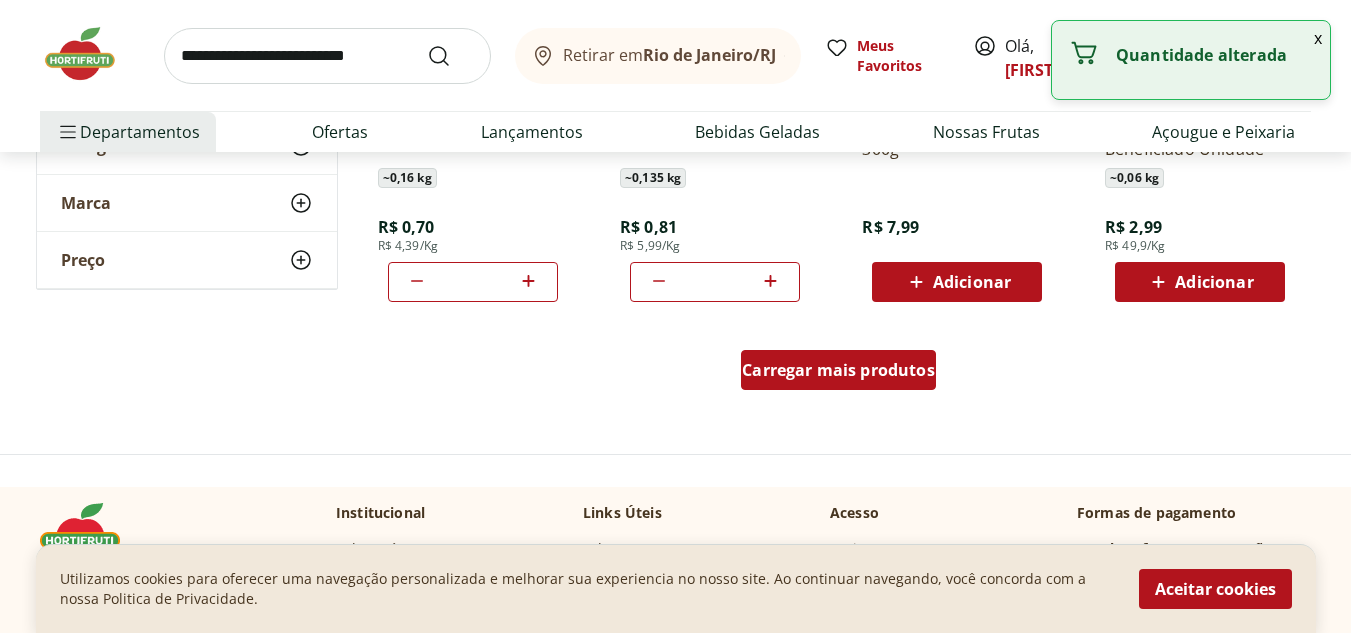click on "Carregar mais produtos" at bounding box center (838, 370) 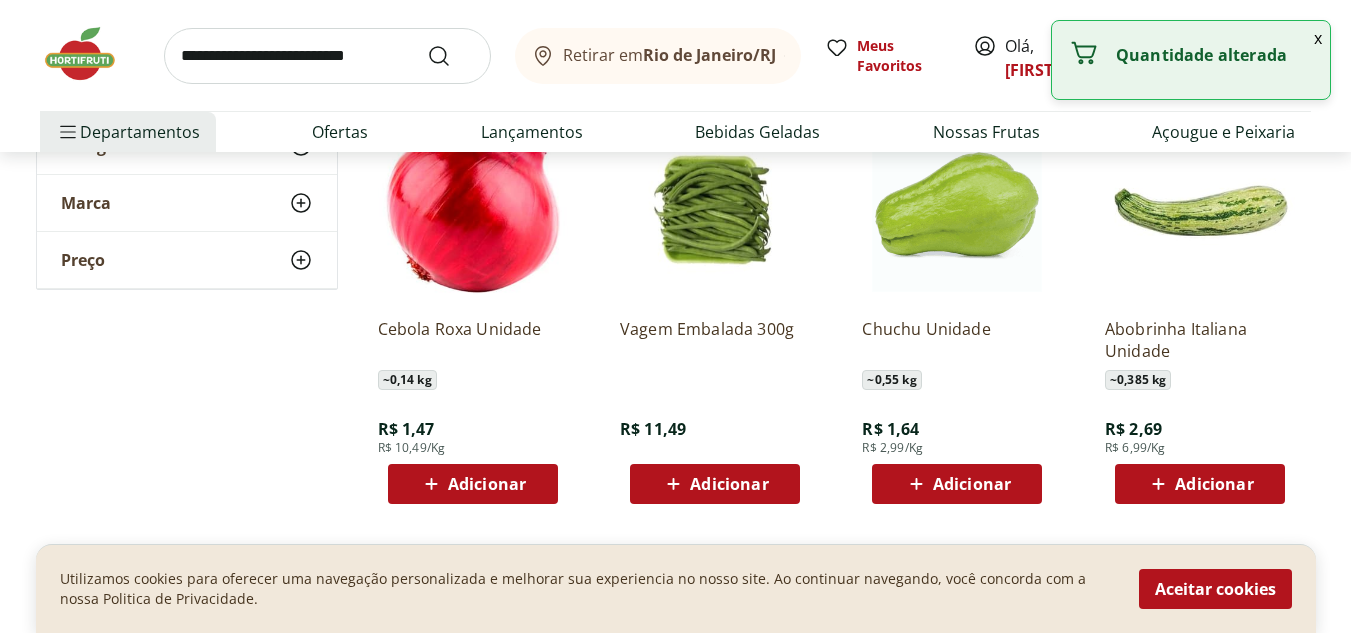 scroll, scrollTop: 1560, scrollLeft: 0, axis: vertical 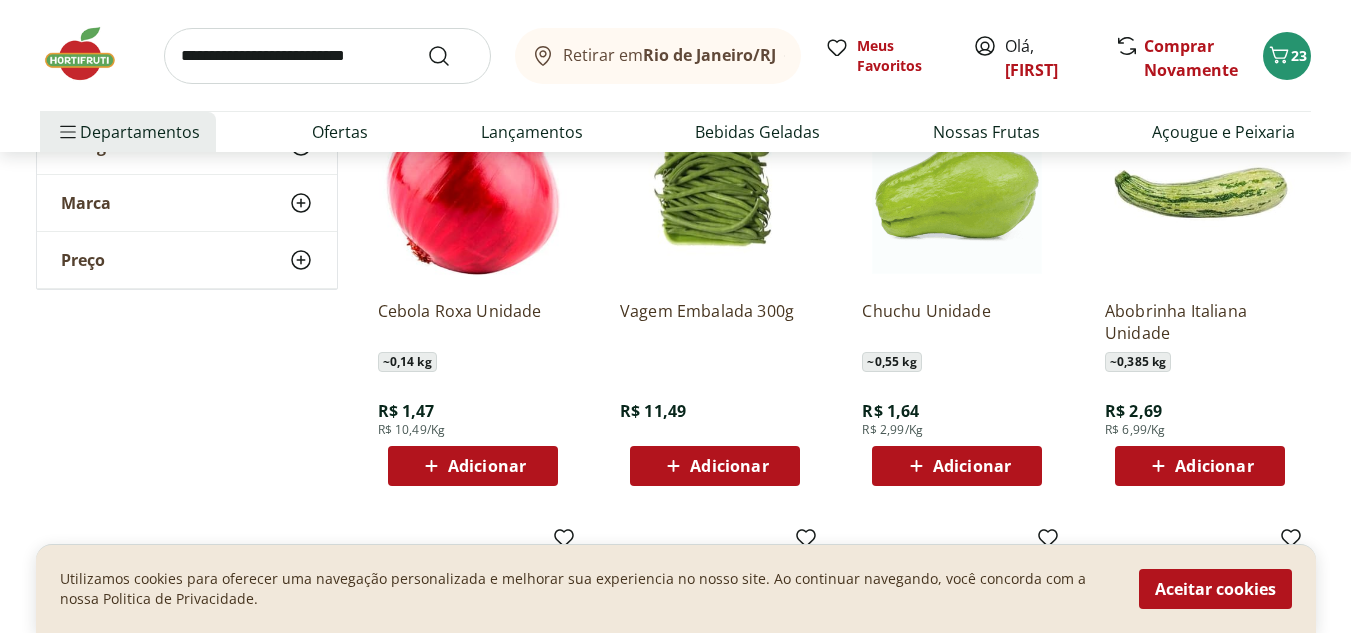 click on "Adicionar" at bounding box center [1214, 466] 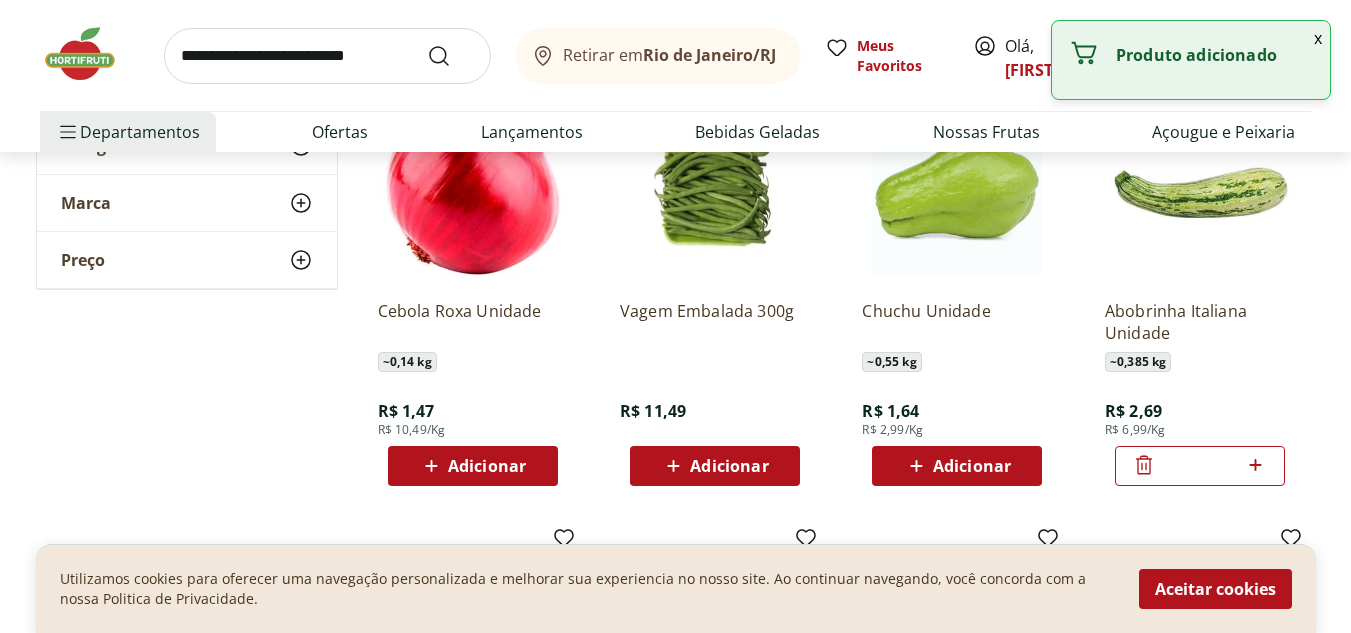 click 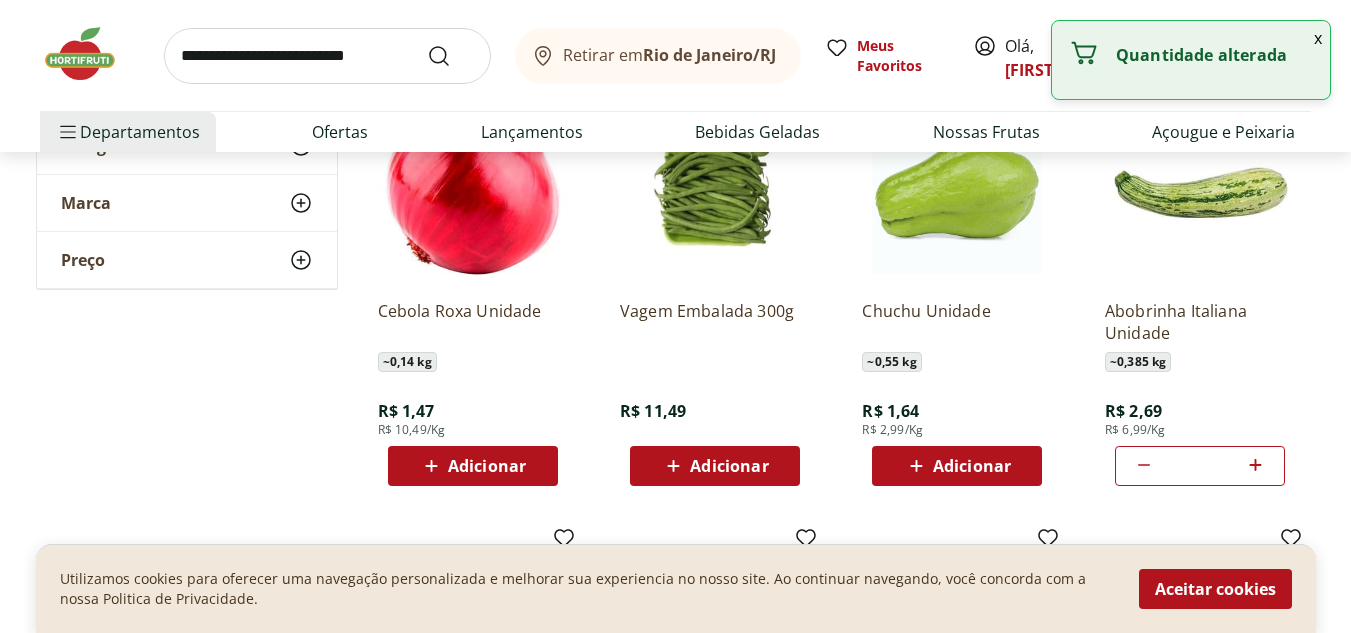 type 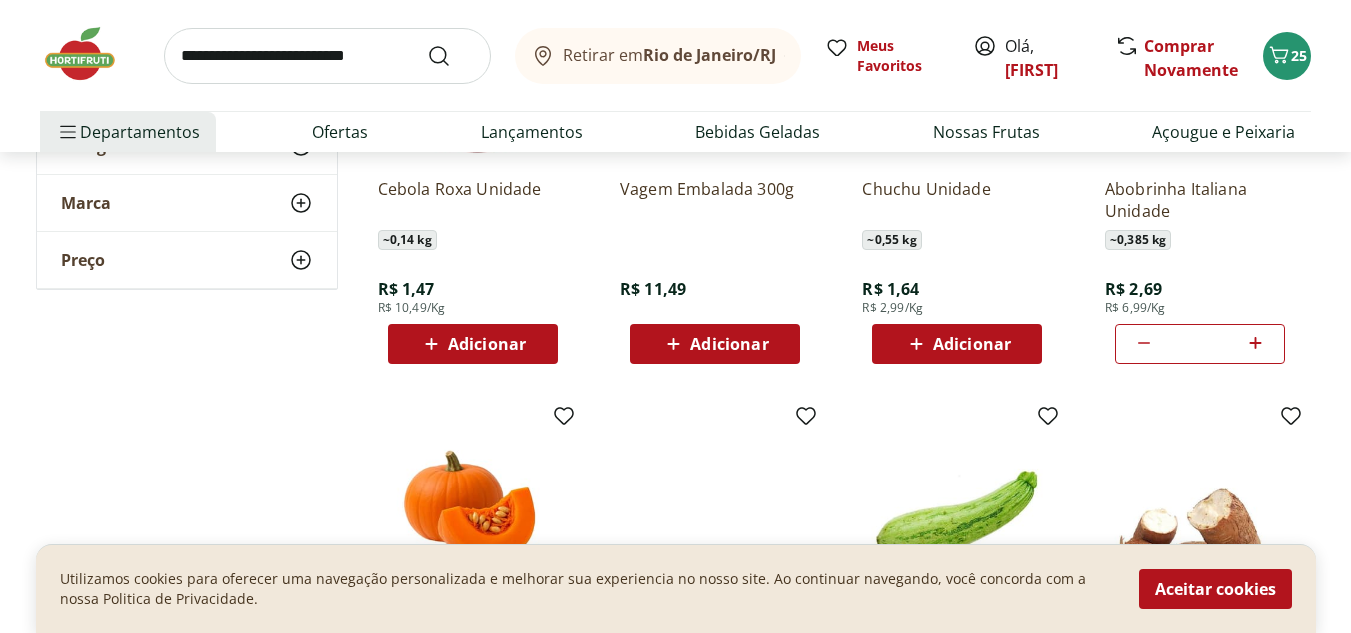 scroll, scrollTop: 1600, scrollLeft: 0, axis: vertical 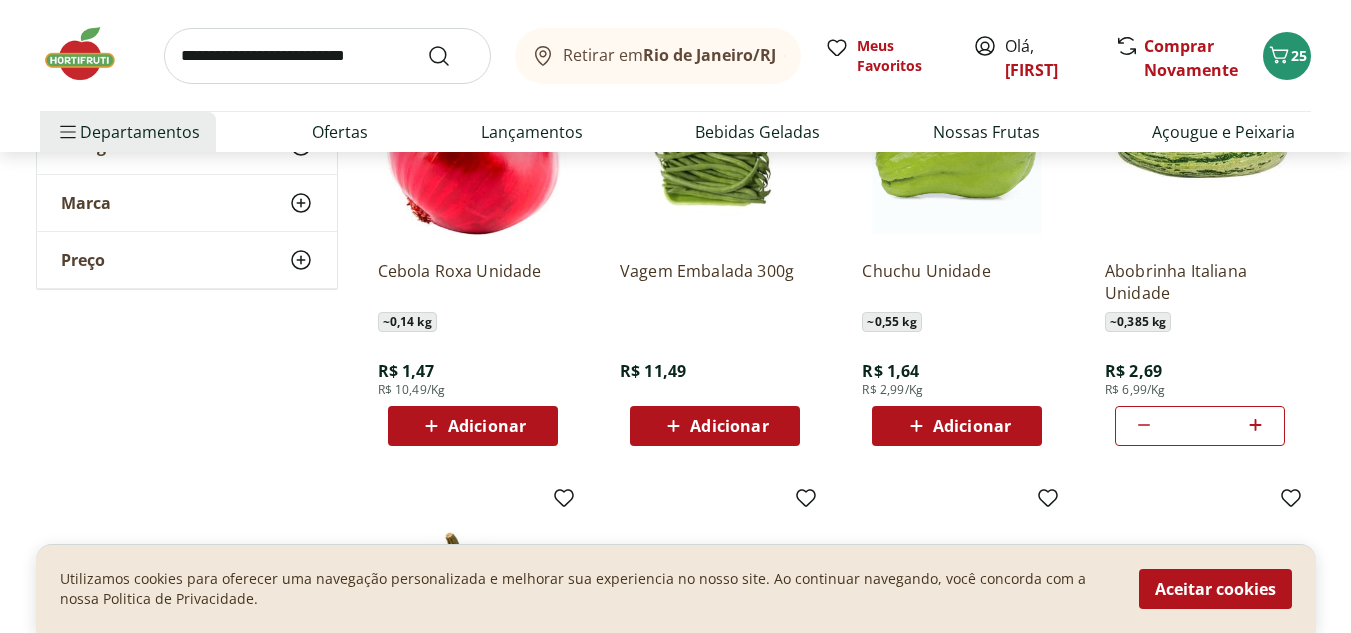 click 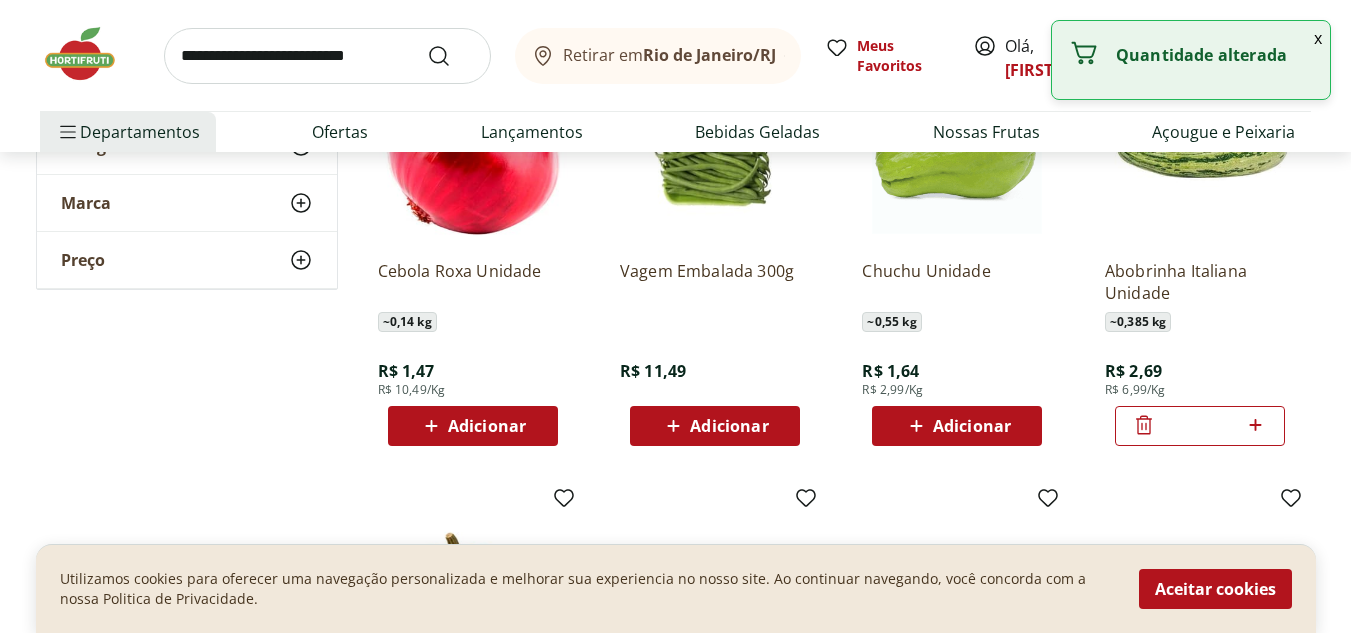 click 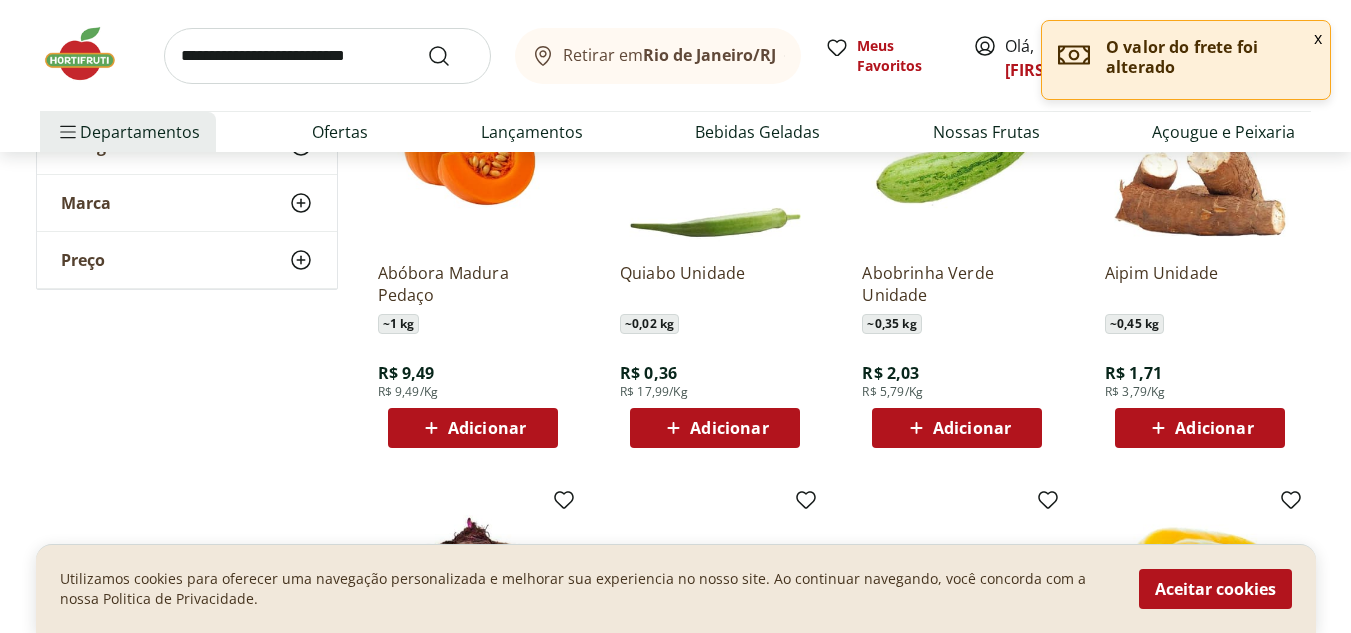 scroll, scrollTop: 2040, scrollLeft: 0, axis: vertical 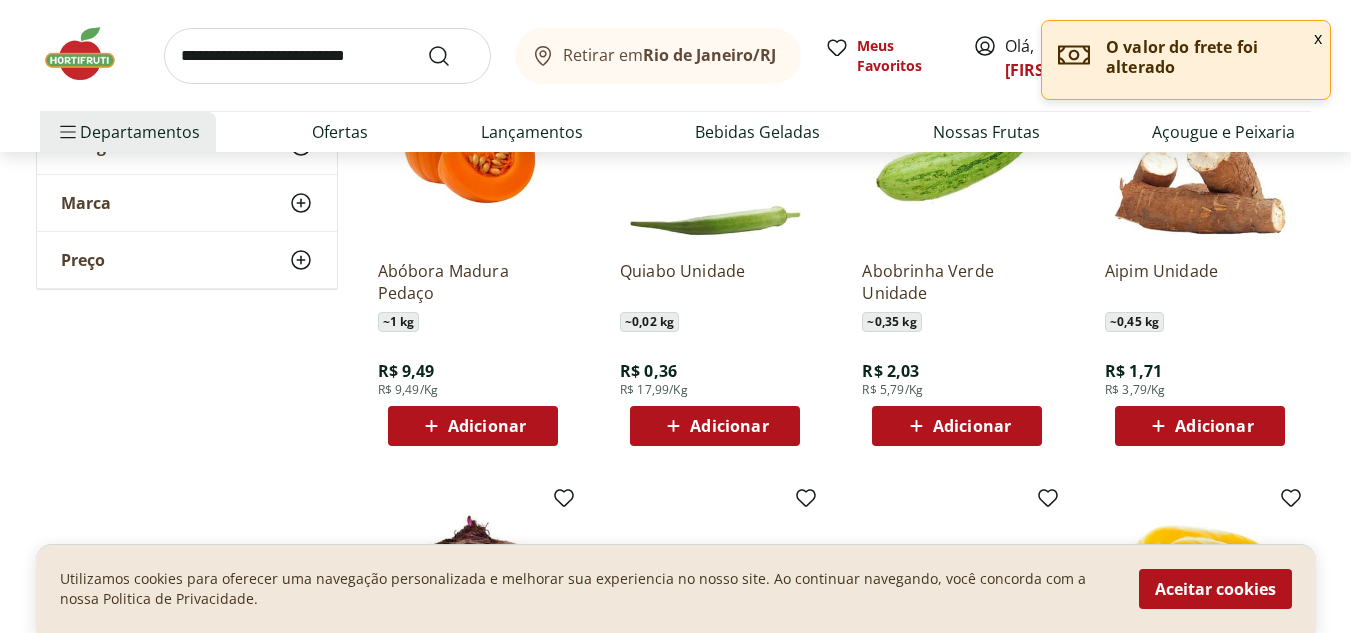 click on "Adicionar" at bounding box center (957, 426) 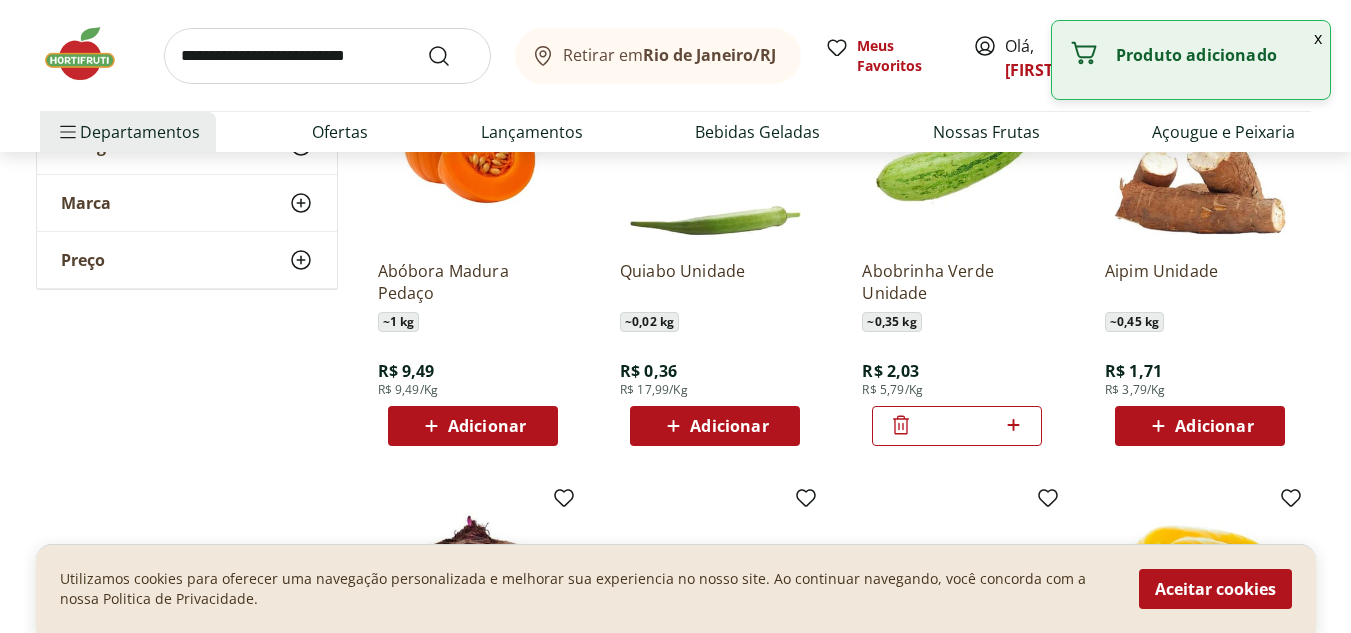 click 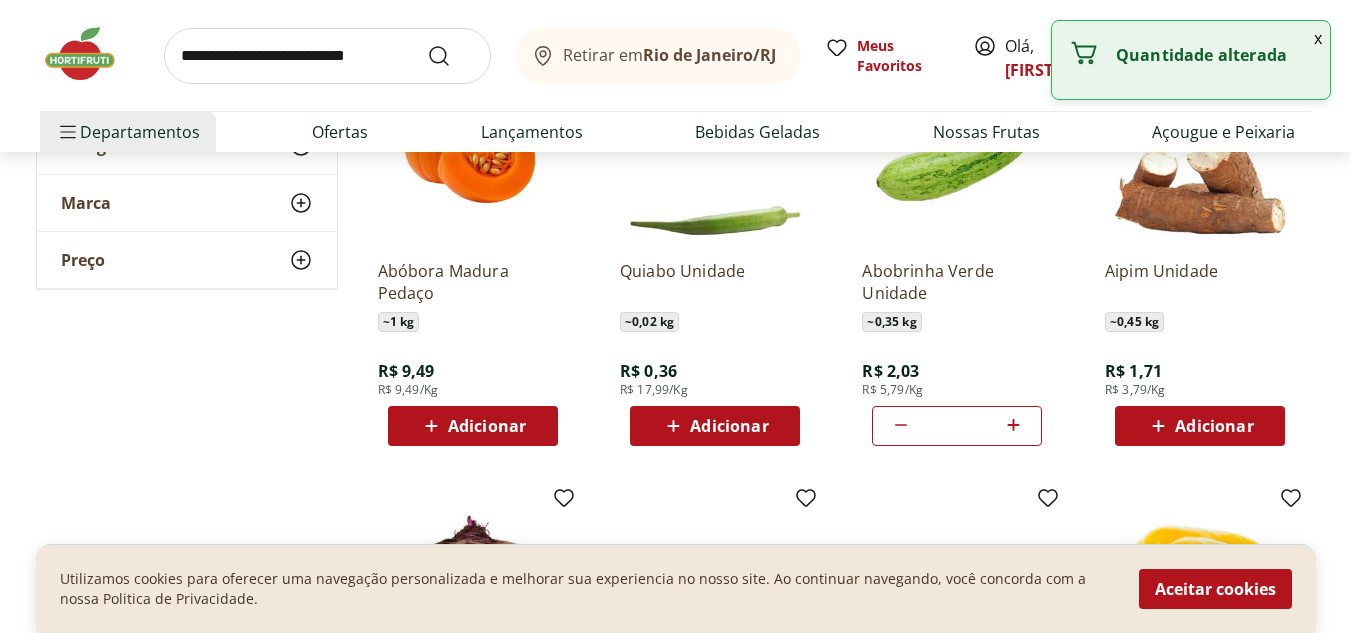 type 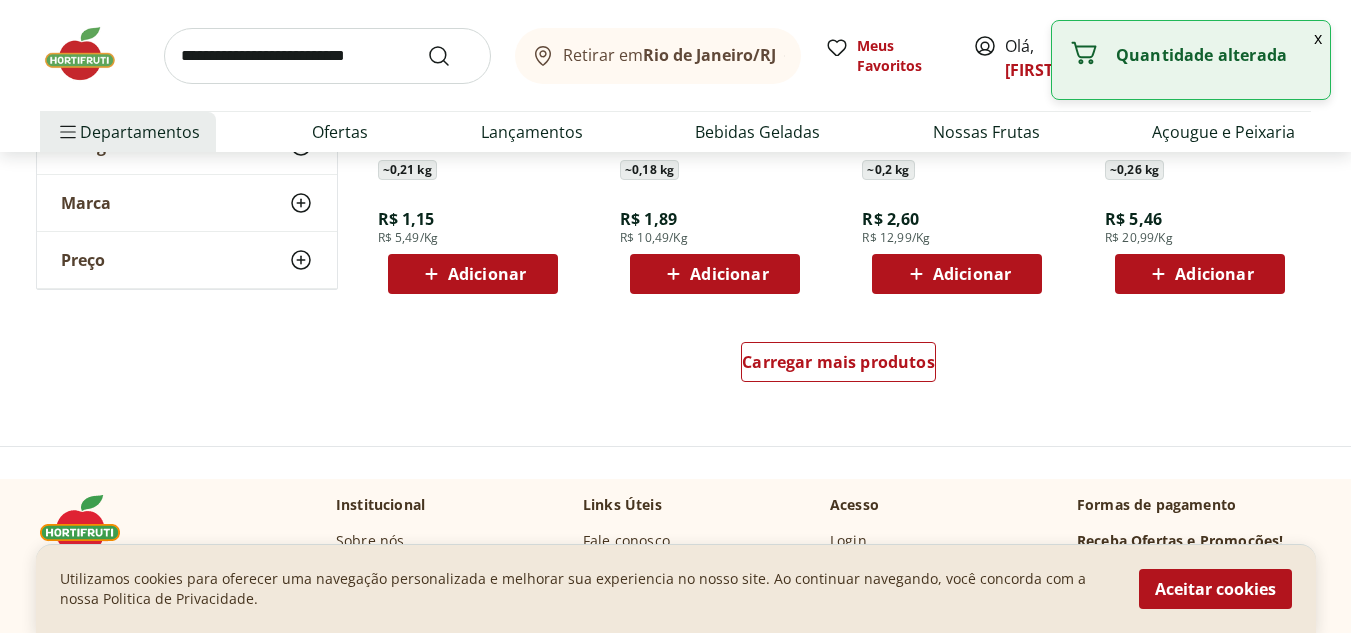 scroll, scrollTop: 2640, scrollLeft: 0, axis: vertical 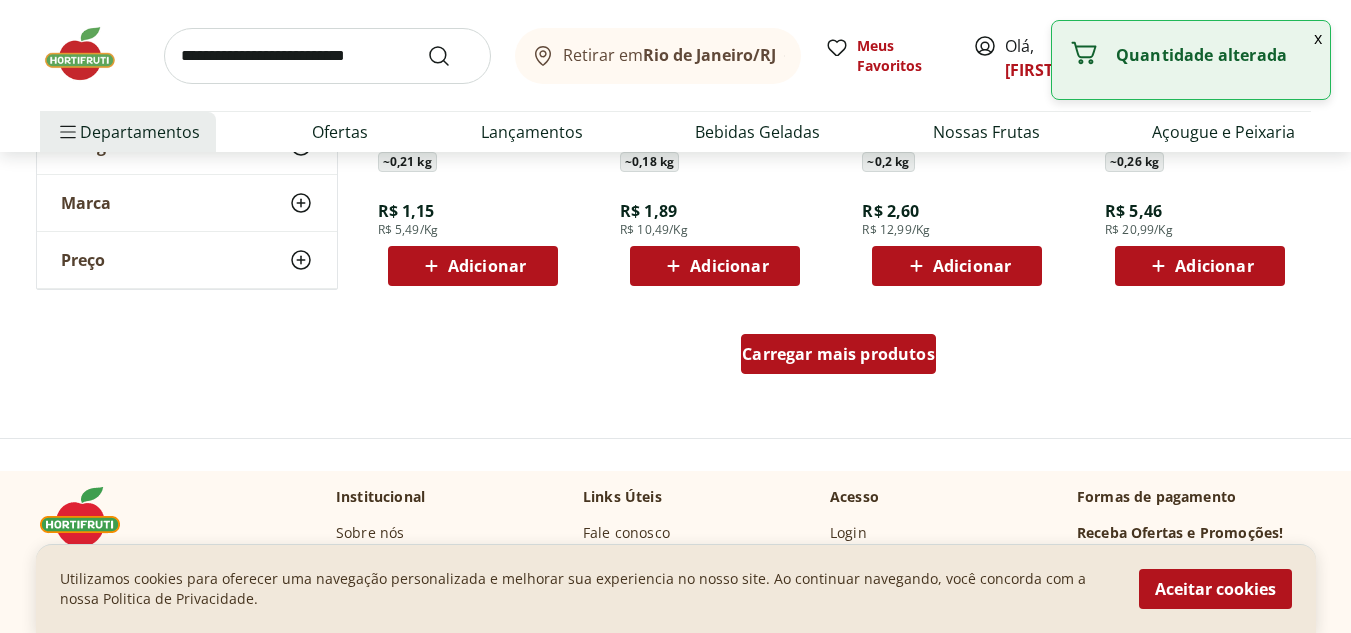 click on "Carregar mais produtos" at bounding box center [838, 354] 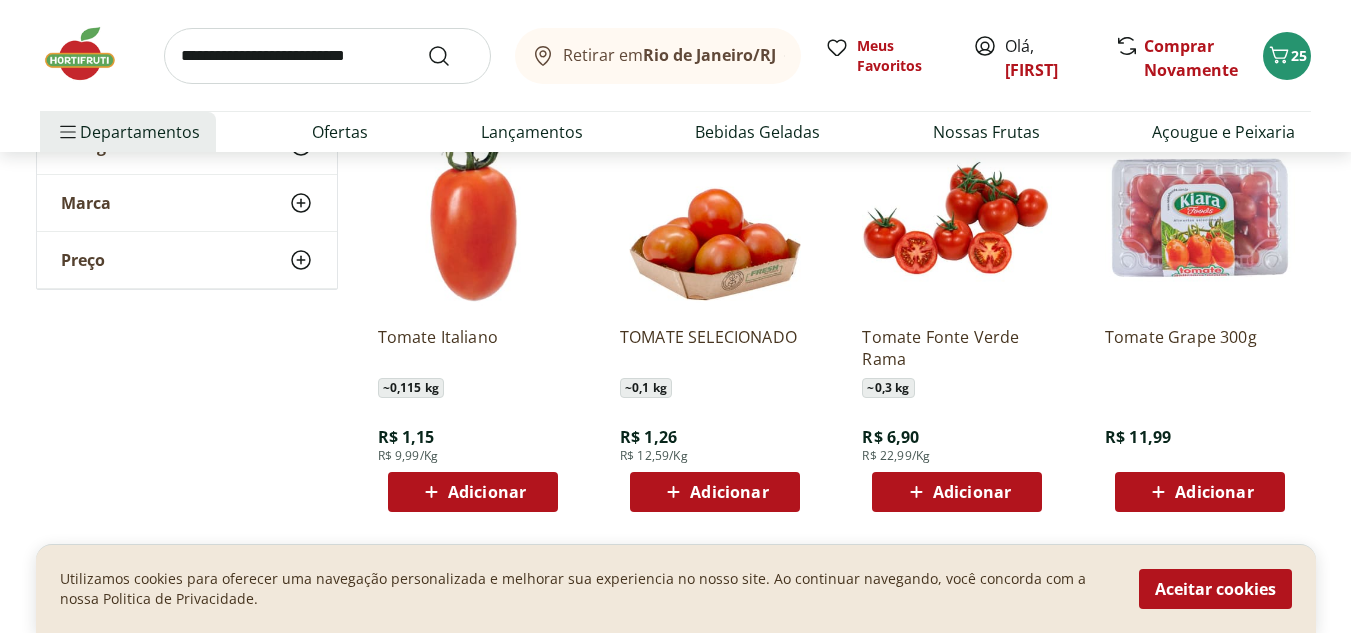 scroll, scrollTop: 2840, scrollLeft: 0, axis: vertical 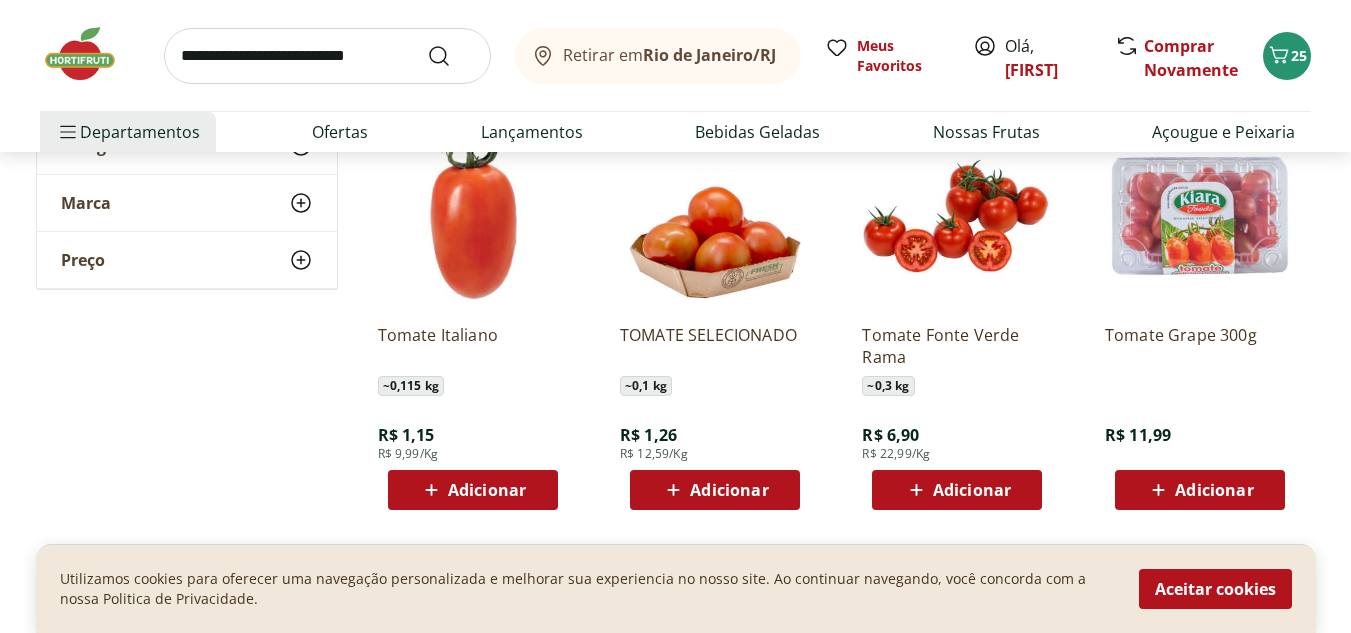 click on "Adicionar" at bounding box center [487, 490] 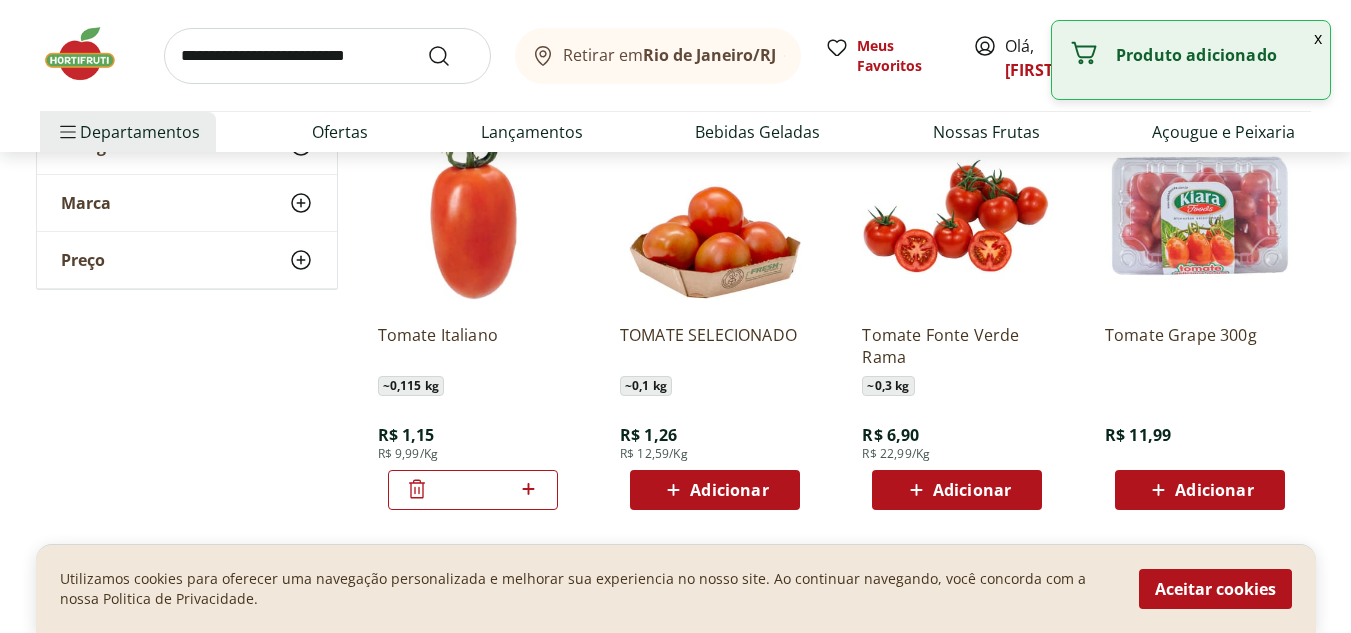 click 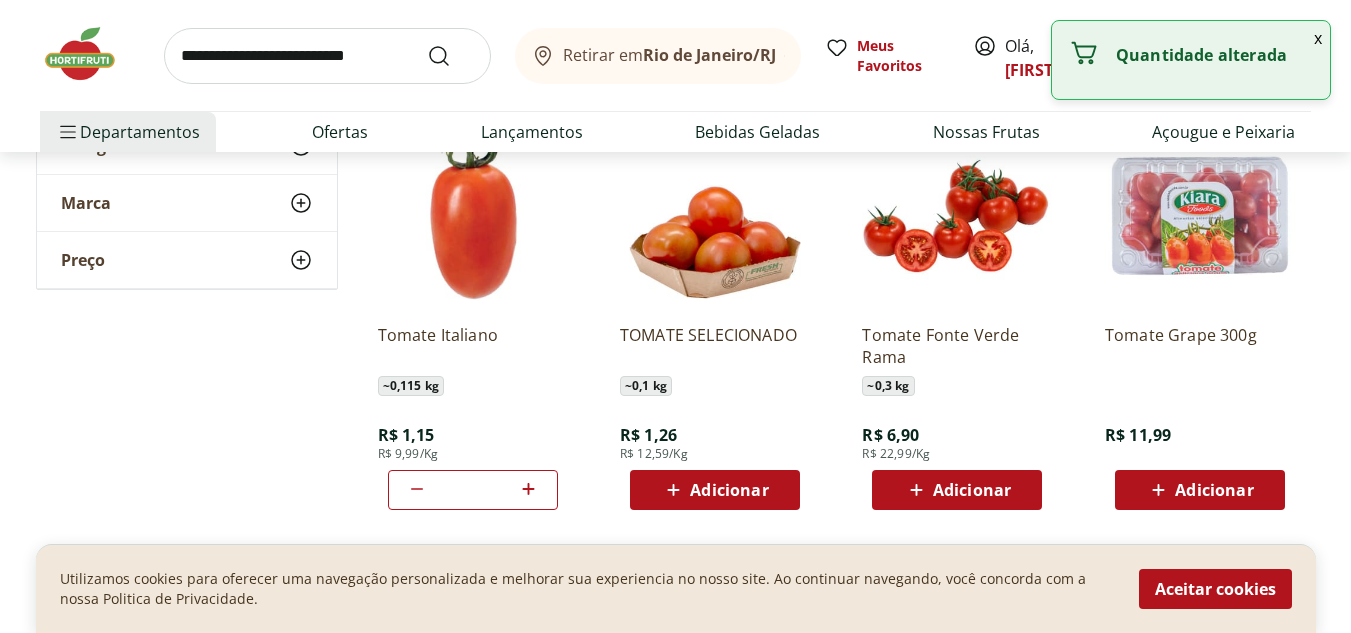 click 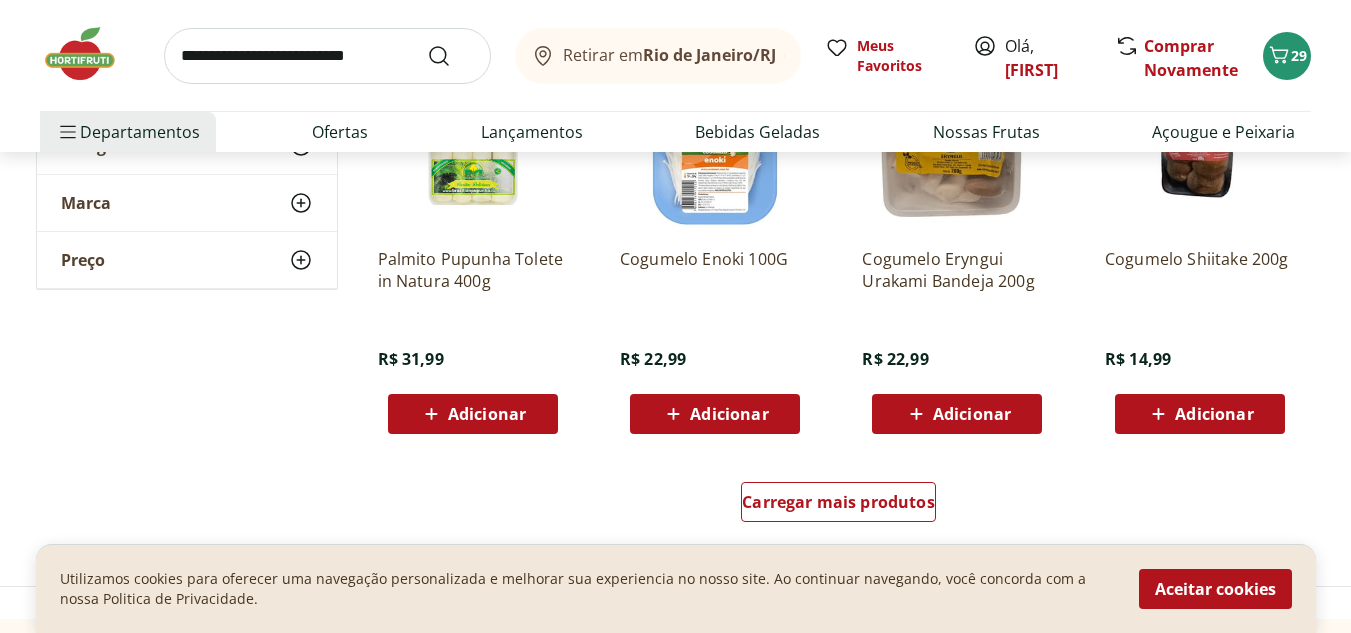 scroll, scrollTop: 3800, scrollLeft: 0, axis: vertical 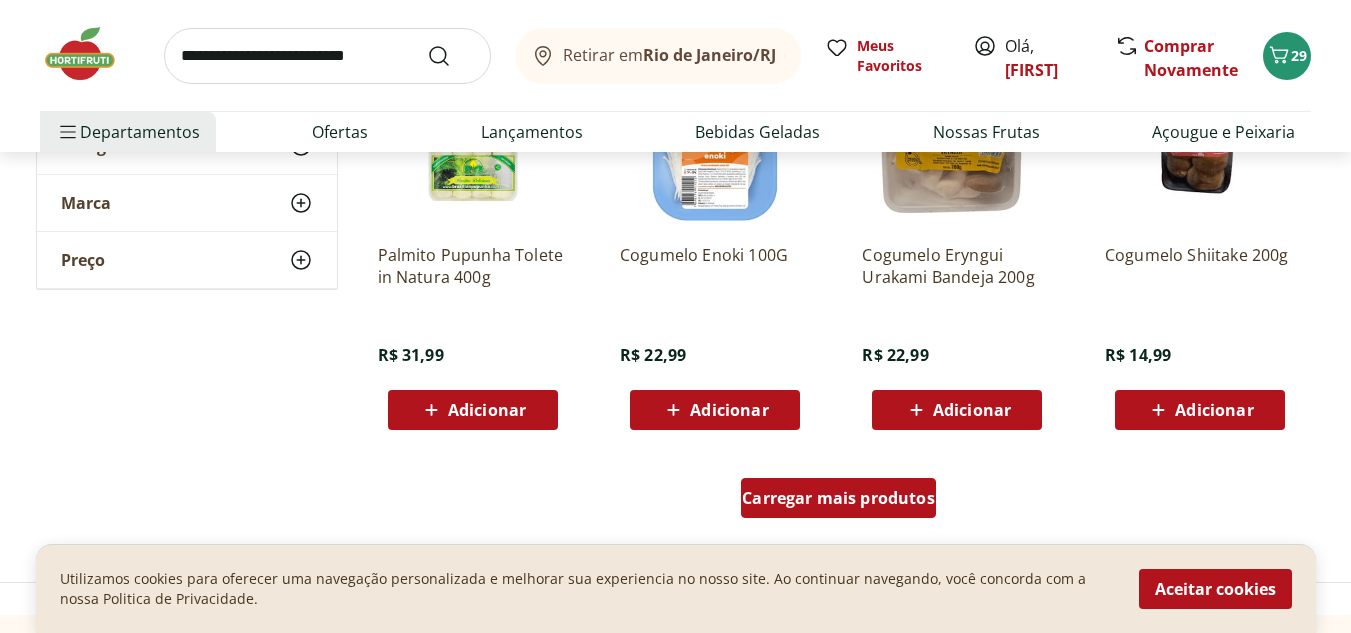 click on "Carregar mais produtos" at bounding box center (838, 498) 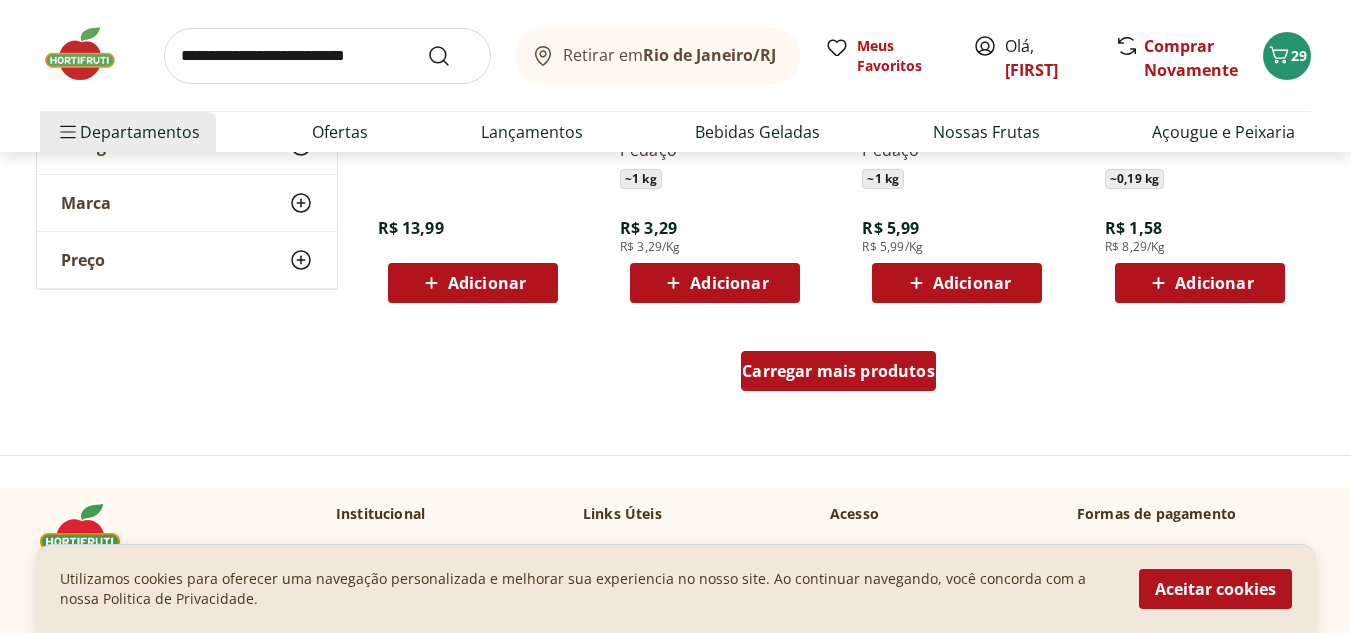 scroll, scrollTop: 5240, scrollLeft: 0, axis: vertical 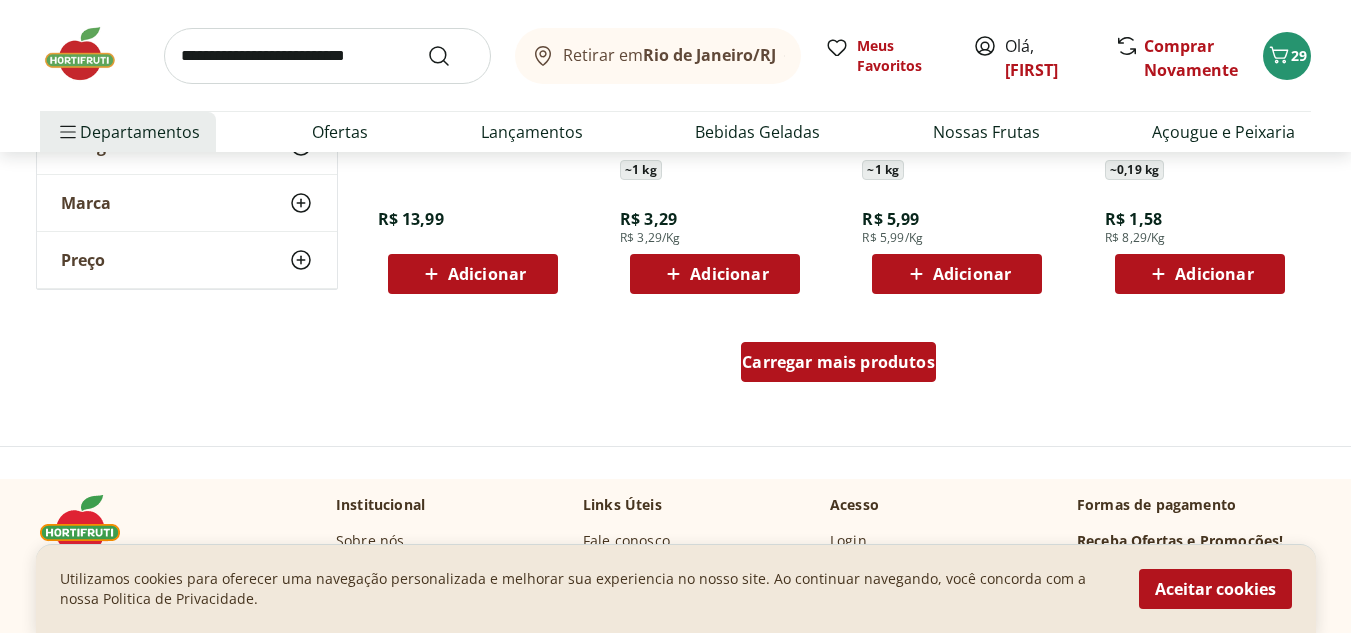 click on "Carregar mais produtos" at bounding box center (838, 362) 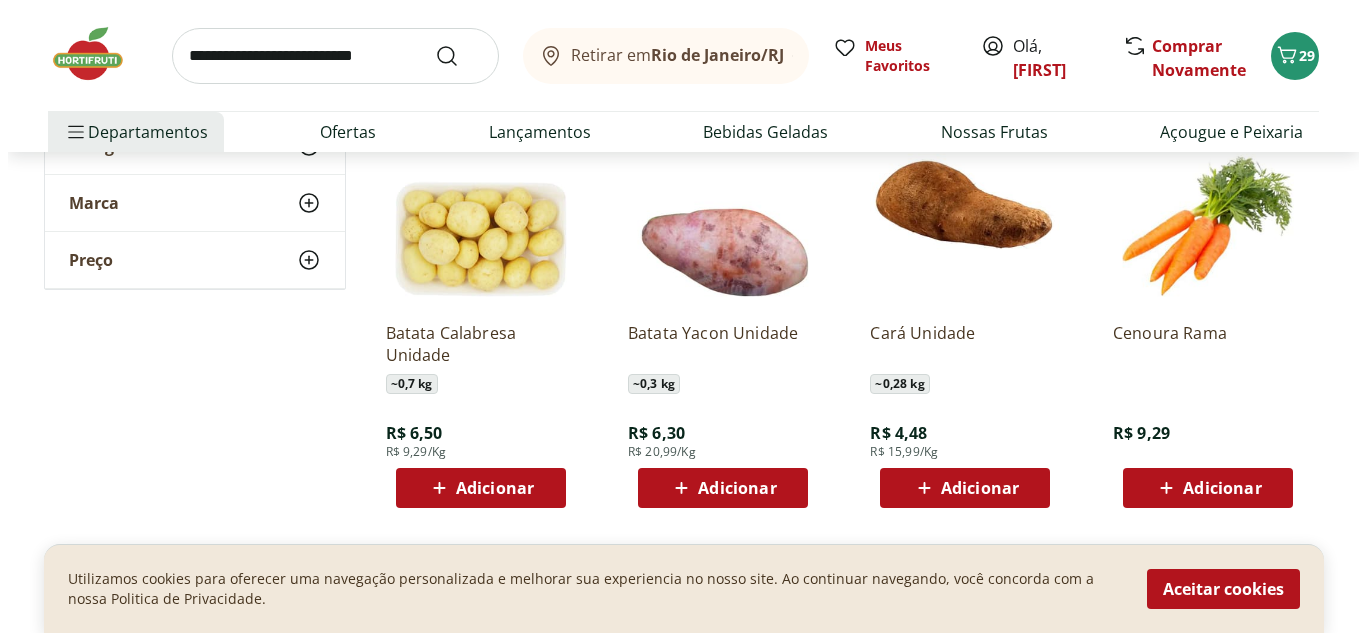 scroll, scrollTop: 5480, scrollLeft: 0, axis: vertical 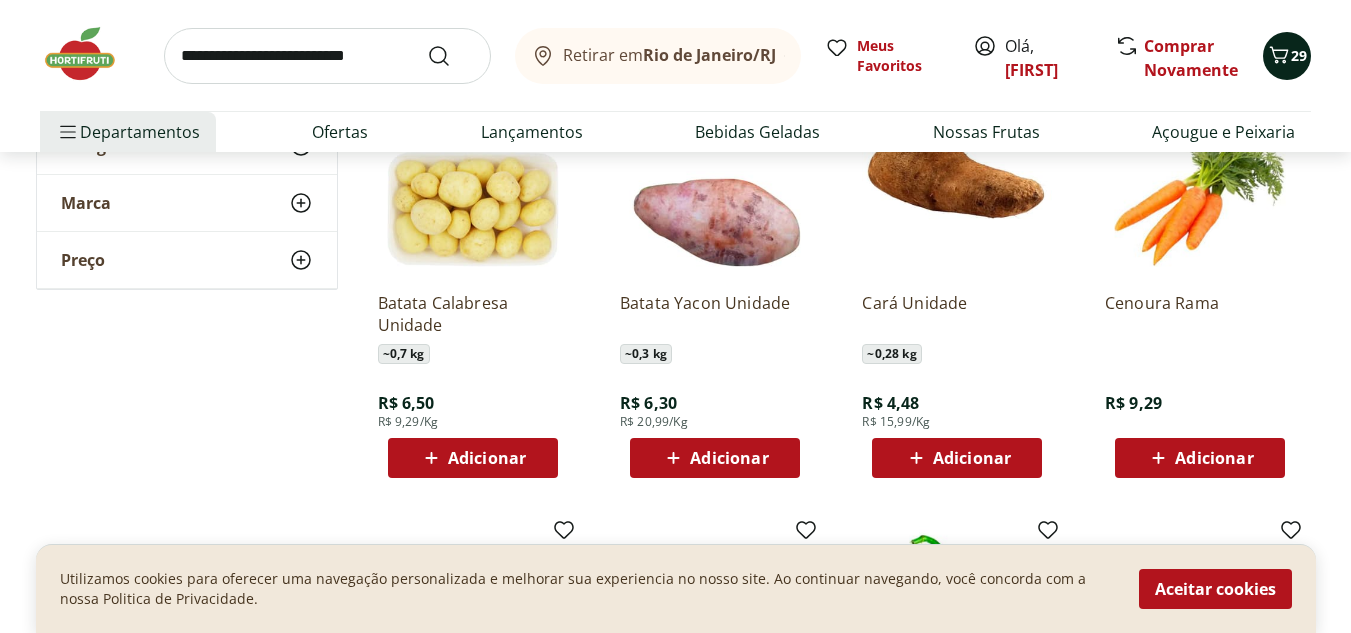 click on "29" at bounding box center (1287, 56) 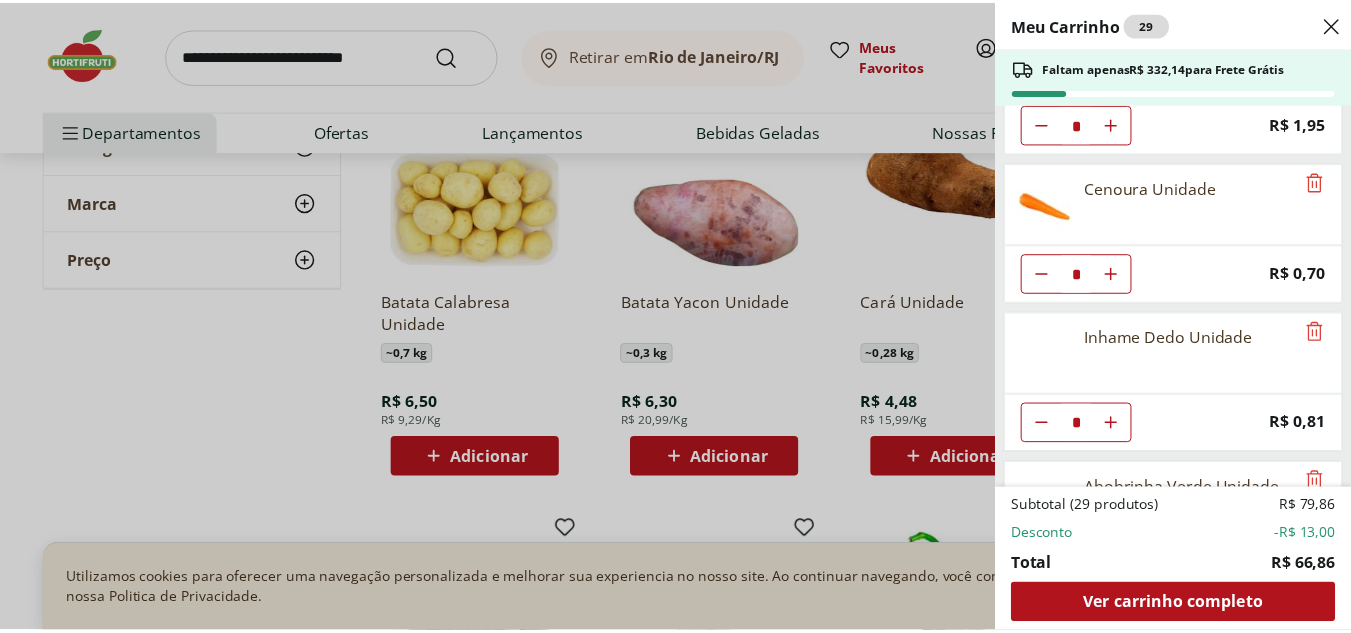 scroll, scrollTop: 845, scrollLeft: 0, axis: vertical 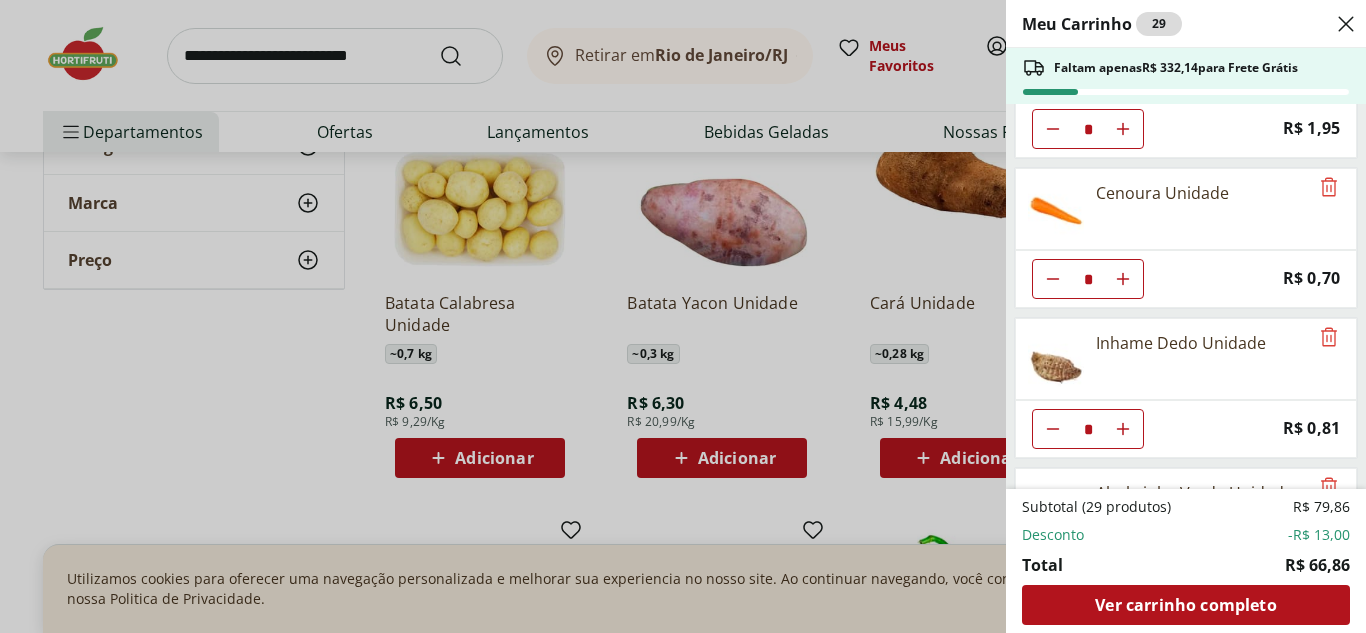 click 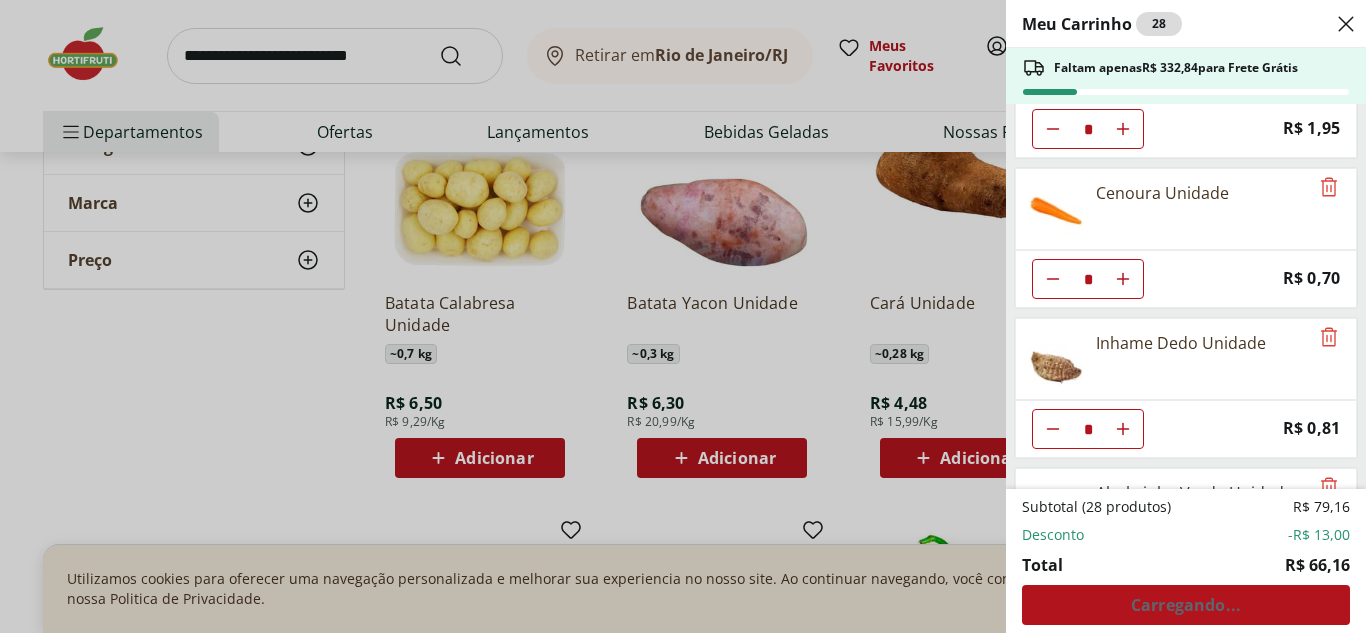 click 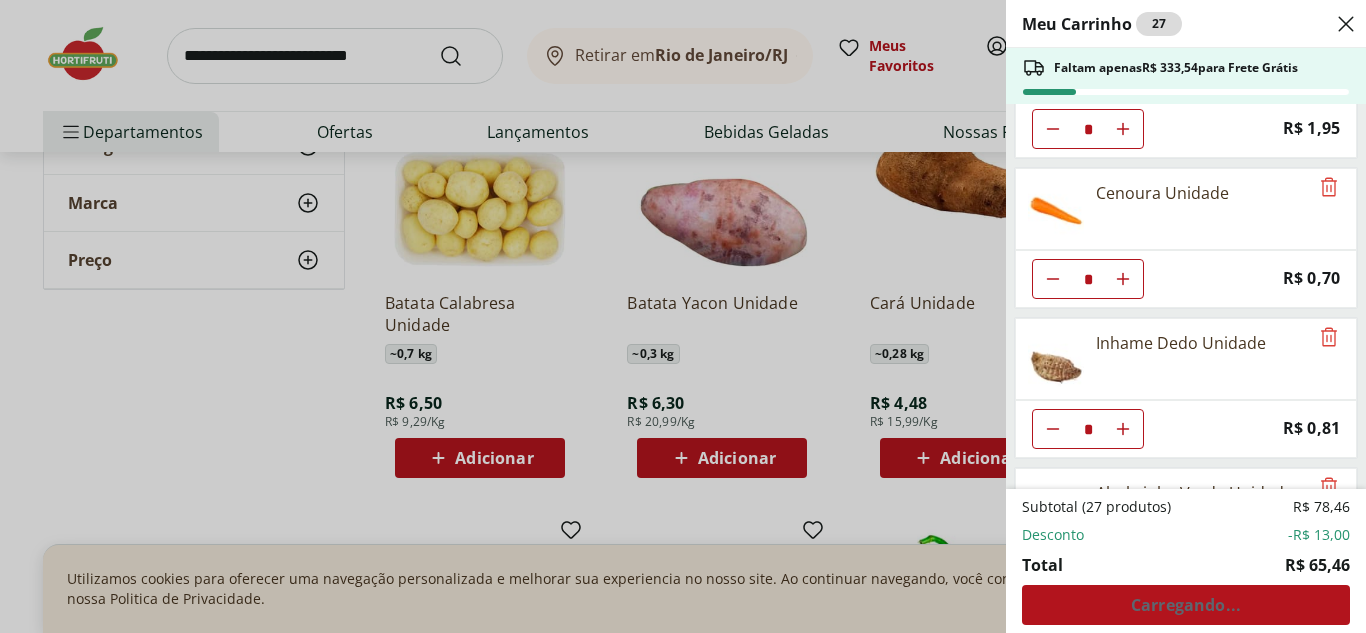 click on "Meu Carrinho 27 Faltam apenas  R$ 333,54  para Frete Grátis Filé de Tilápia Congelada Frescatto 500g * Original price: R$ 42,99 Price: R$ 29,99 Alface Crespa Unidade * Price: R$ 3,69 Cebola Nacional Unidade * Price: R$ 1,00 Batata Doce Unidade * Price: R$ 1,53 Alho Nacional Unidade * Price: R$ 2,03 Berinjela Unidade * Price: R$ 1,95 Cenoura Unidade * Price: R$ 0,70 Inhame Dedo Unidade * Price: R$ 0,81 Abobrinha Verde Unidade * Price: R$ 2,03 Tomate Italiano * Price: R$ 1,15 Subtotal (27 produtos) R$ 78,46 Desconto -R$ 13,00 Total R$ 65,46 Carregando..." at bounding box center [683, 316] 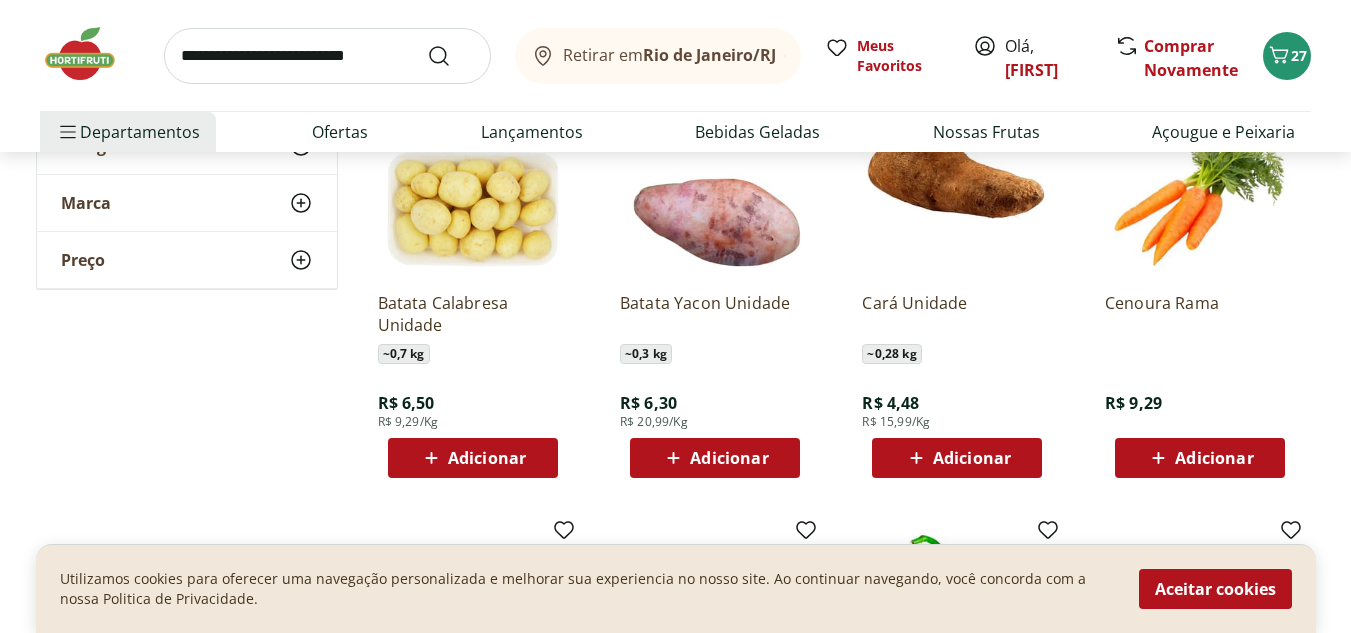 type 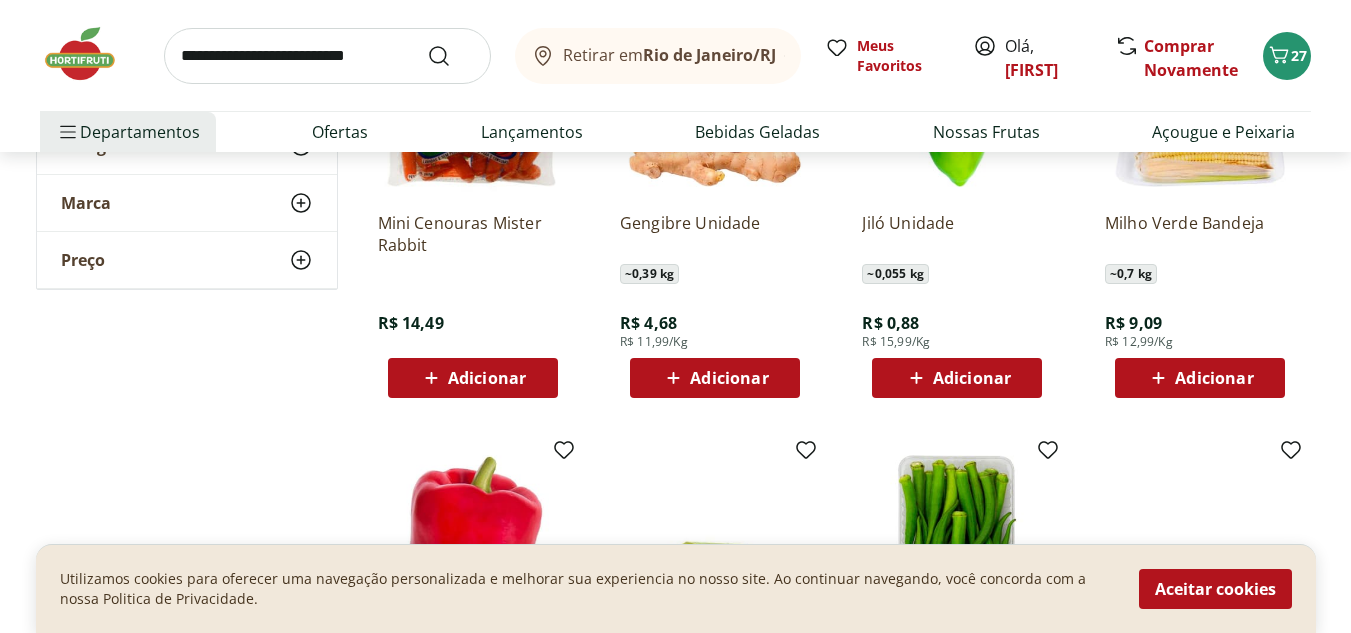 scroll, scrollTop: 6040, scrollLeft: 0, axis: vertical 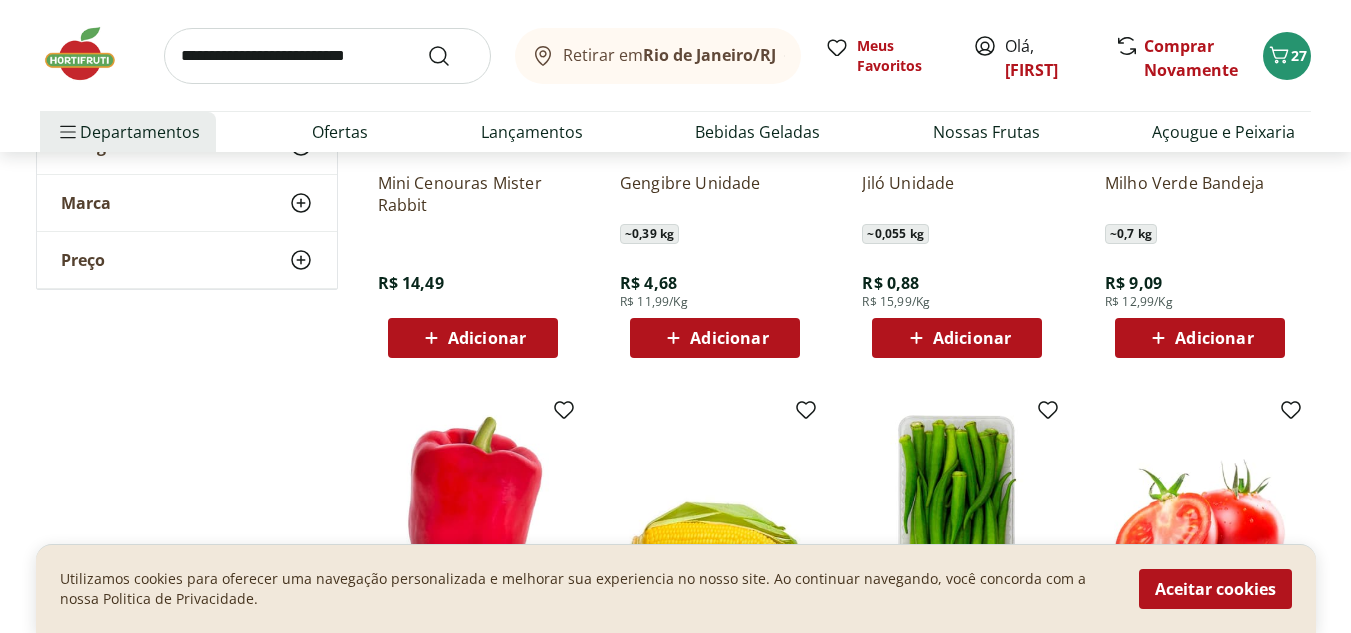 click on "Adicionar" at bounding box center (715, 338) 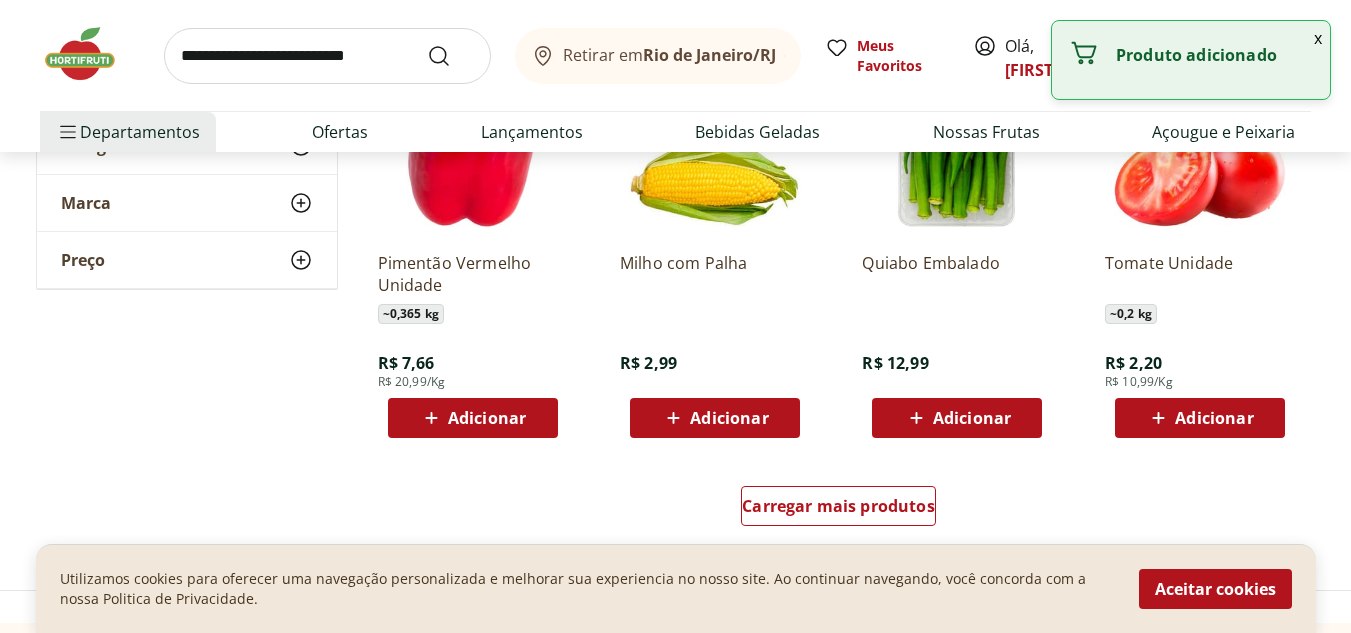 scroll, scrollTop: 6440, scrollLeft: 0, axis: vertical 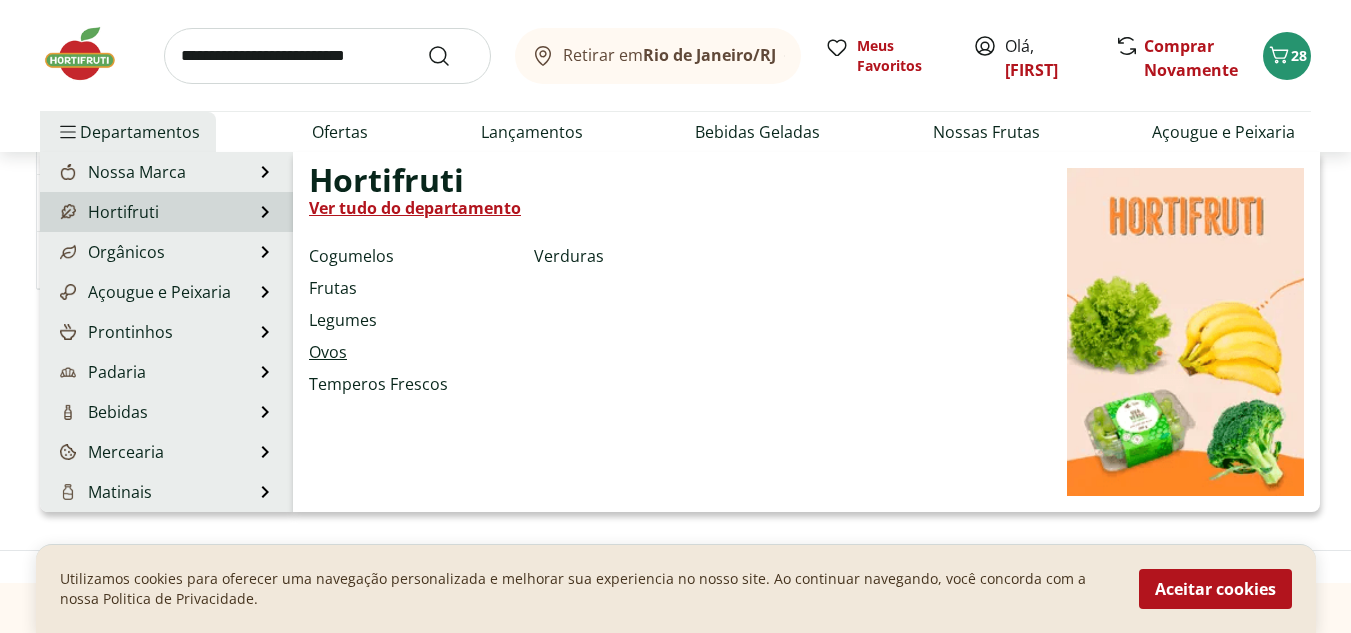 click on "Ovos" at bounding box center [328, 352] 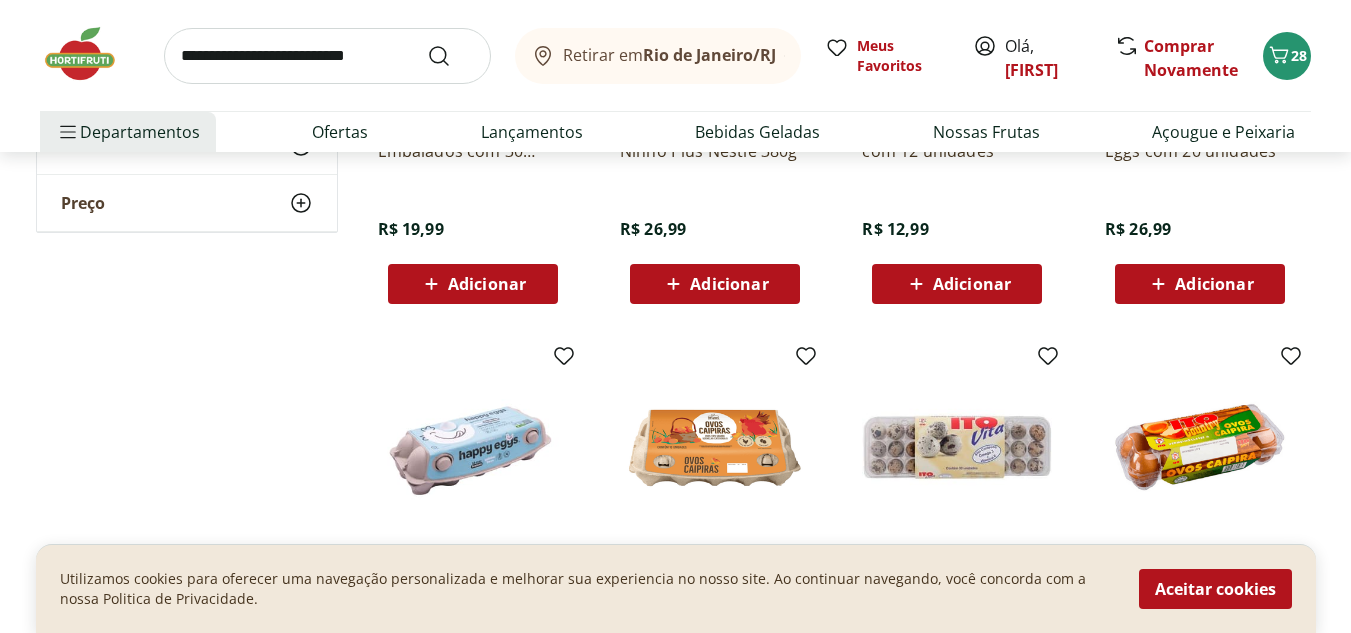 scroll, scrollTop: 880, scrollLeft: 0, axis: vertical 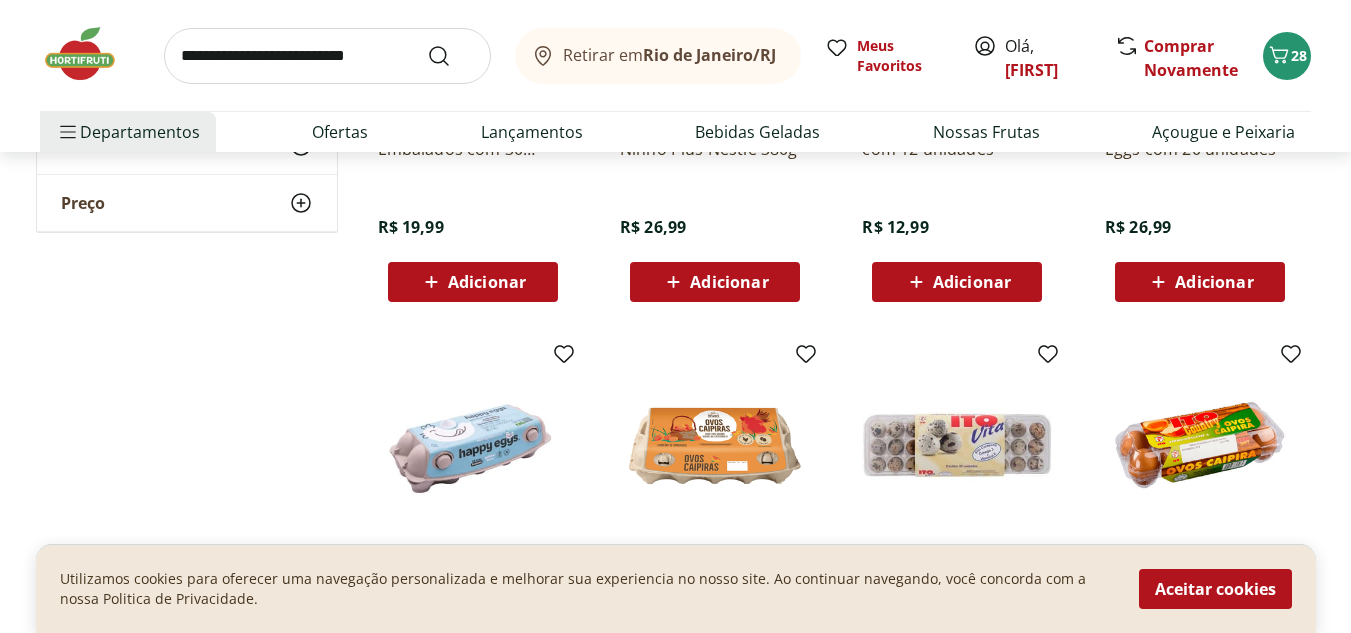 click 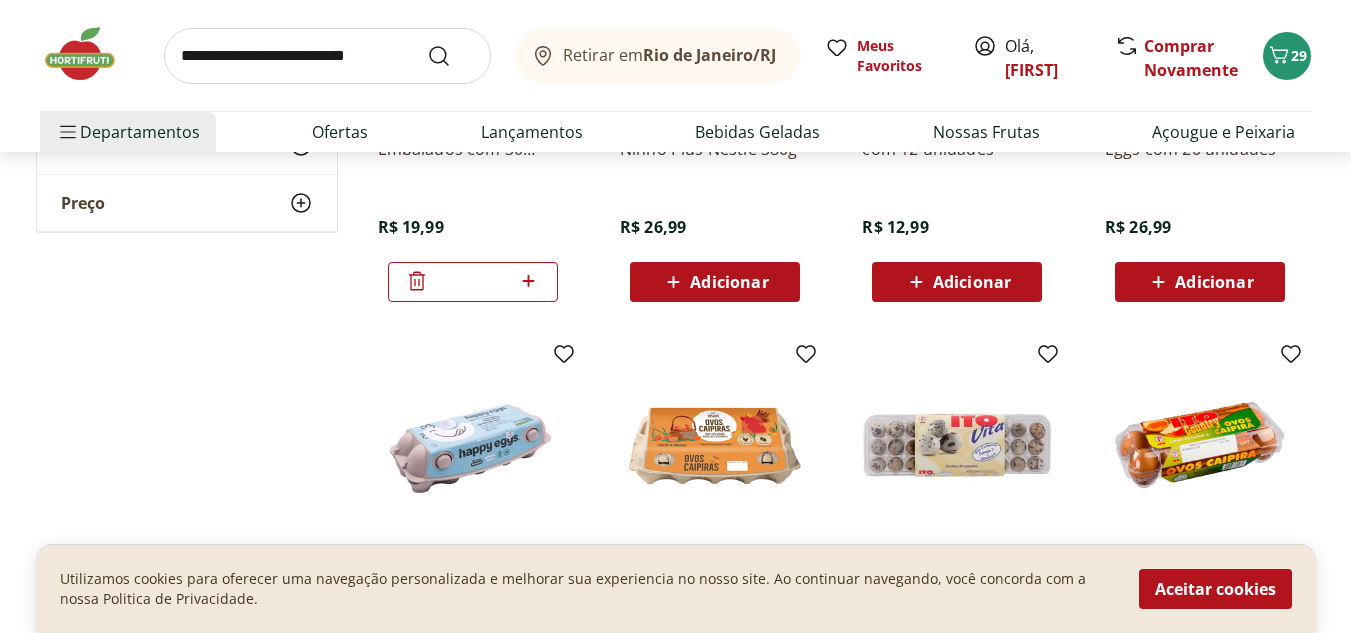 click at bounding box center [327, 56] 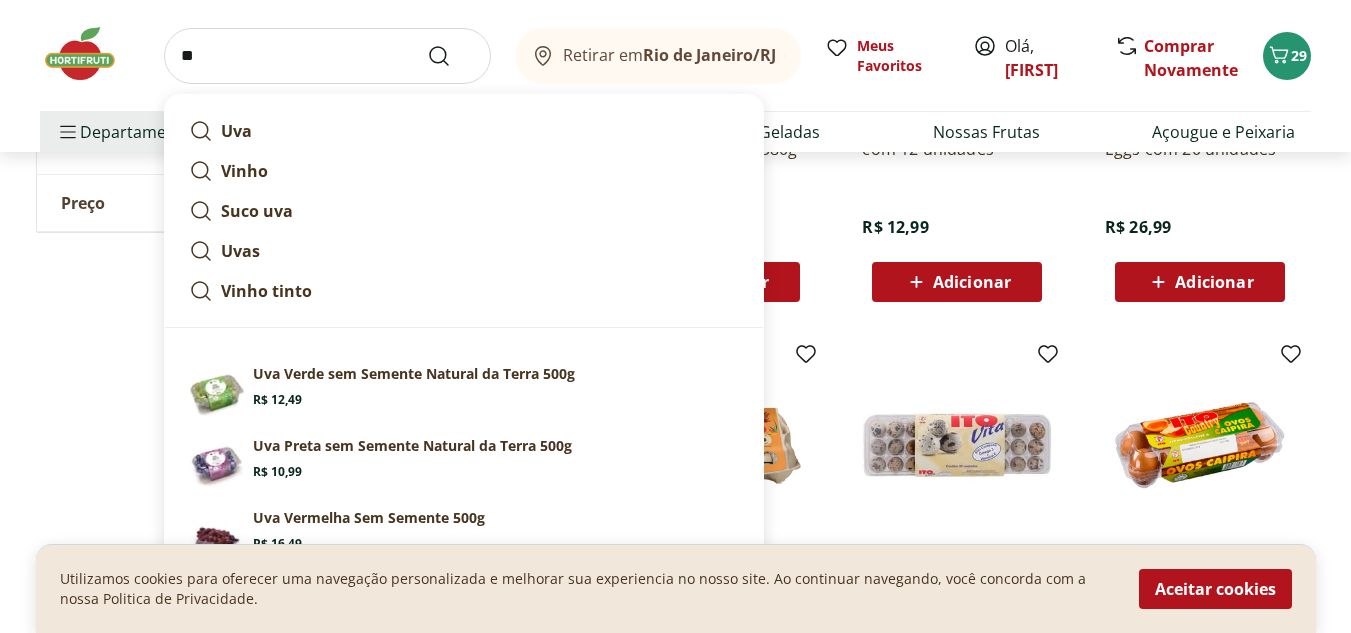 type on "*" 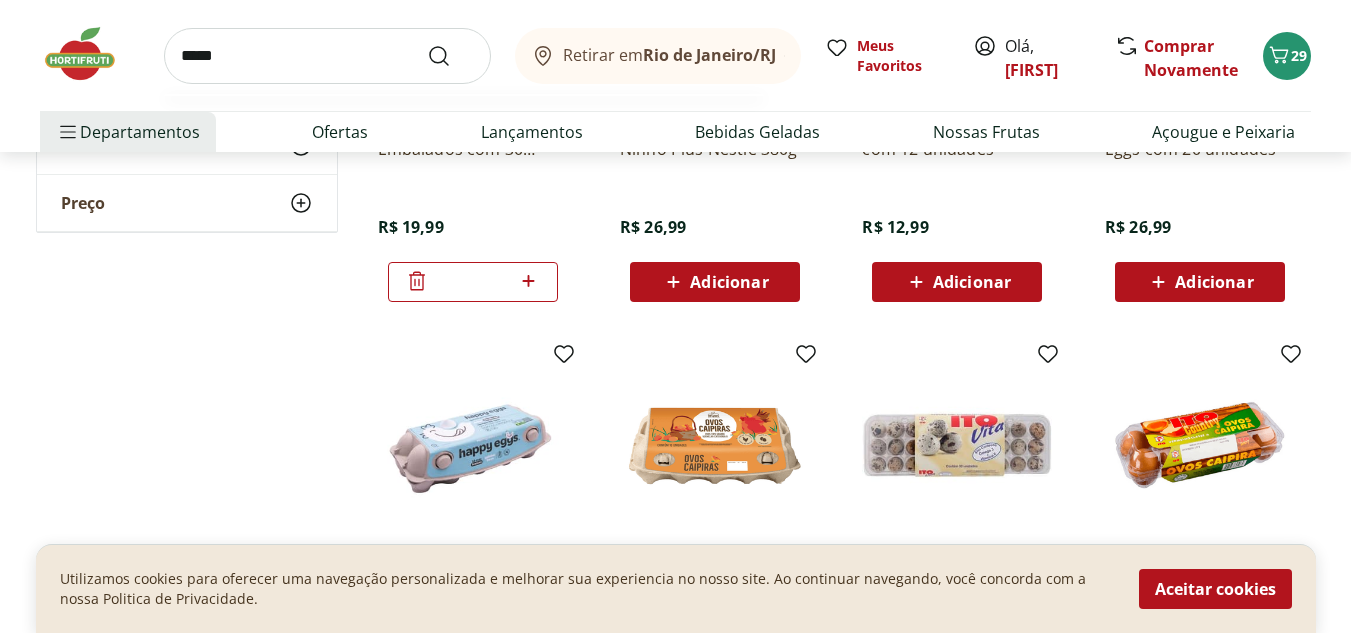 type on "*****" 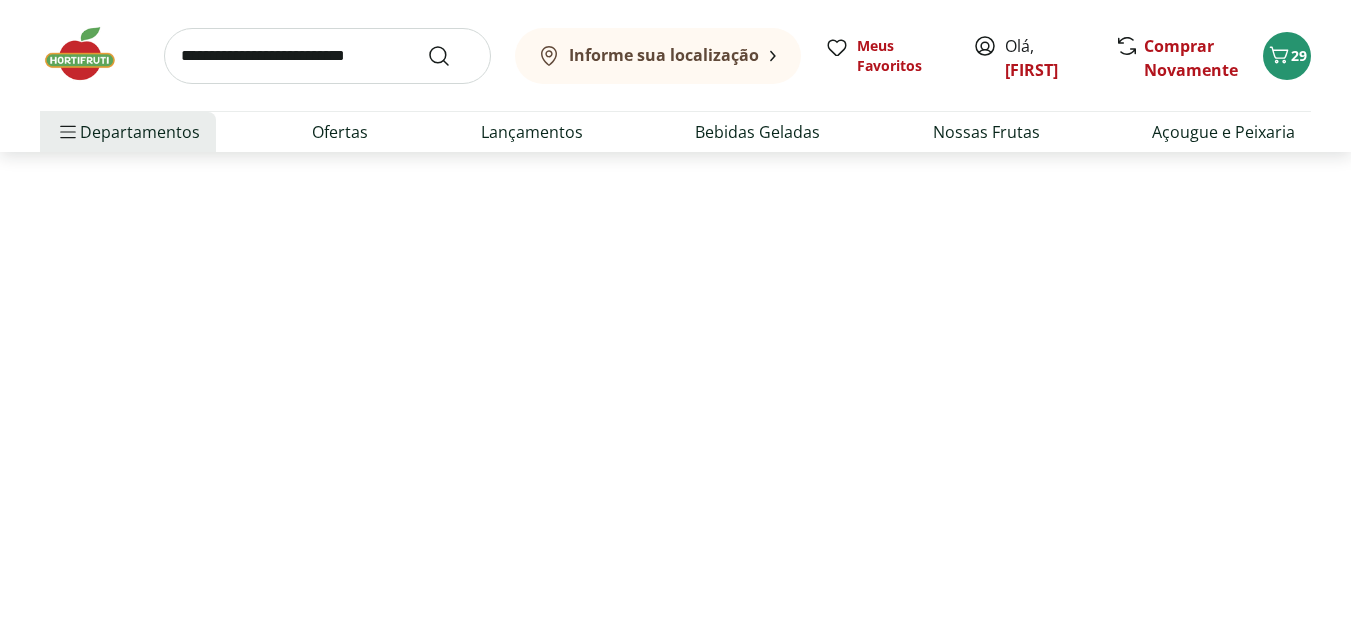 scroll, scrollTop: 0, scrollLeft: 0, axis: both 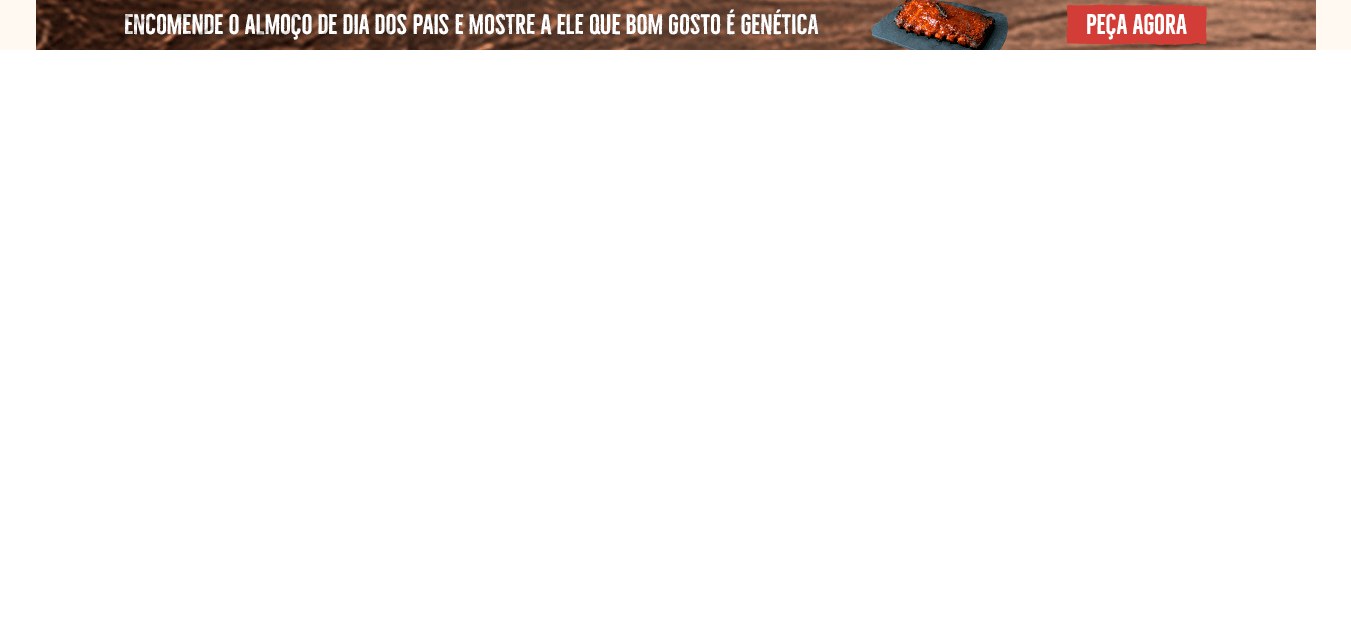 select on "**********" 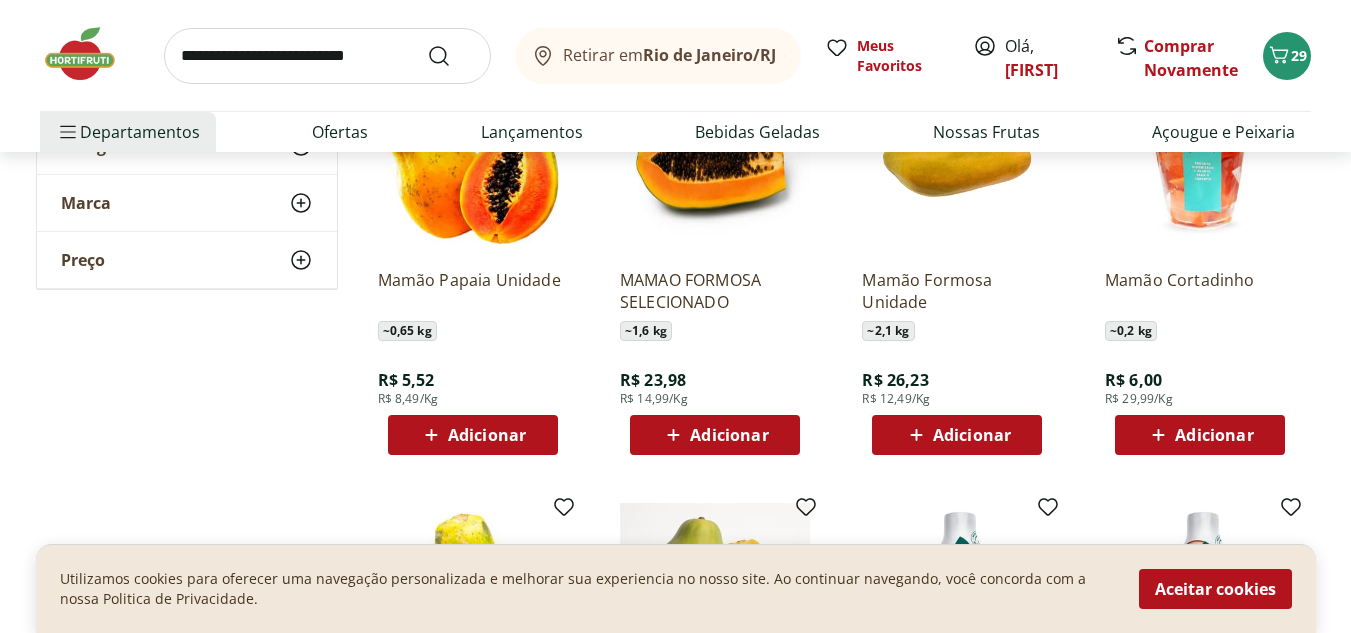 scroll, scrollTop: 320, scrollLeft: 0, axis: vertical 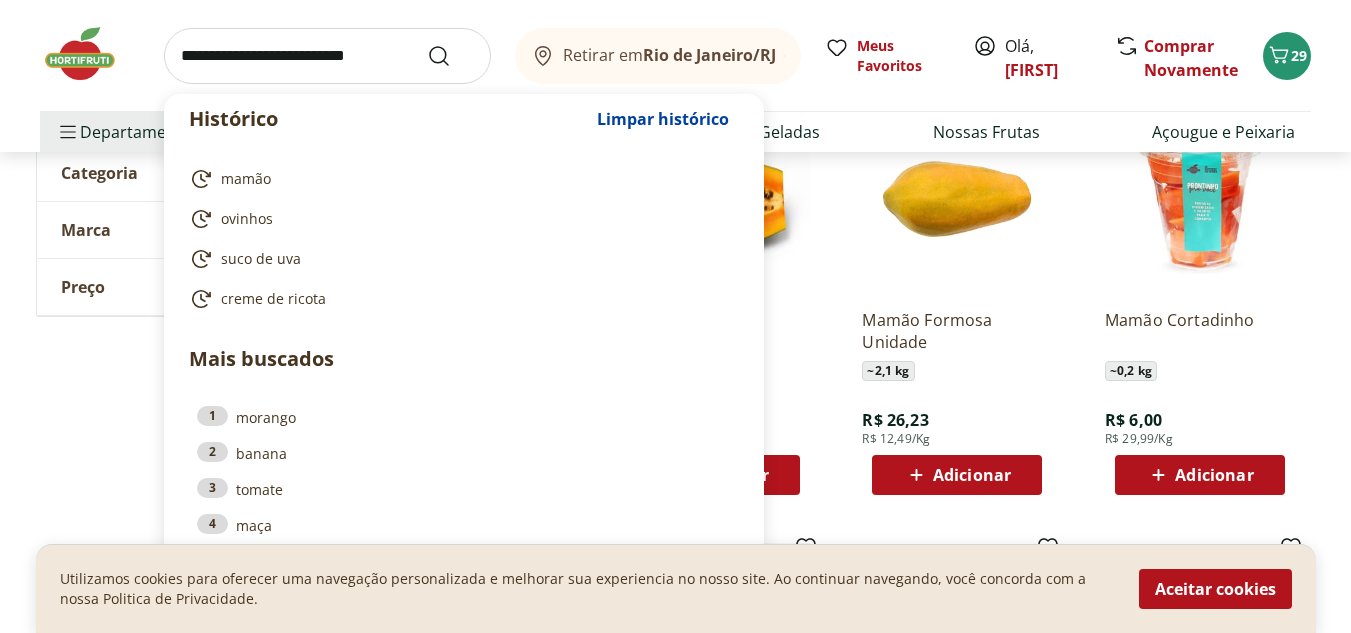 click at bounding box center [327, 56] 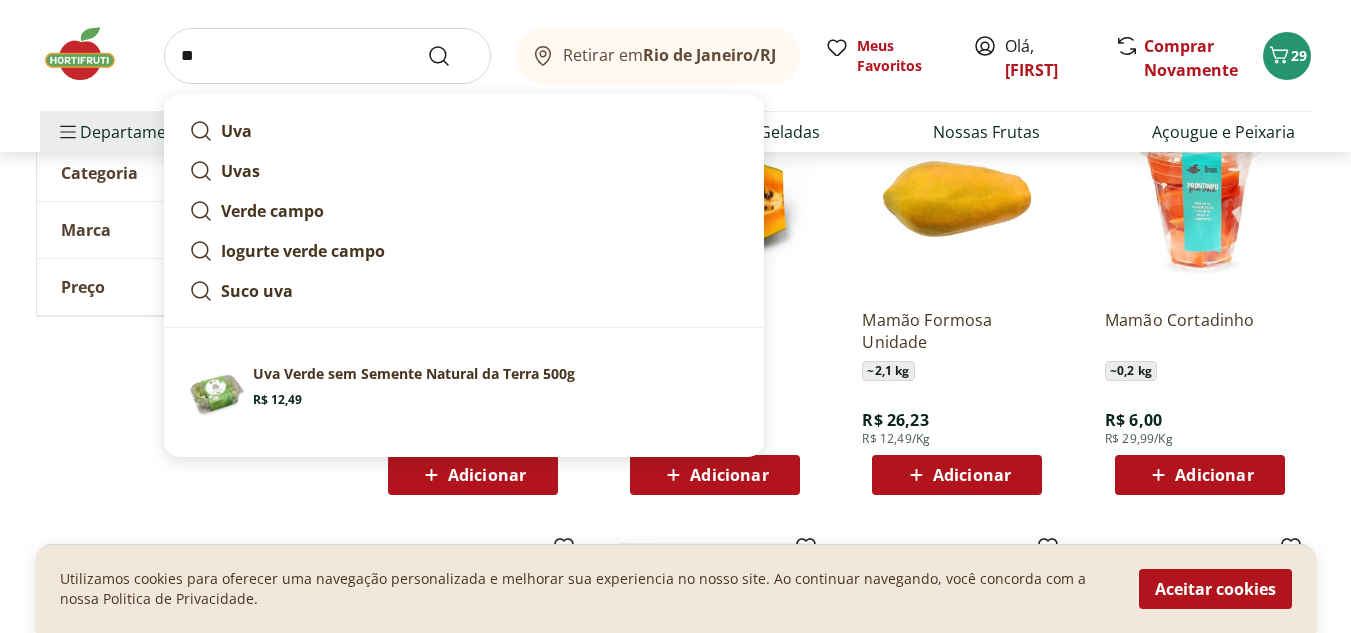 type on "*" 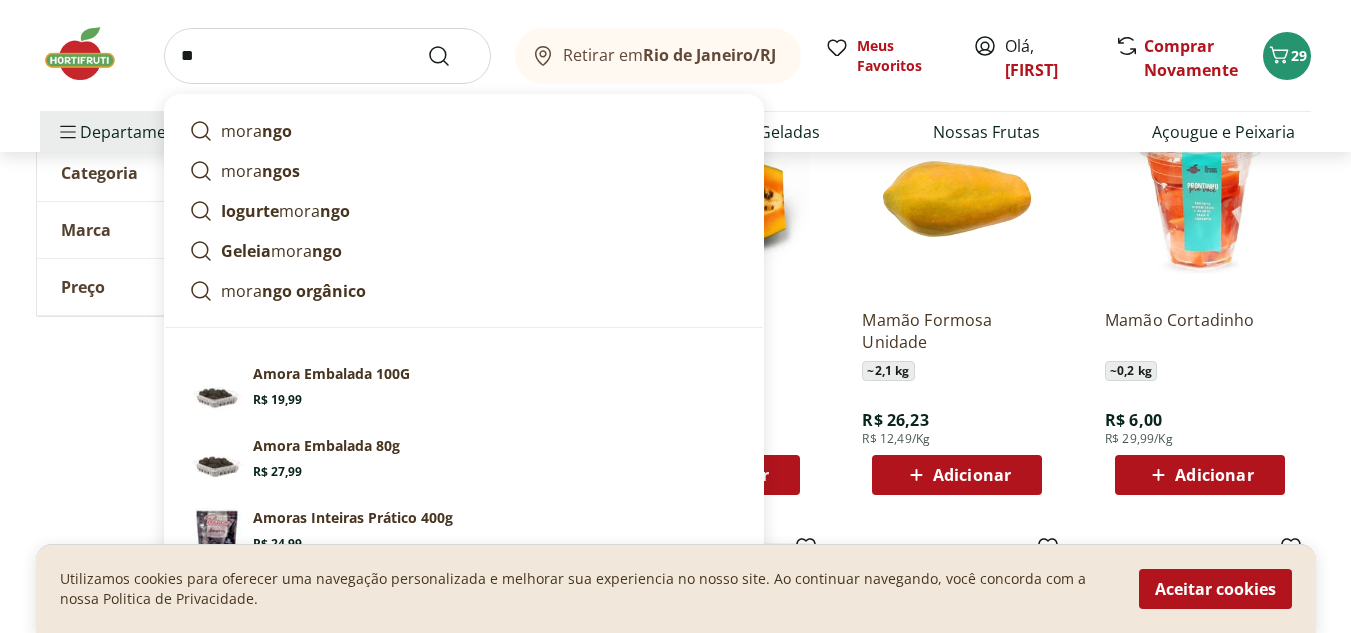 type on "*" 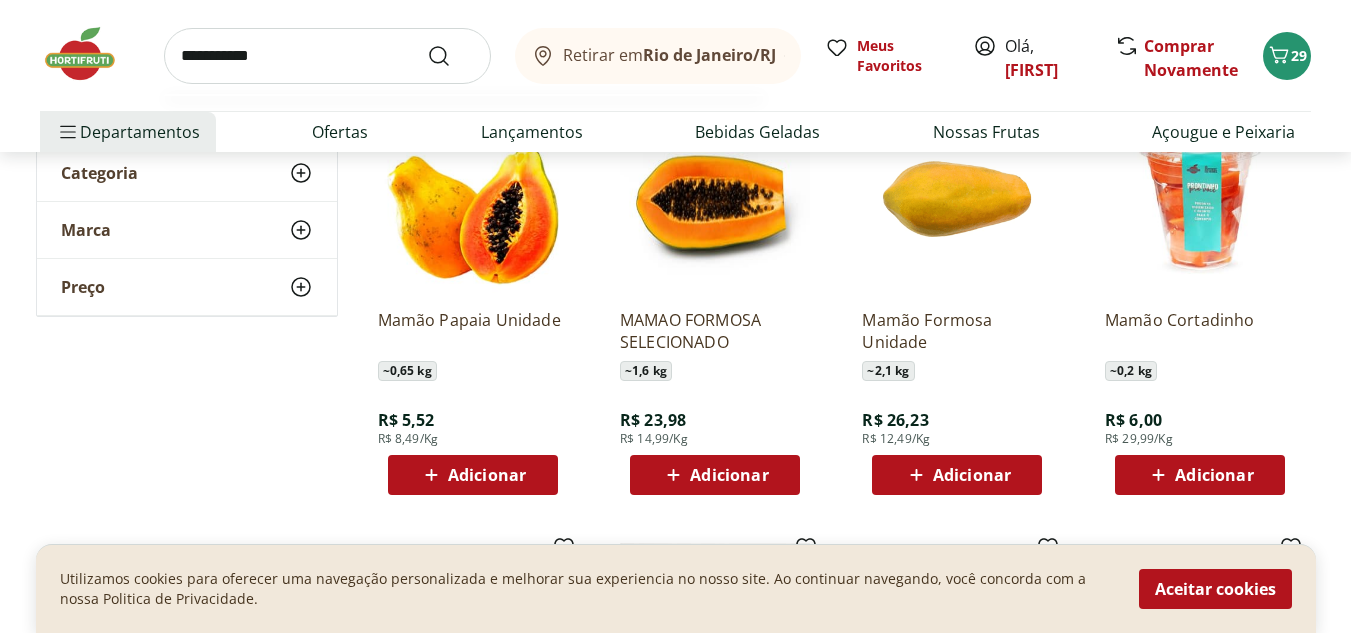 type on "**********" 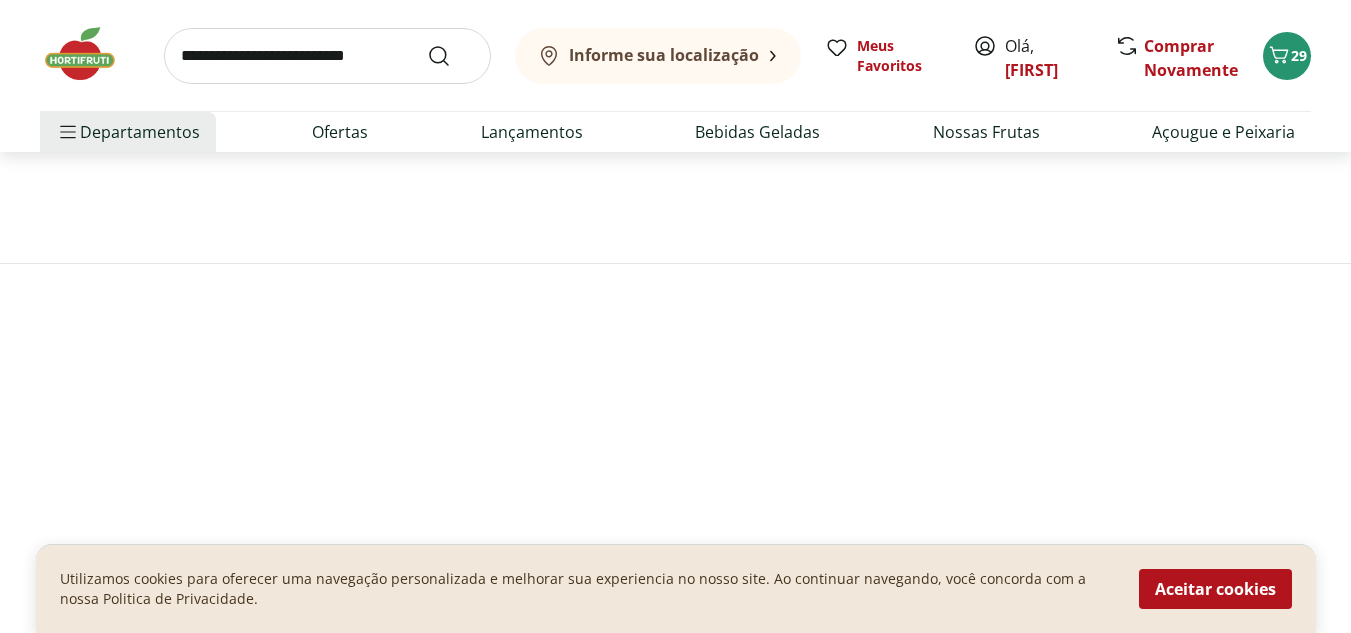 scroll, scrollTop: 0, scrollLeft: 0, axis: both 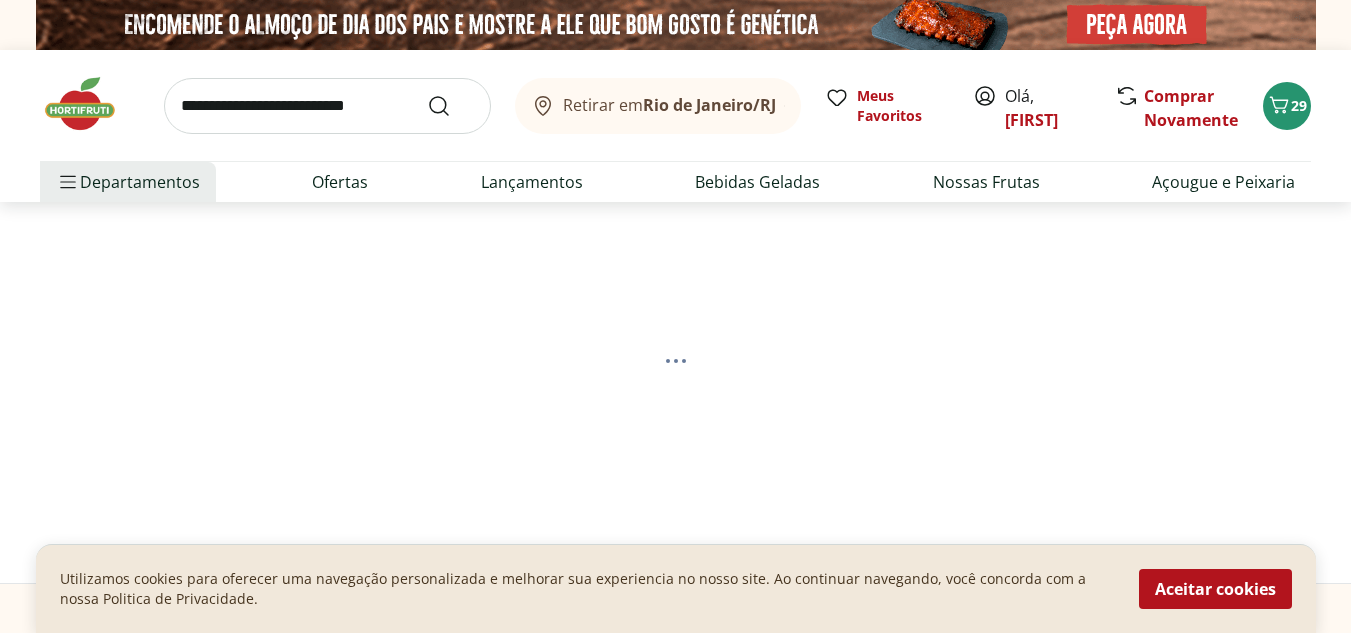 select on "**********" 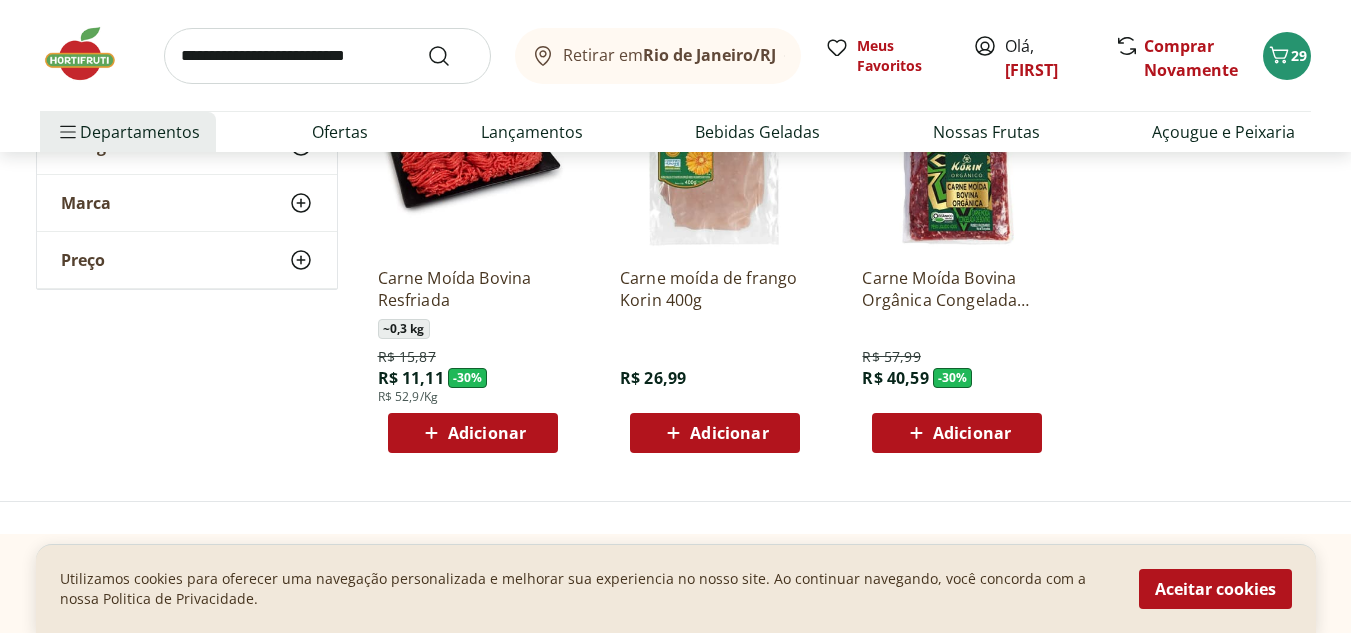 scroll, scrollTop: 400, scrollLeft: 0, axis: vertical 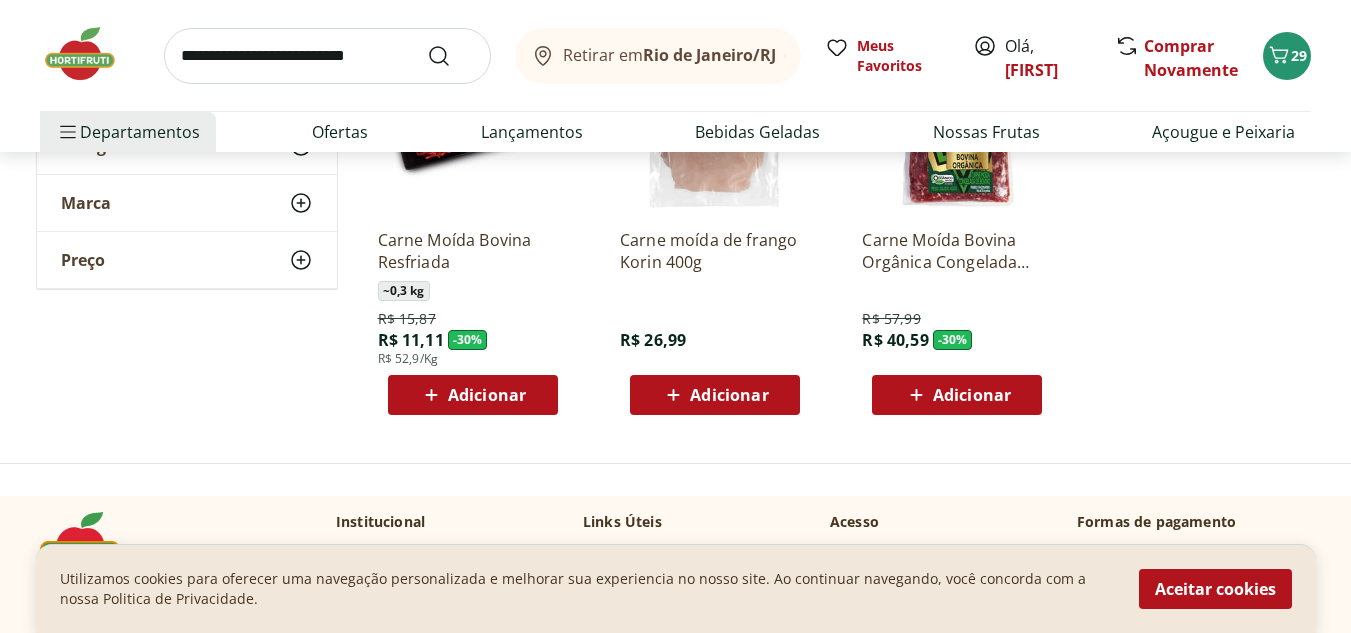 click on "Carne Moída Bovina Resfriada" at bounding box center [473, 251] 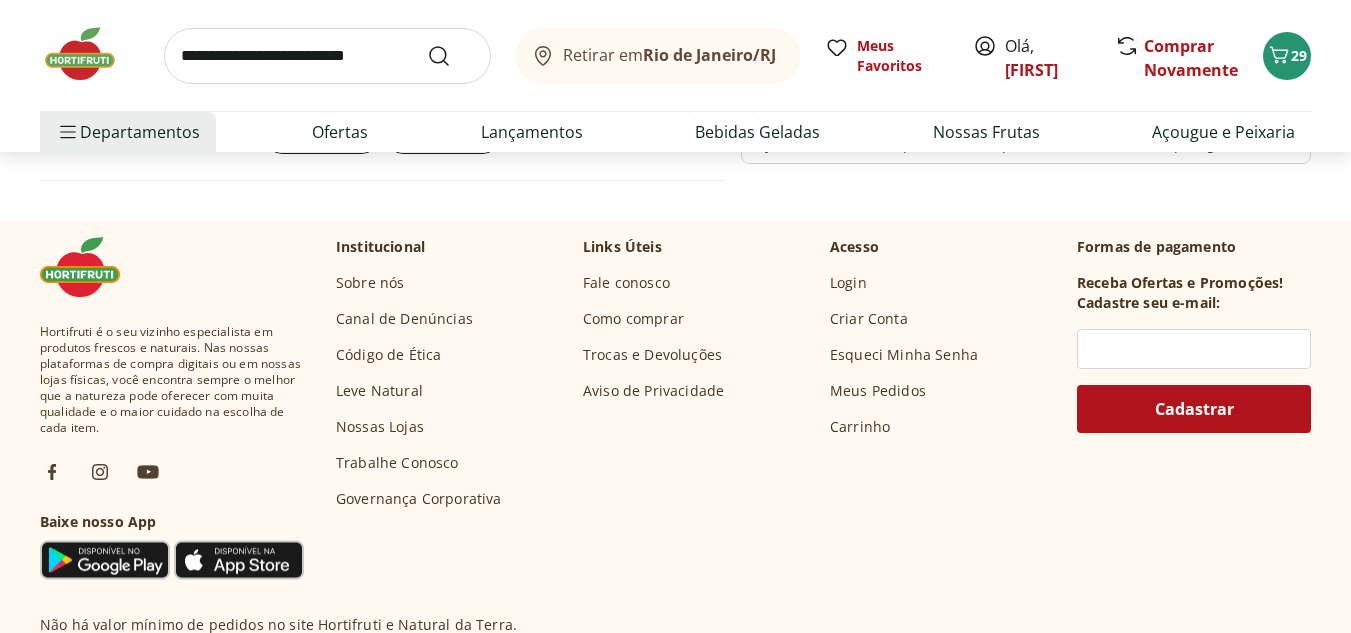 scroll, scrollTop: 760, scrollLeft: 0, axis: vertical 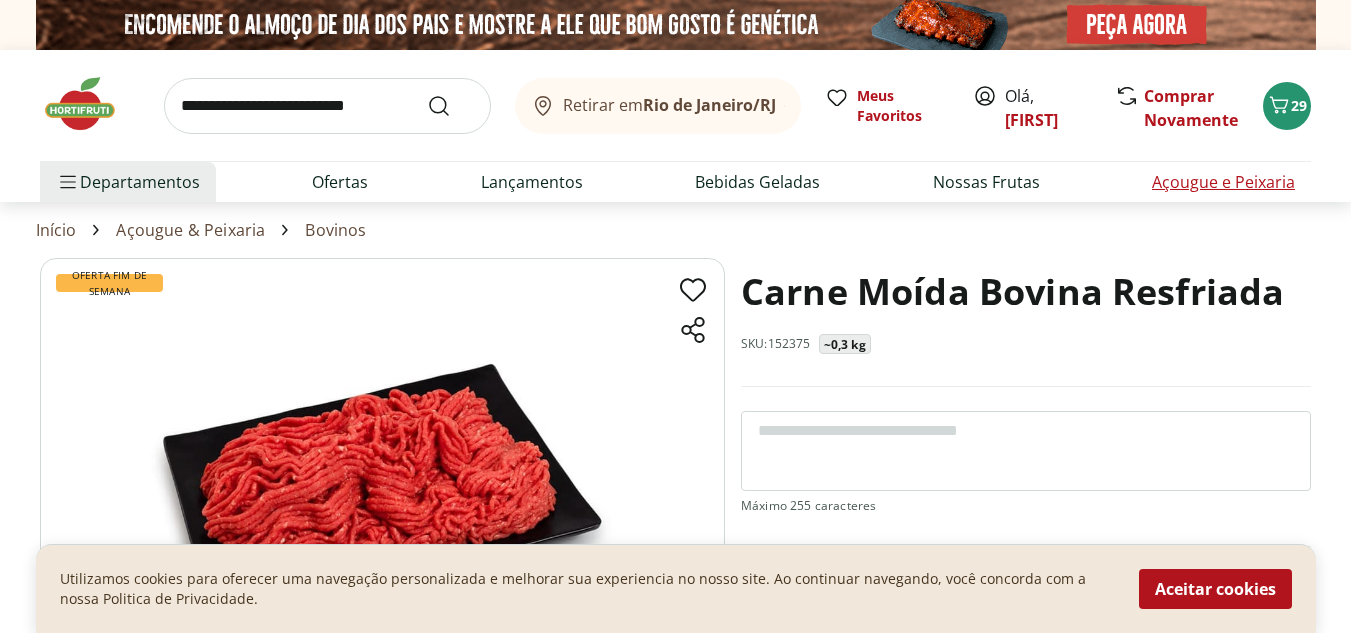 click on "Açougue e Peixaria" at bounding box center (1223, 182) 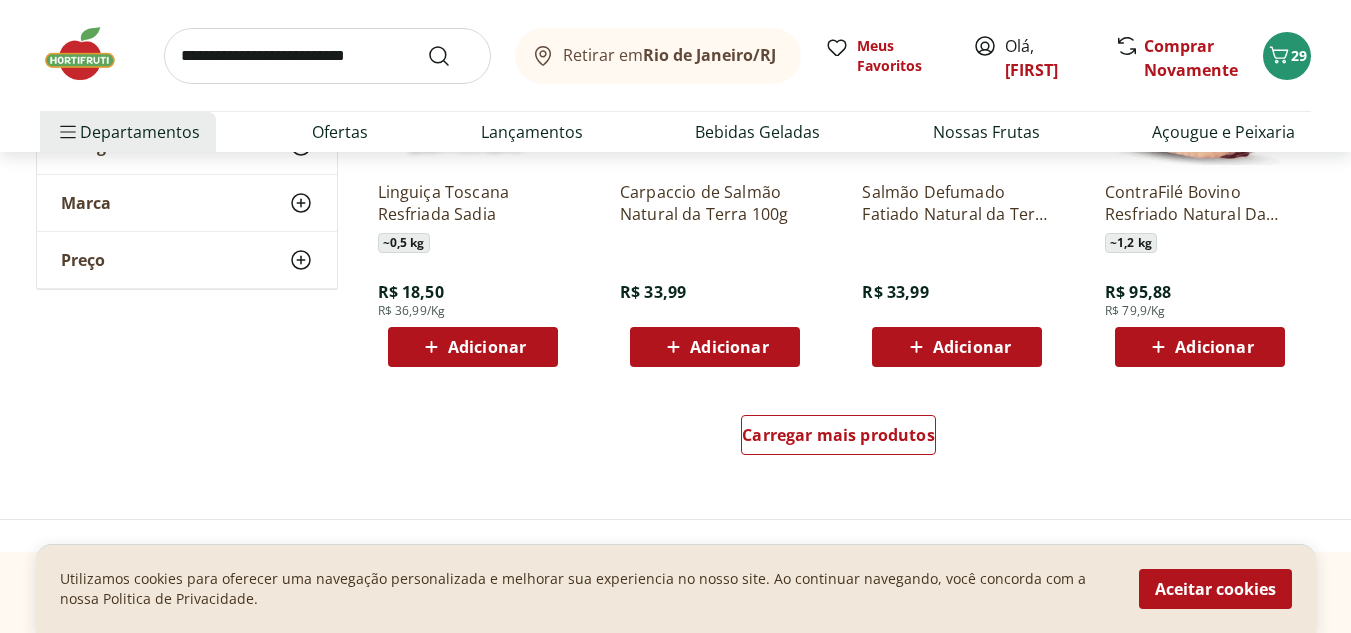 scroll, scrollTop: 1280, scrollLeft: 0, axis: vertical 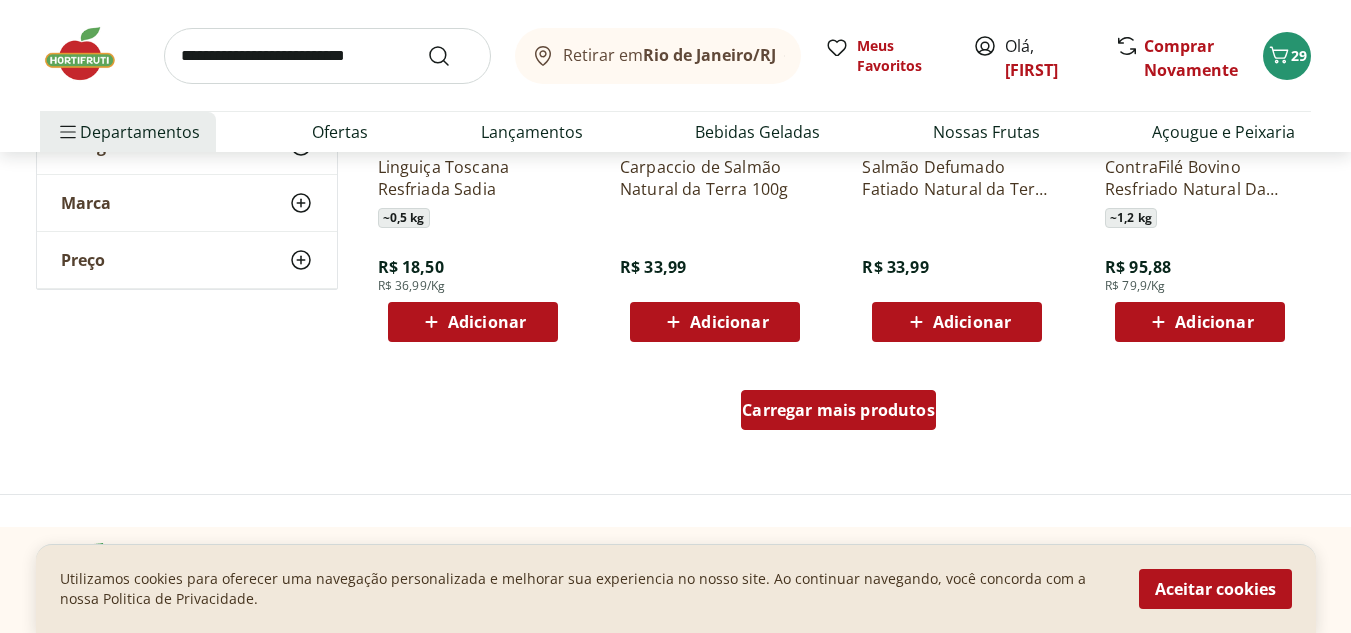 click on "Carregar mais produtos" at bounding box center (838, 410) 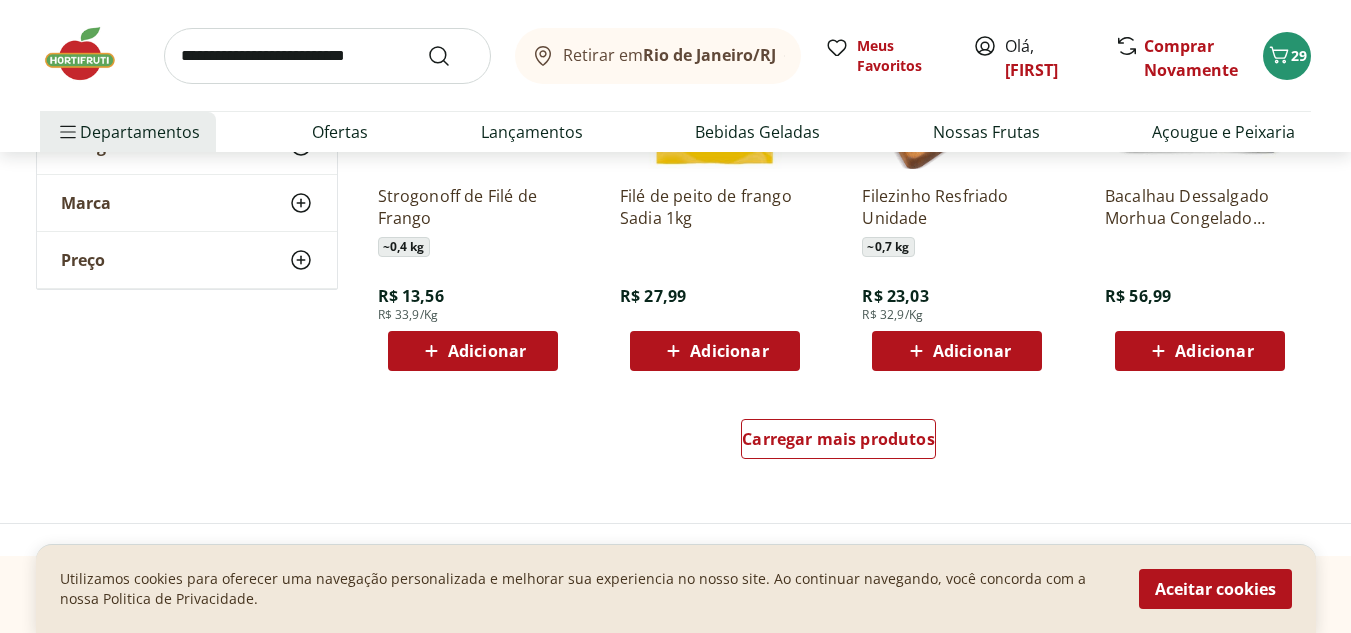scroll, scrollTop: 2560, scrollLeft: 0, axis: vertical 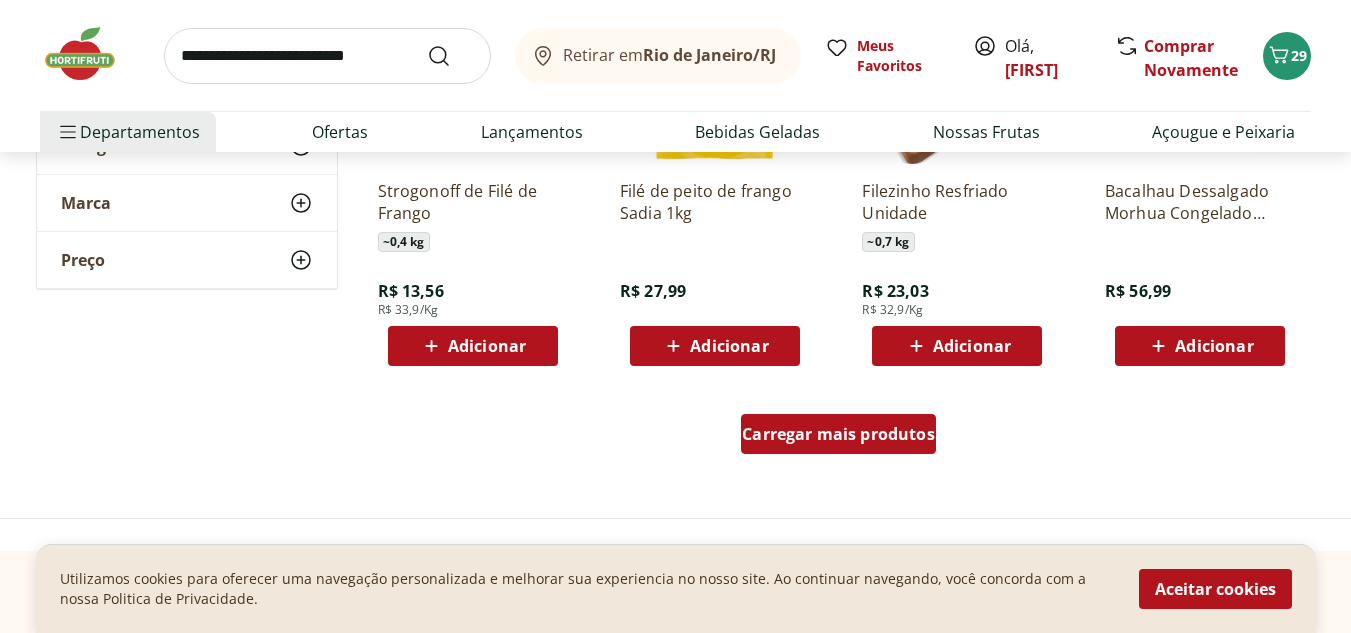 click on "Carregar mais produtos" at bounding box center (838, 434) 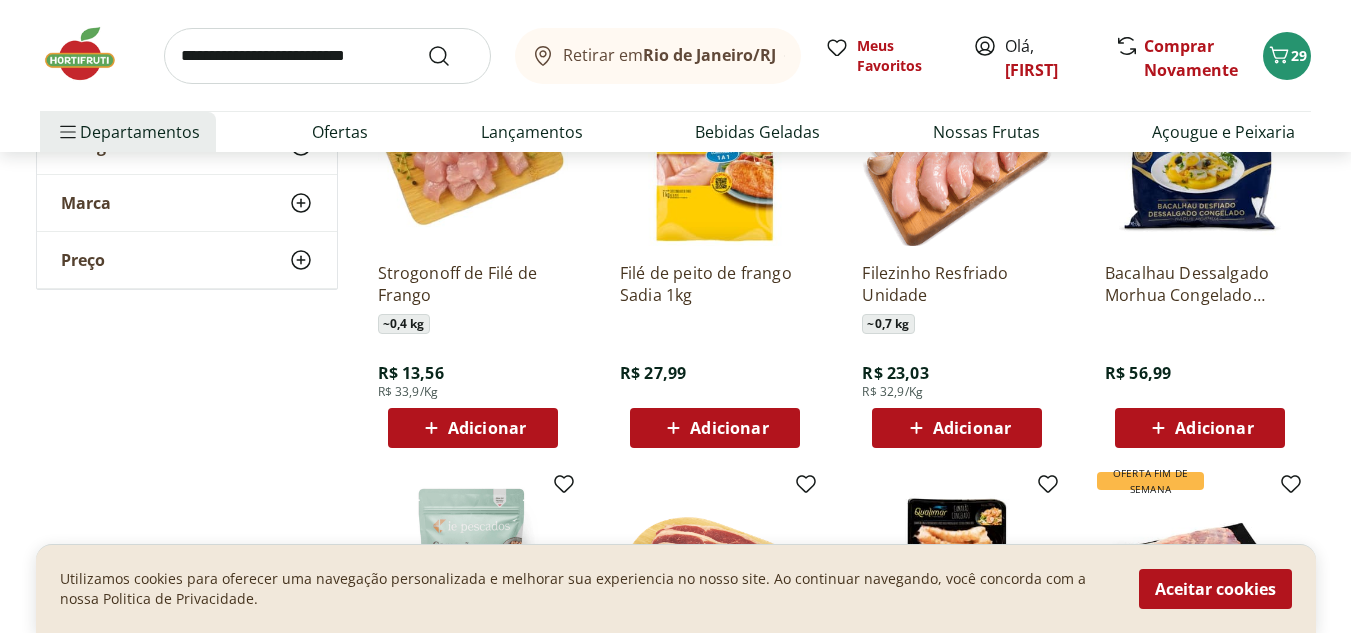 scroll, scrollTop: 2480, scrollLeft: 0, axis: vertical 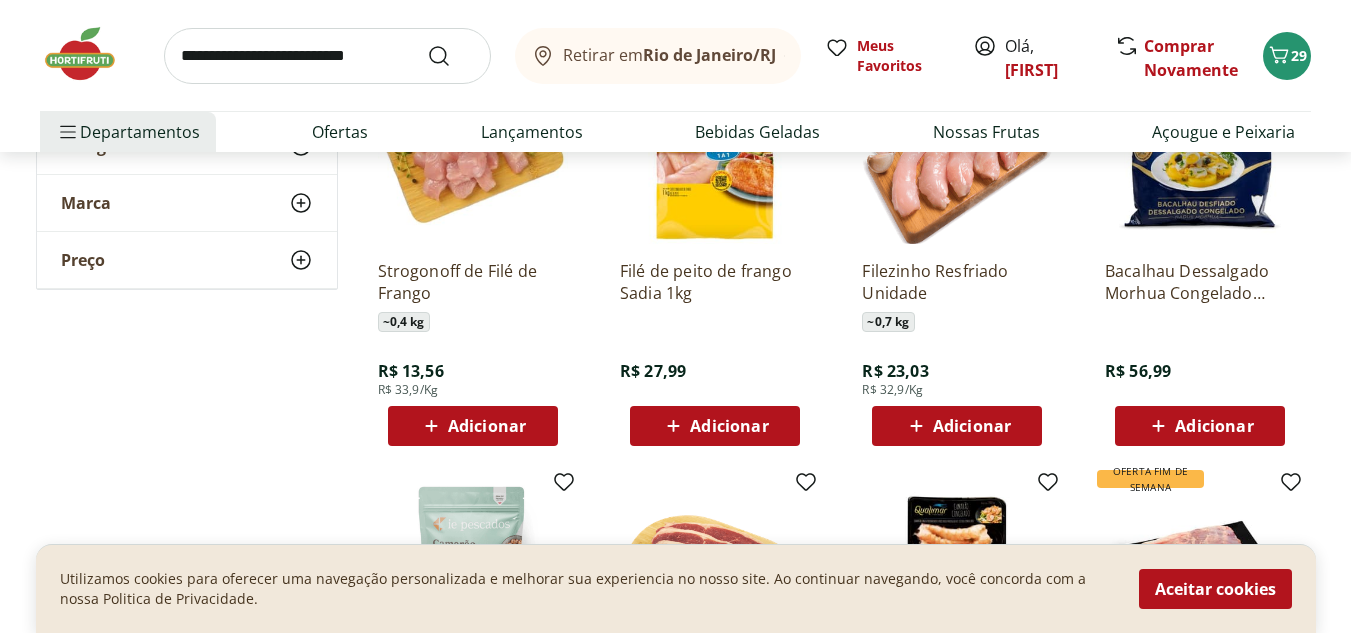 click on "Adicionar" at bounding box center (473, 426) 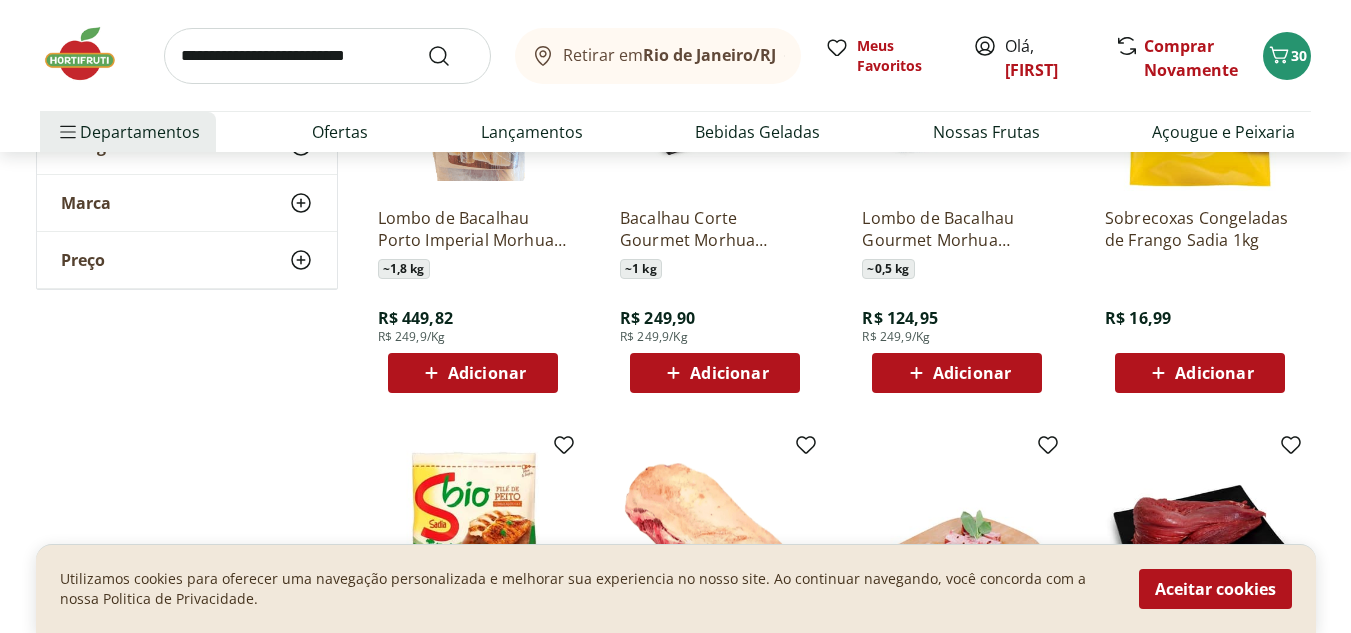 scroll, scrollTop: 3400, scrollLeft: 0, axis: vertical 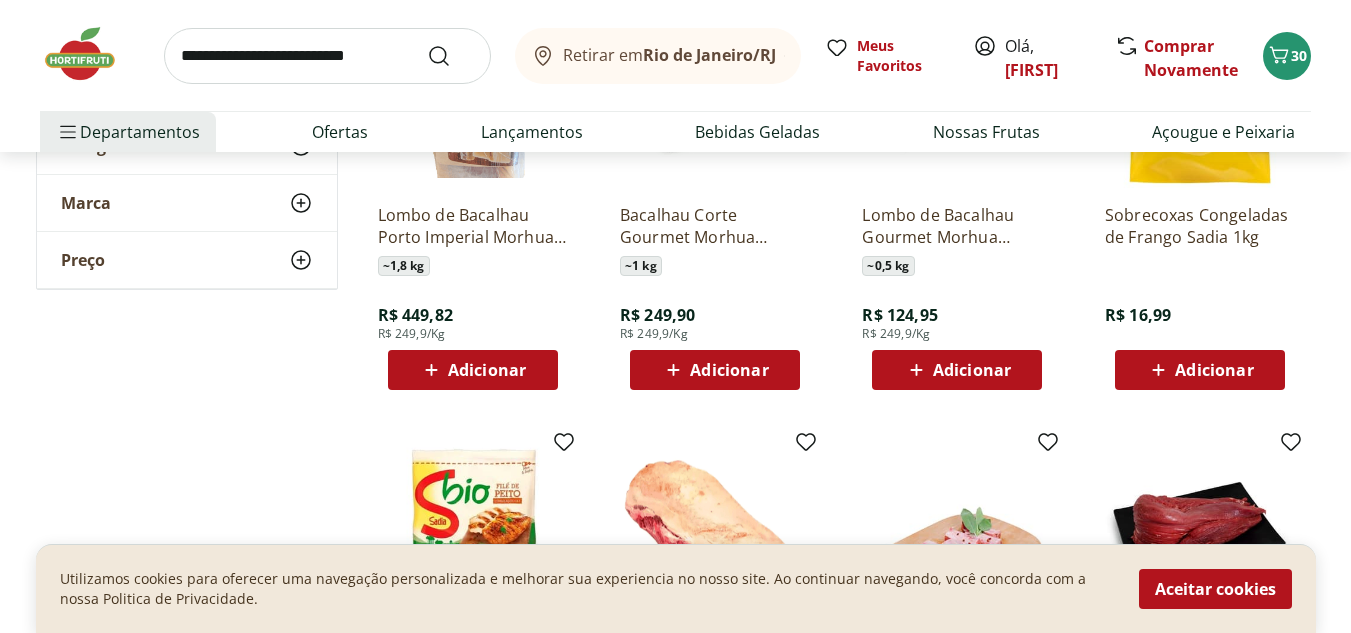 click on "Adicionar" at bounding box center (1214, 370) 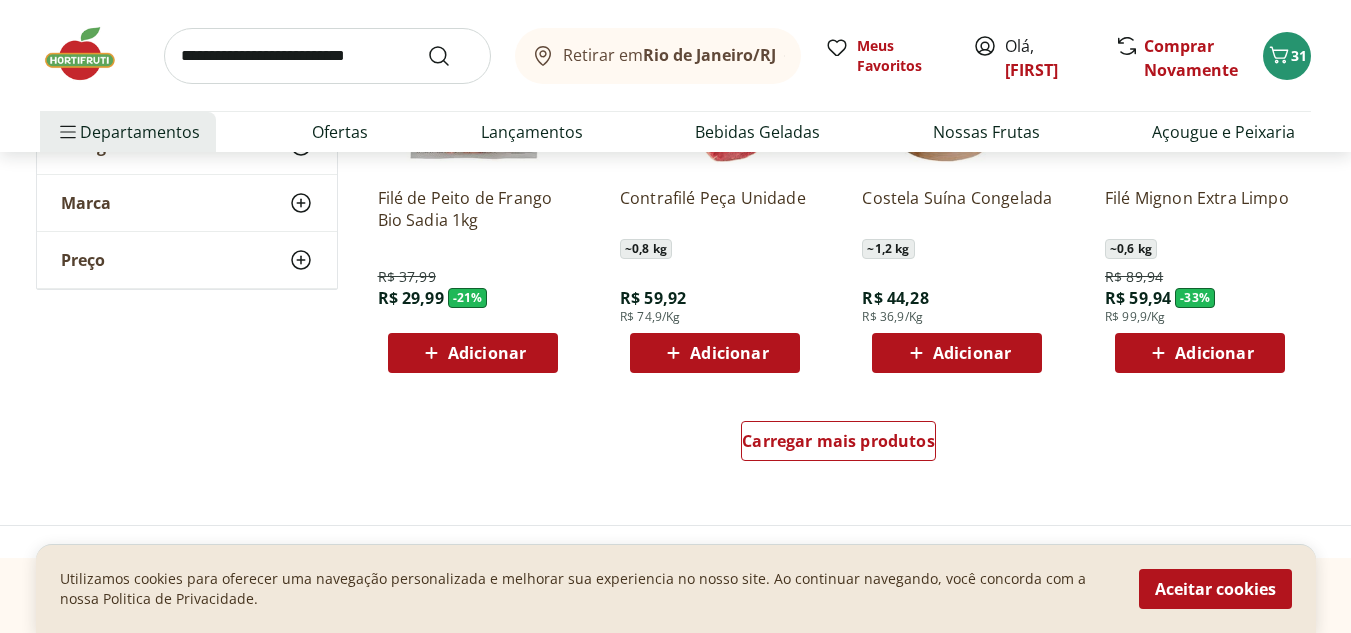 scroll, scrollTop: 3920, scrollLeft: 0, axis: vertical 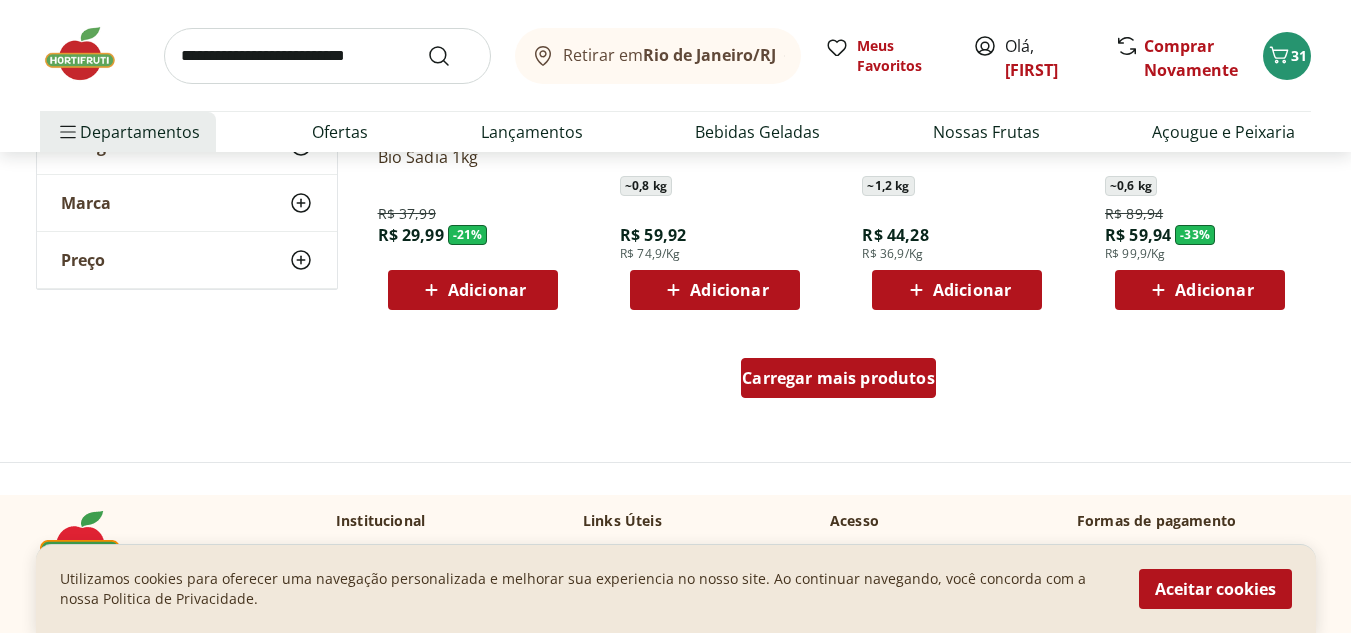 click on "Carregar mais produtos" at bounding box center (838, 378) 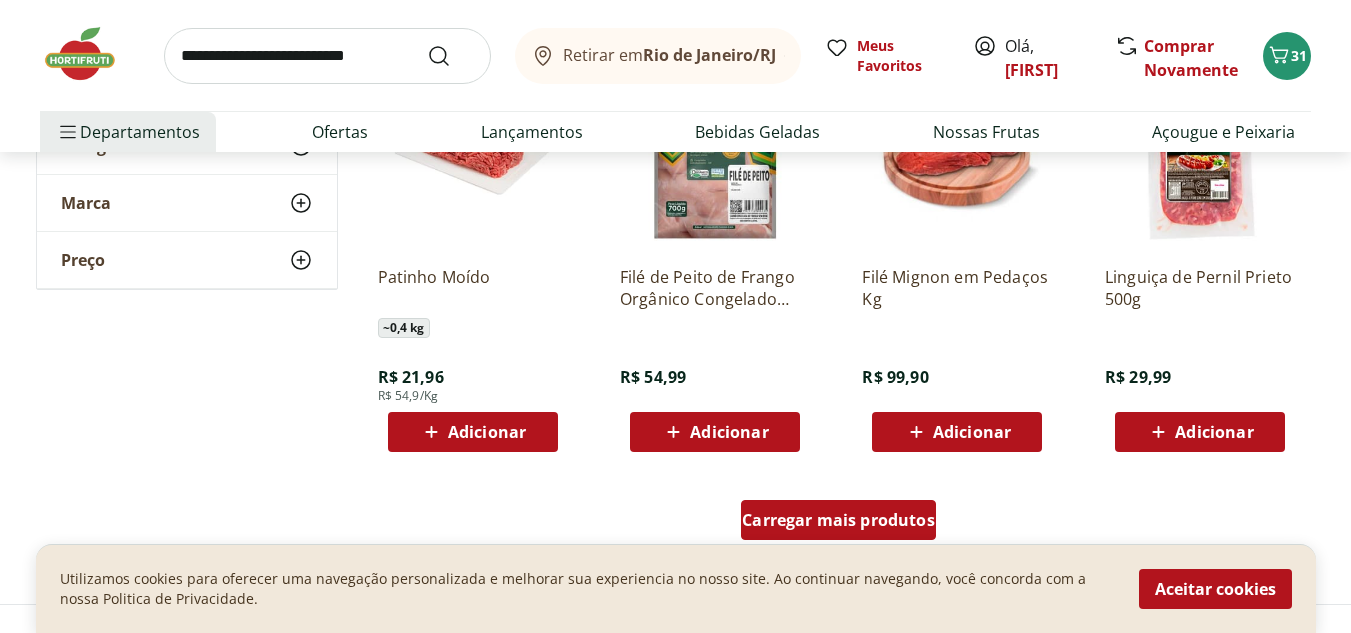 scroll, scrollTop: 5080, scrollLeft: 0, axis: vertical 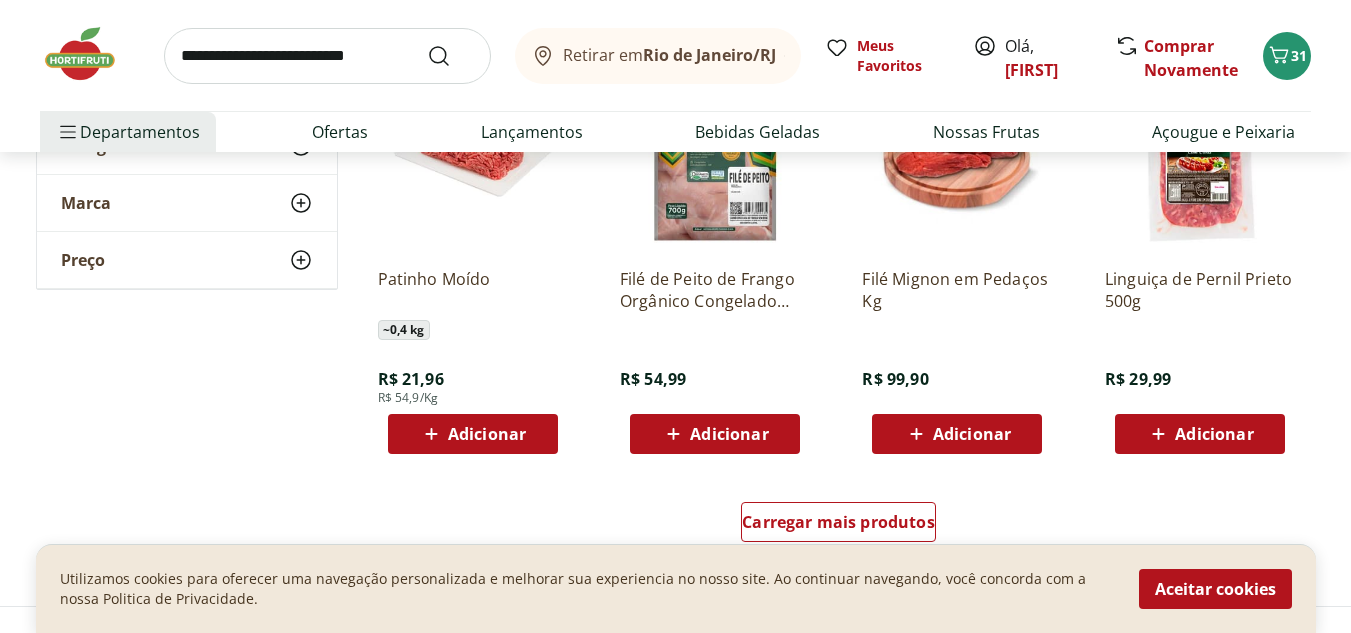 click on "Adicionar" at bounding box center [487, 434] 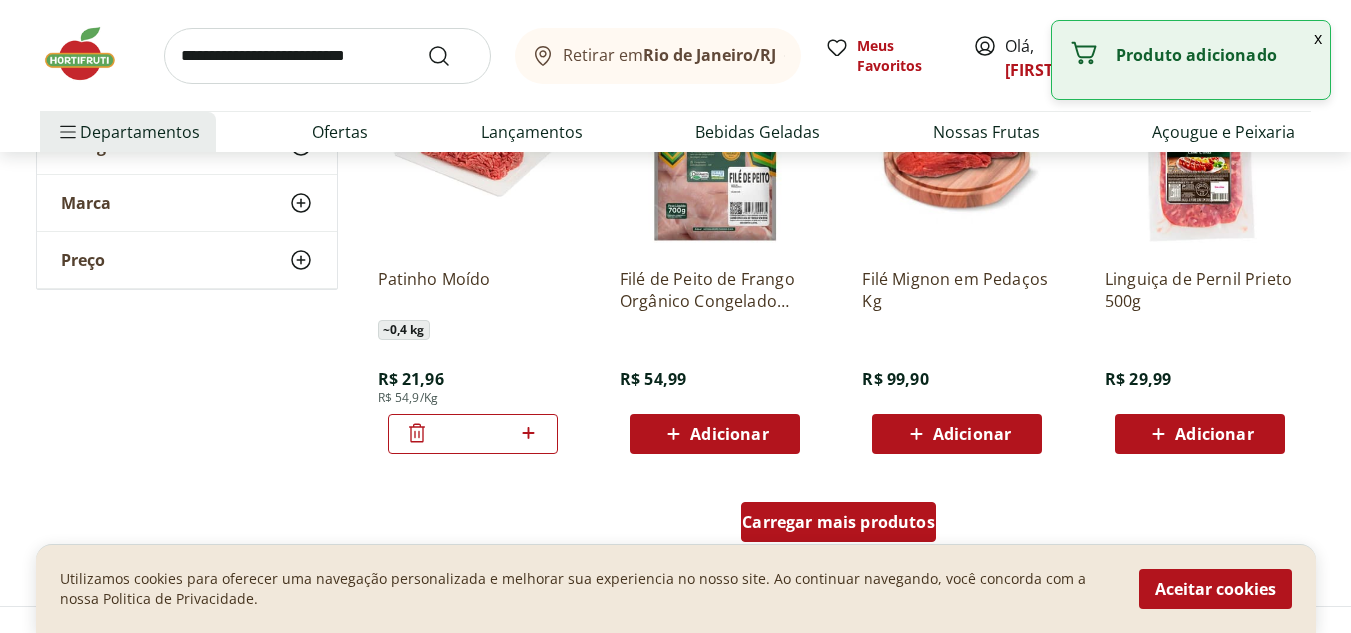click on "Carregar mais produtos" at bounding box center (838, 522) 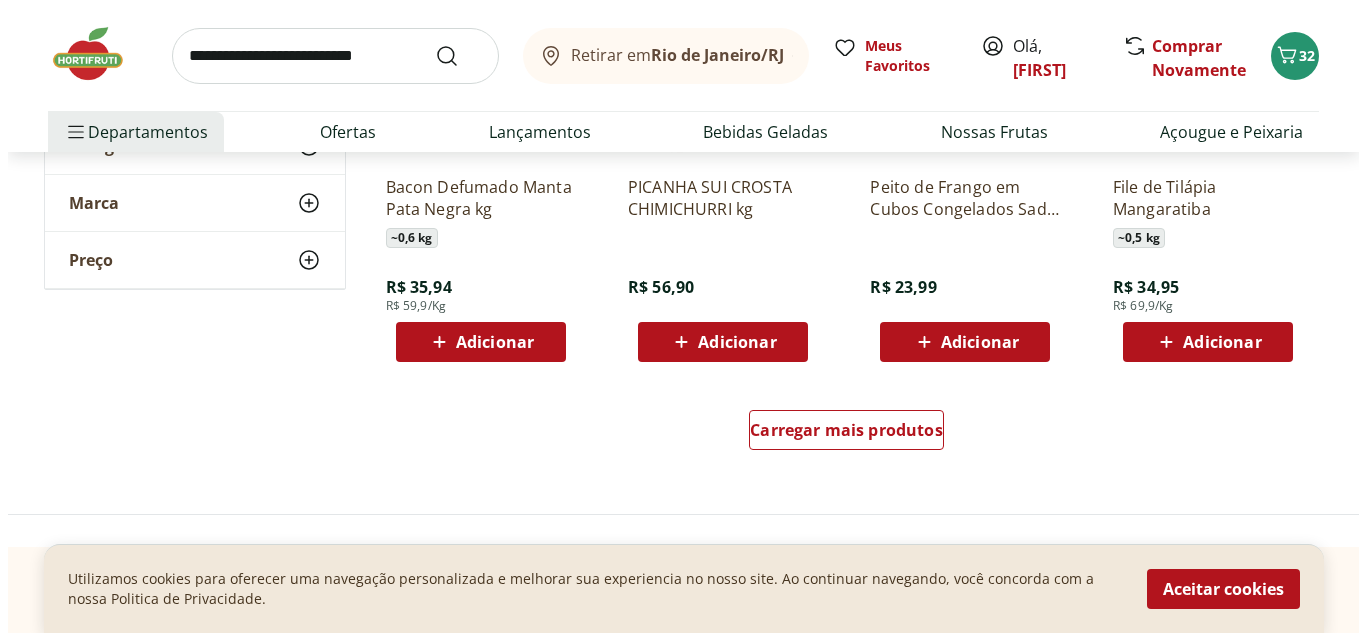 scroll, scrollTop: 6480, scrollLeft: 0, axis: vertical 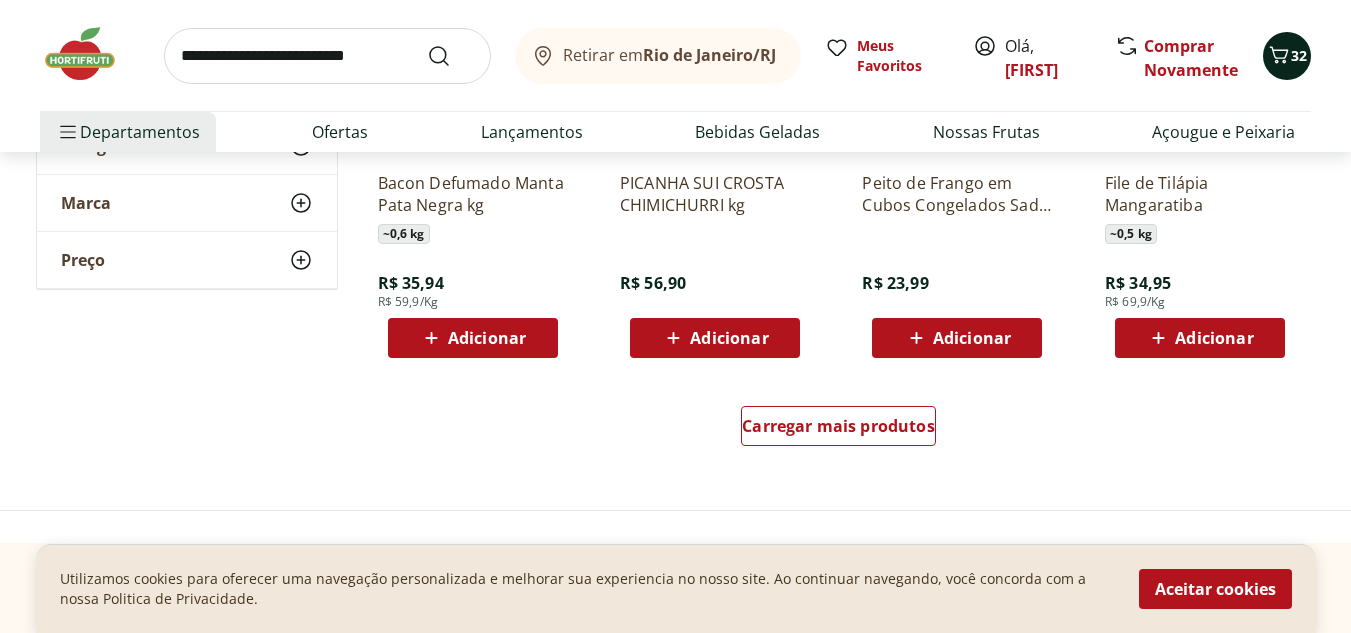 click 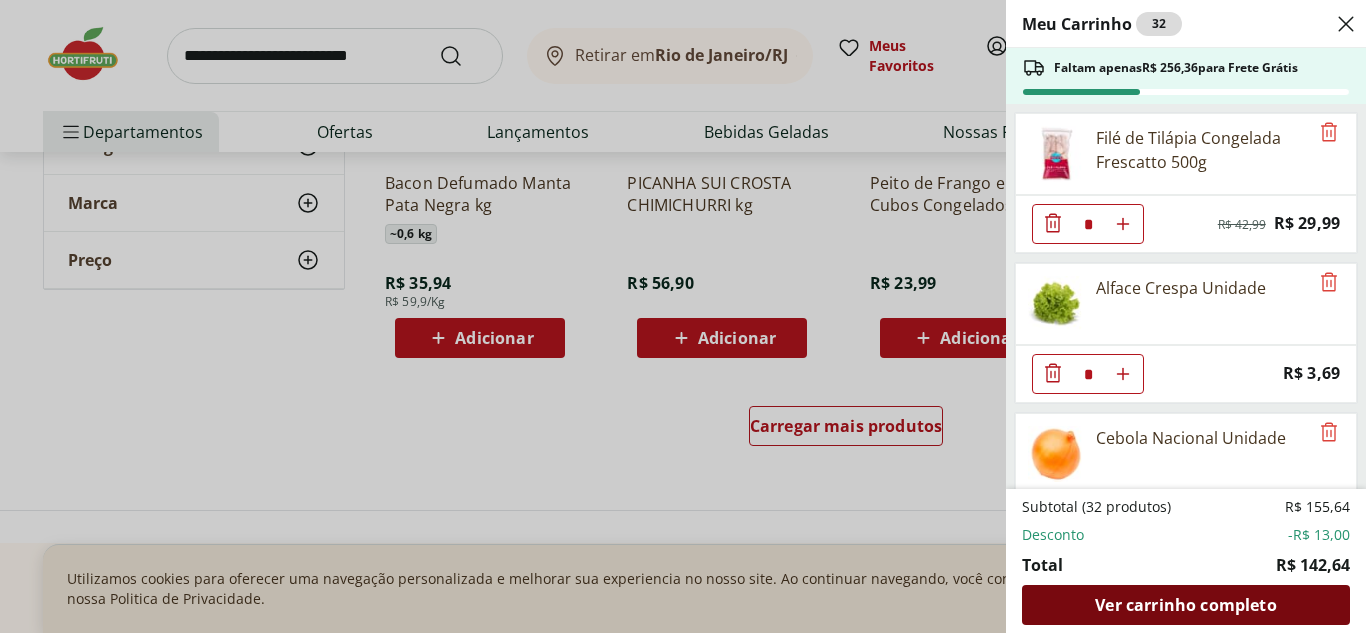 click on "Ver carrinho completo" at bounding box center (1185, 605) 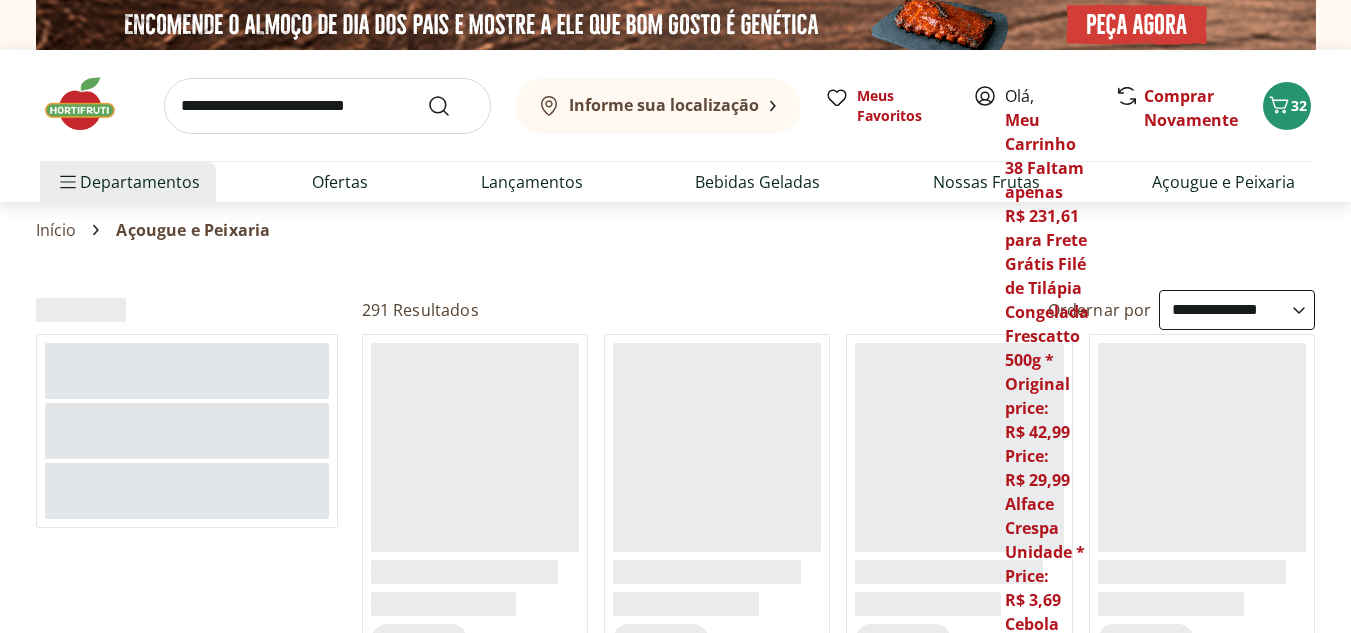 select on "**********" 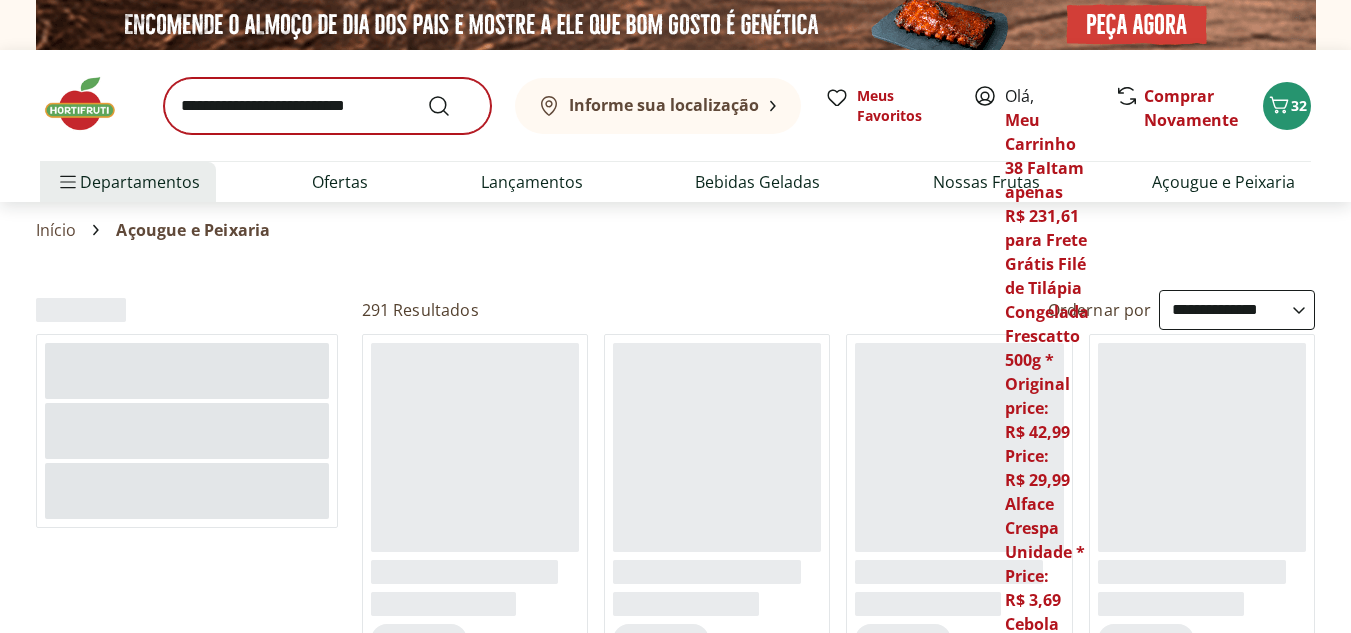 scroll, scrollTop: 0, scrollLeft: 0, axis: both 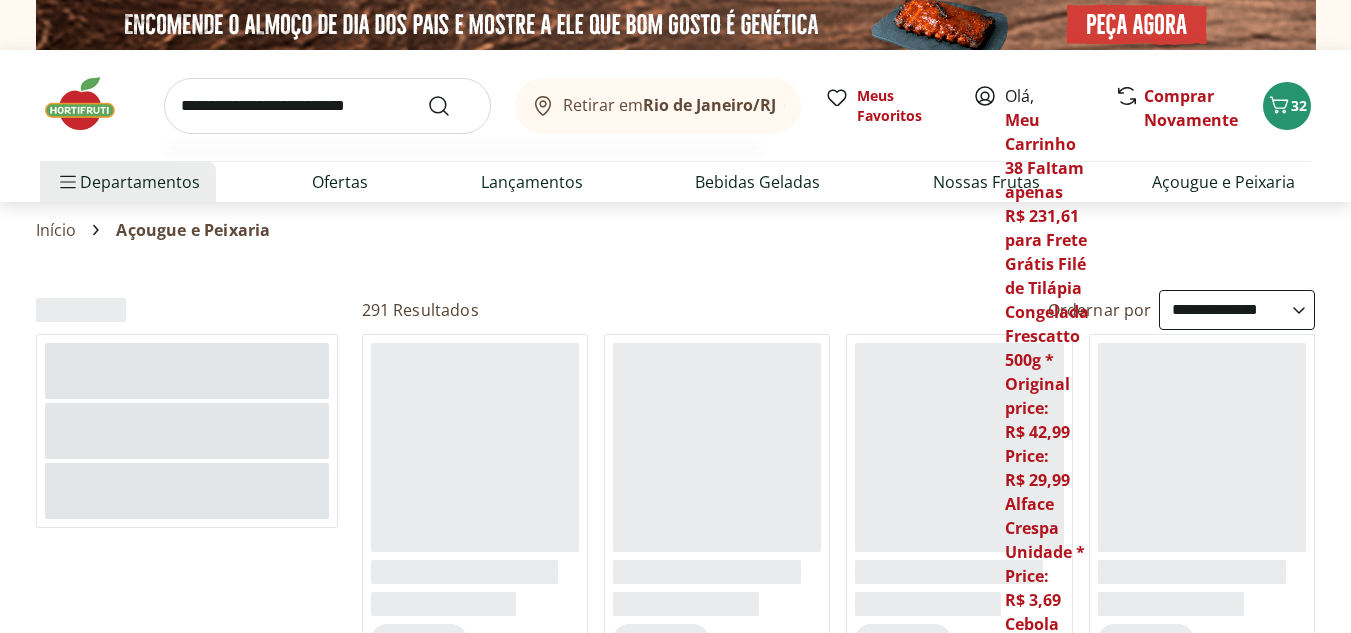 click at bounding box center [327, 106] 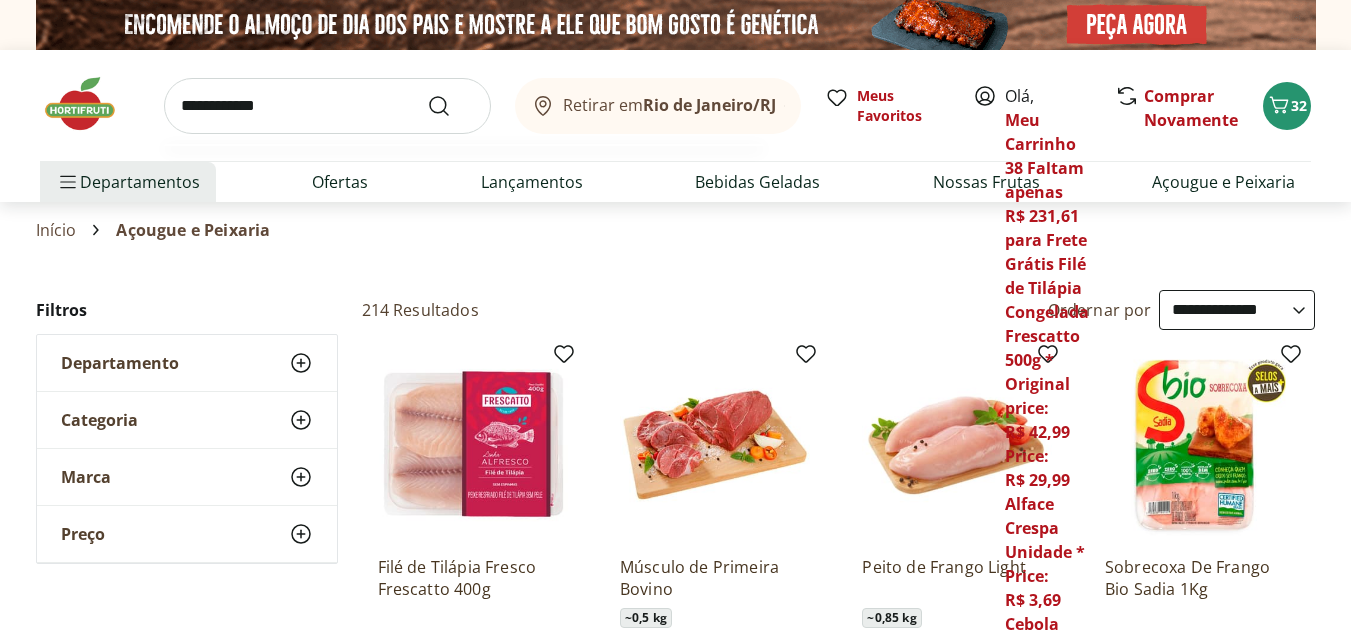 type on "**********" 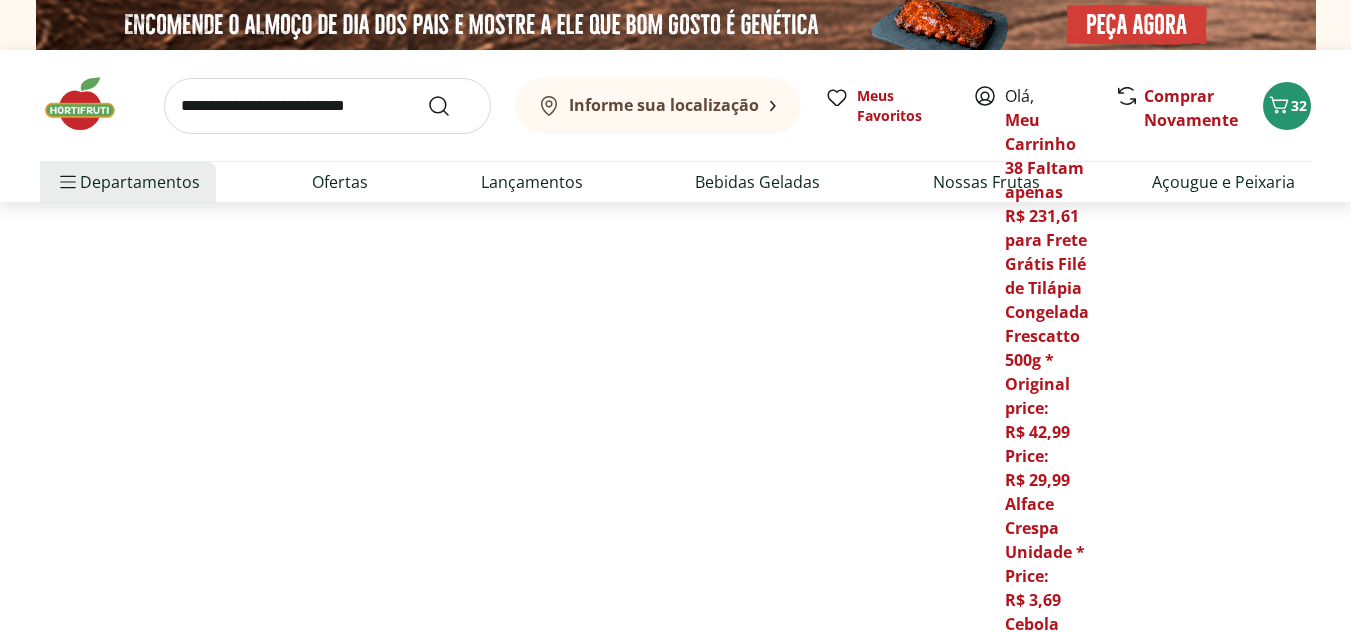 select on "**********" 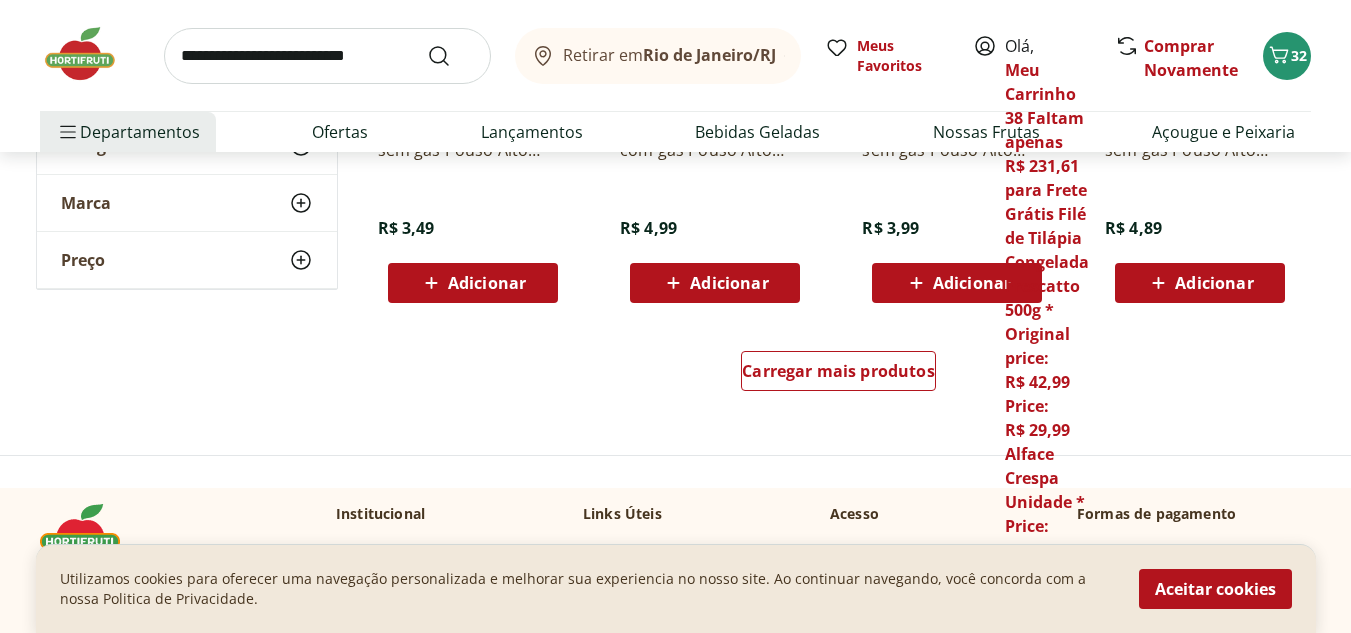 scroll, scrollTop: 1400, scrollLeft: 0, axis: vertical 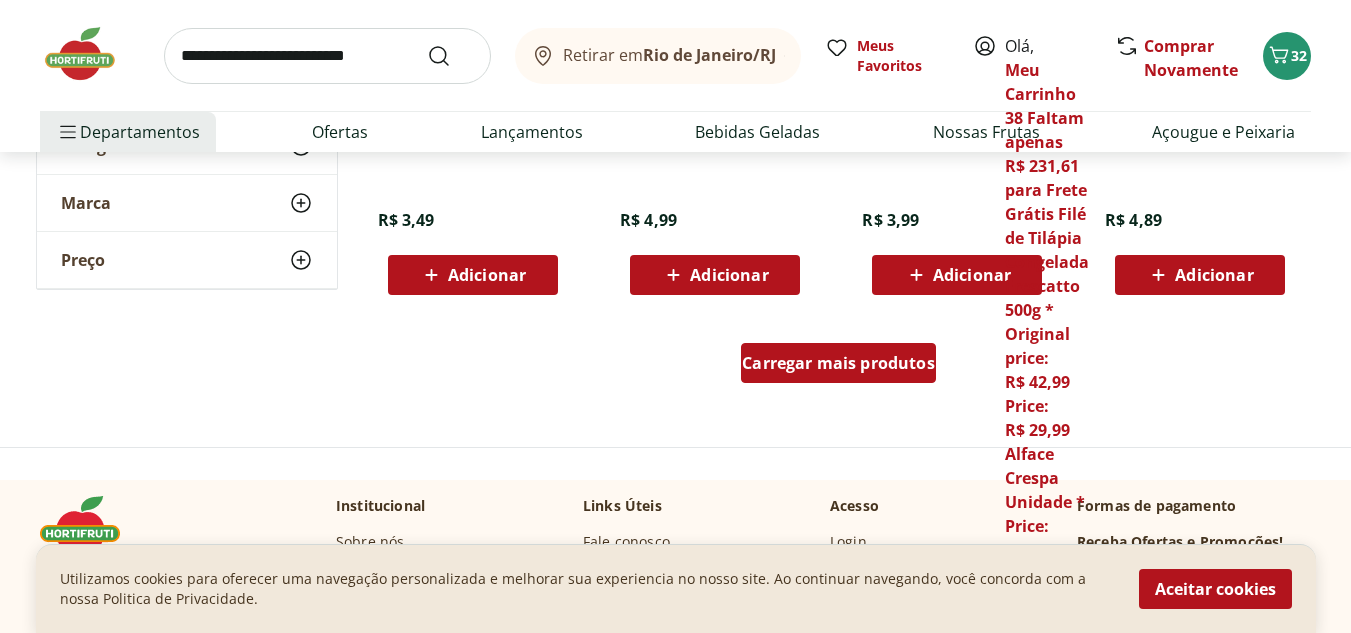 click on "Carregar mais produtos" at bounding box center [838, 363] 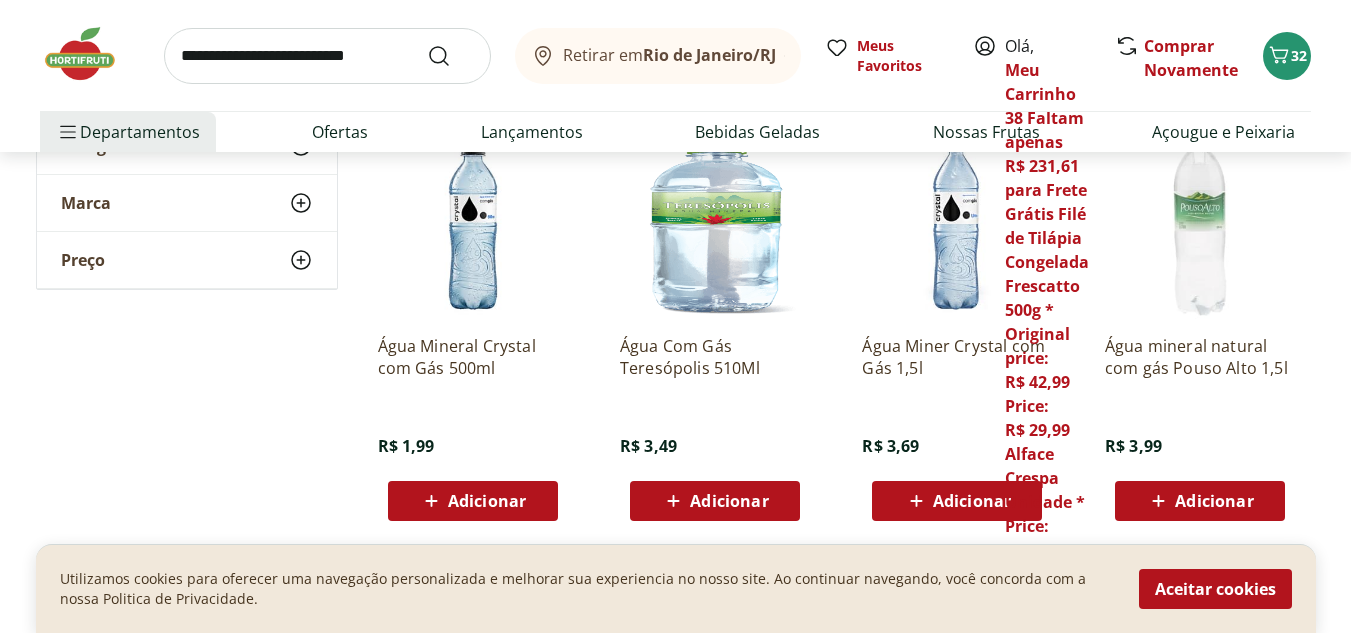 scroll, scrollTop: 2040, scrollLeft: 0, axis: vertical 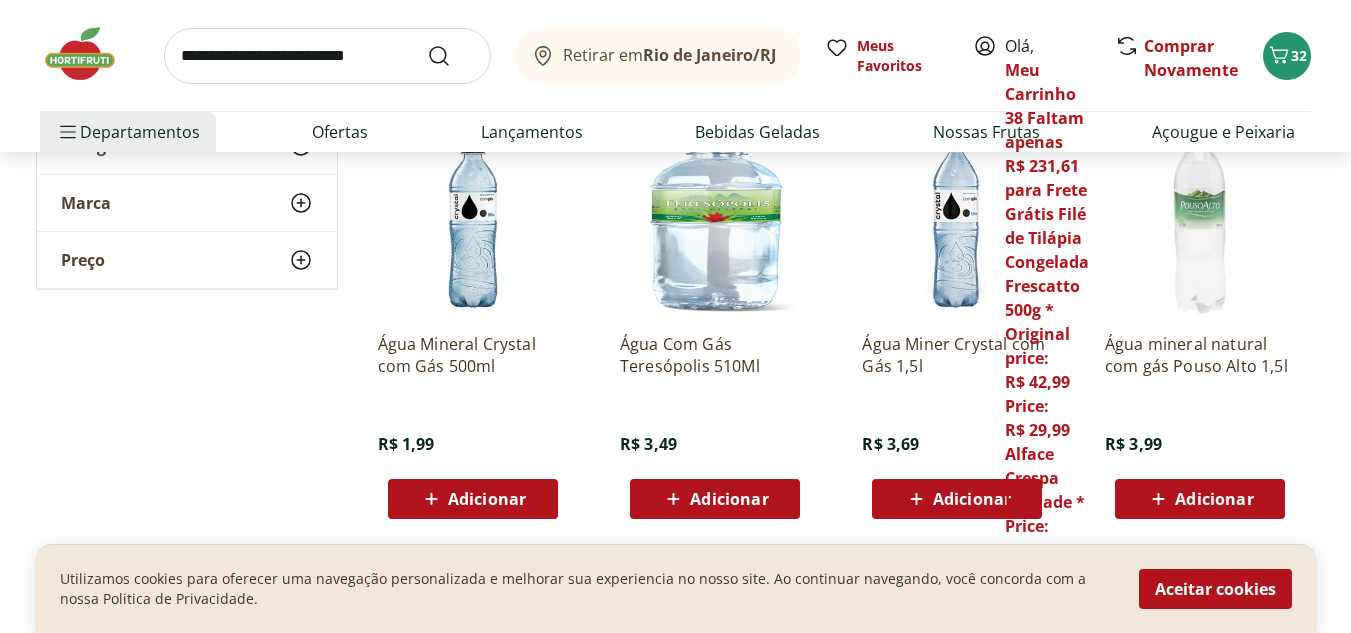 click on "Adicionar" at bounding box center (972, 499) 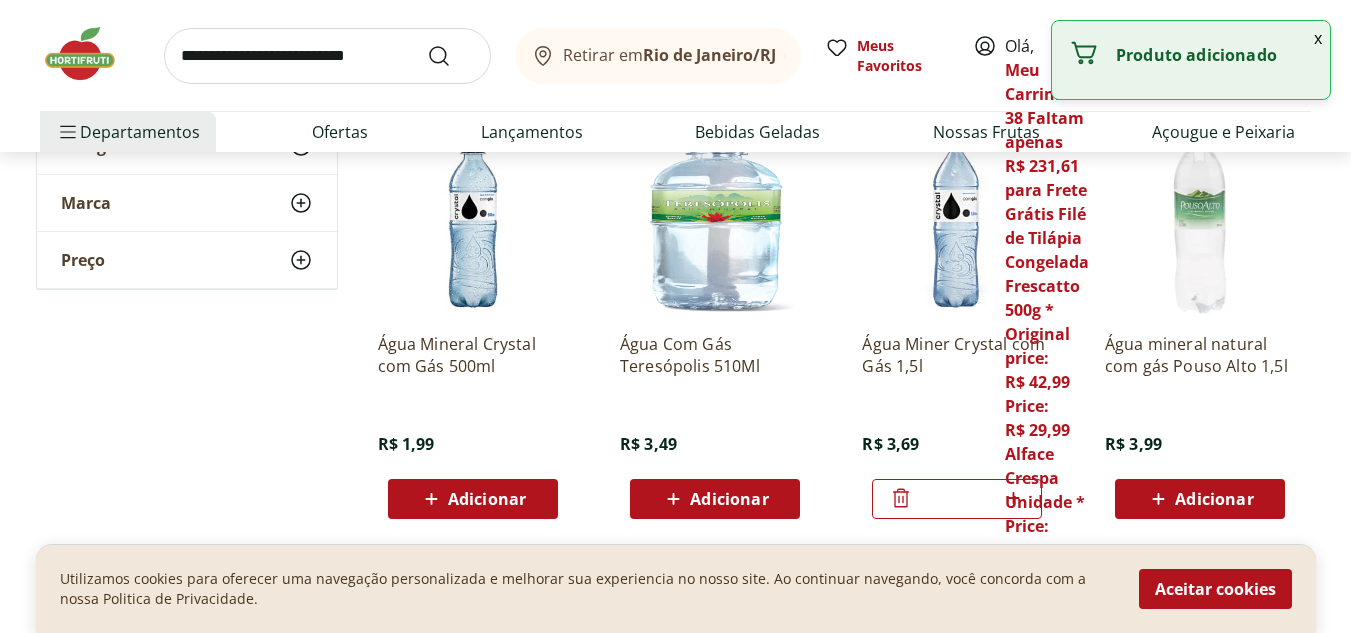 click 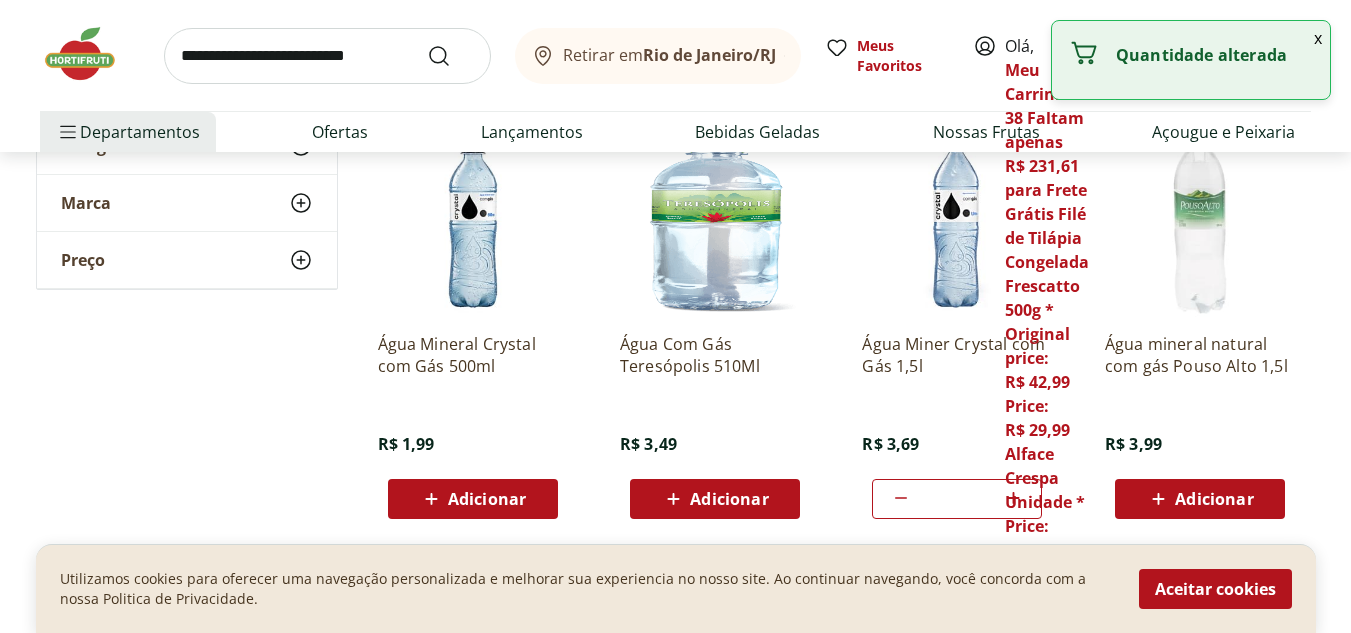 click 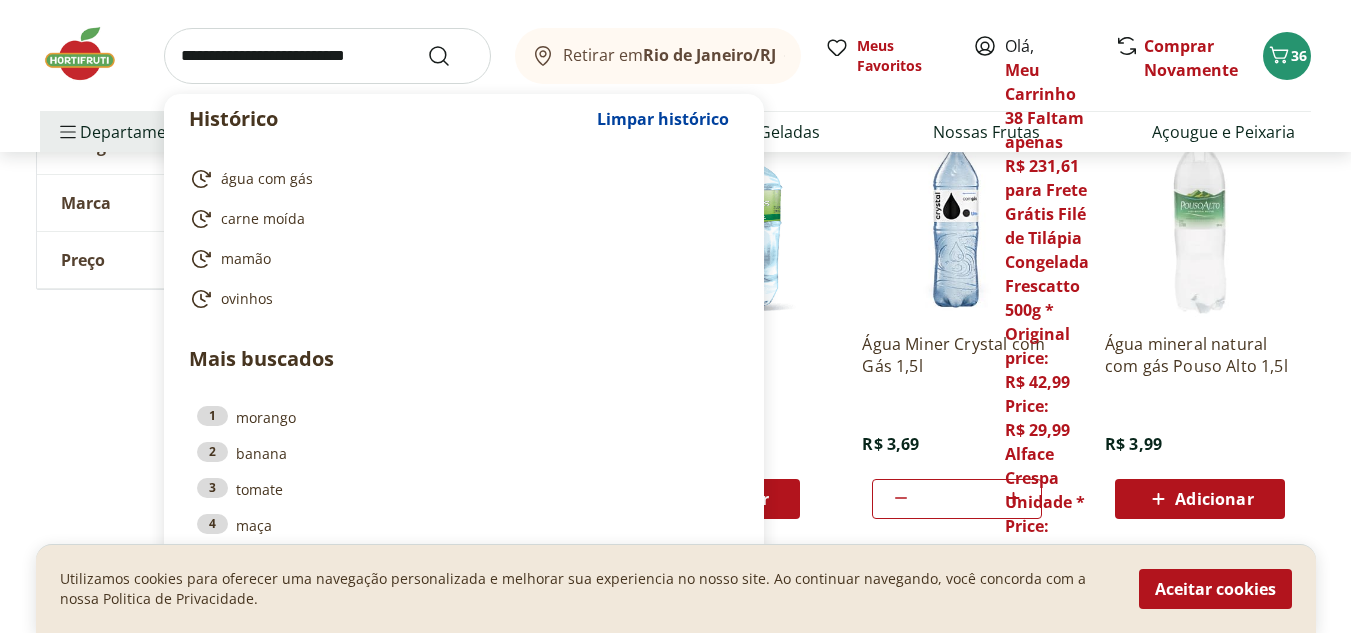 click at bounding box center [327, 56] 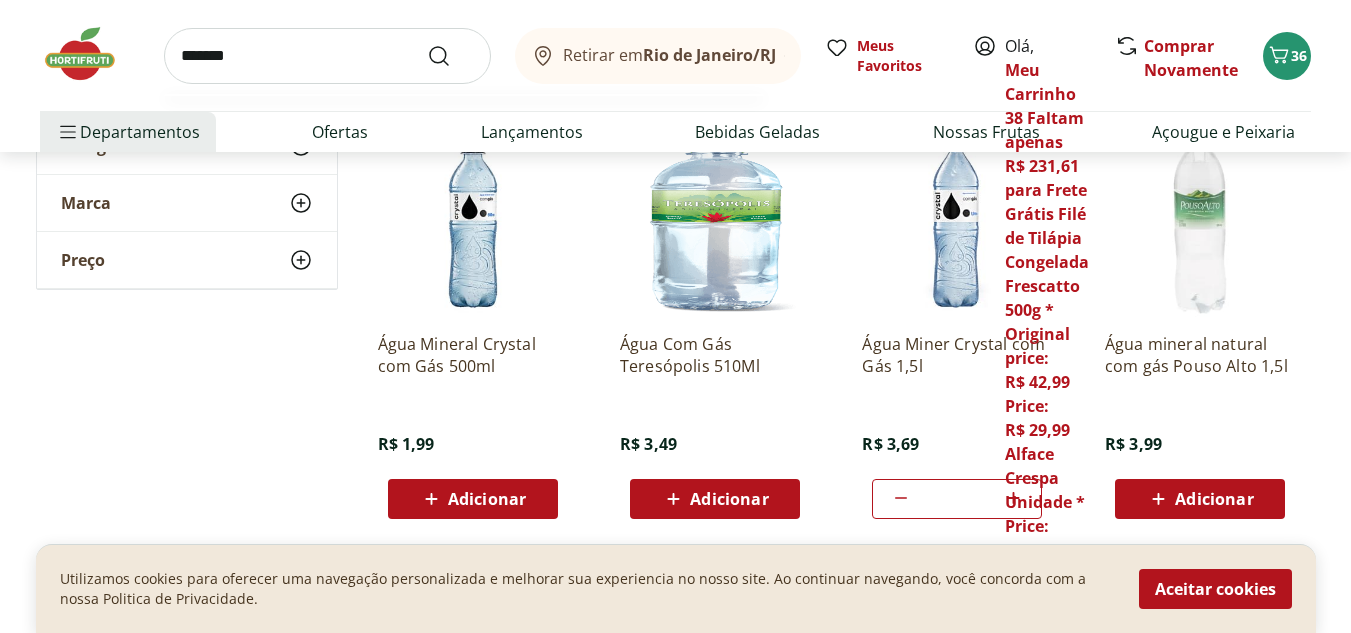 type on "*******" 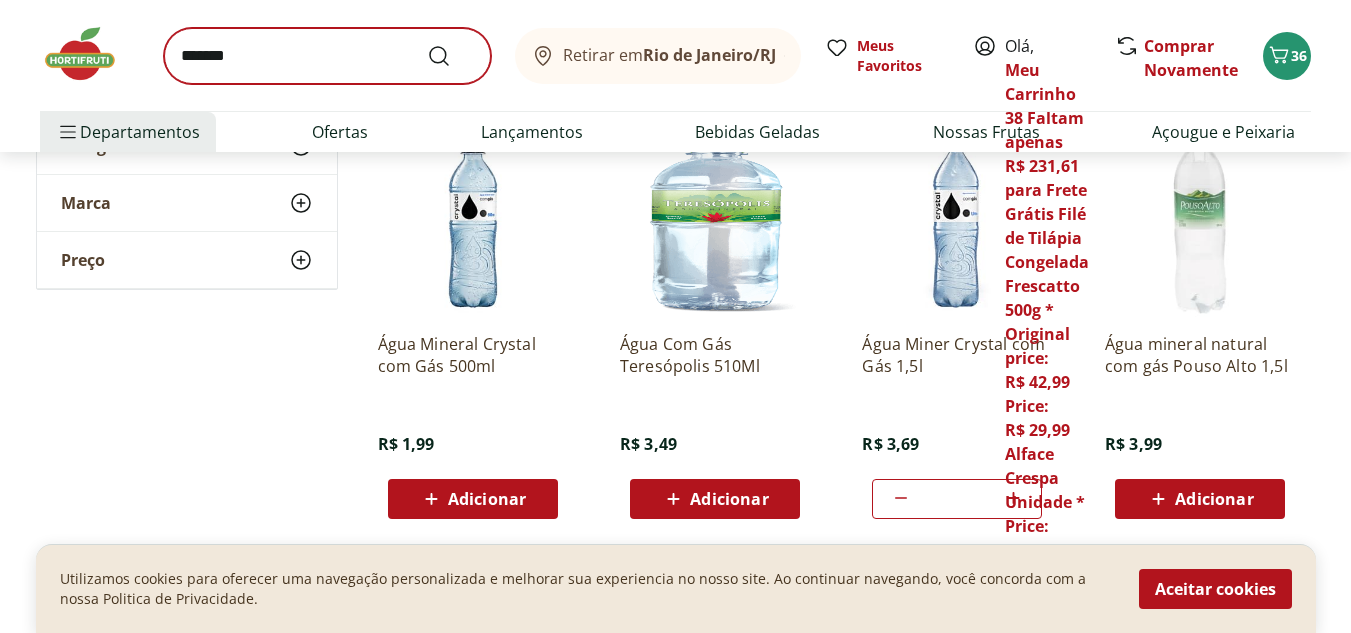 scroll, scrollTop: 0, scrollLeft: 0, axis: both 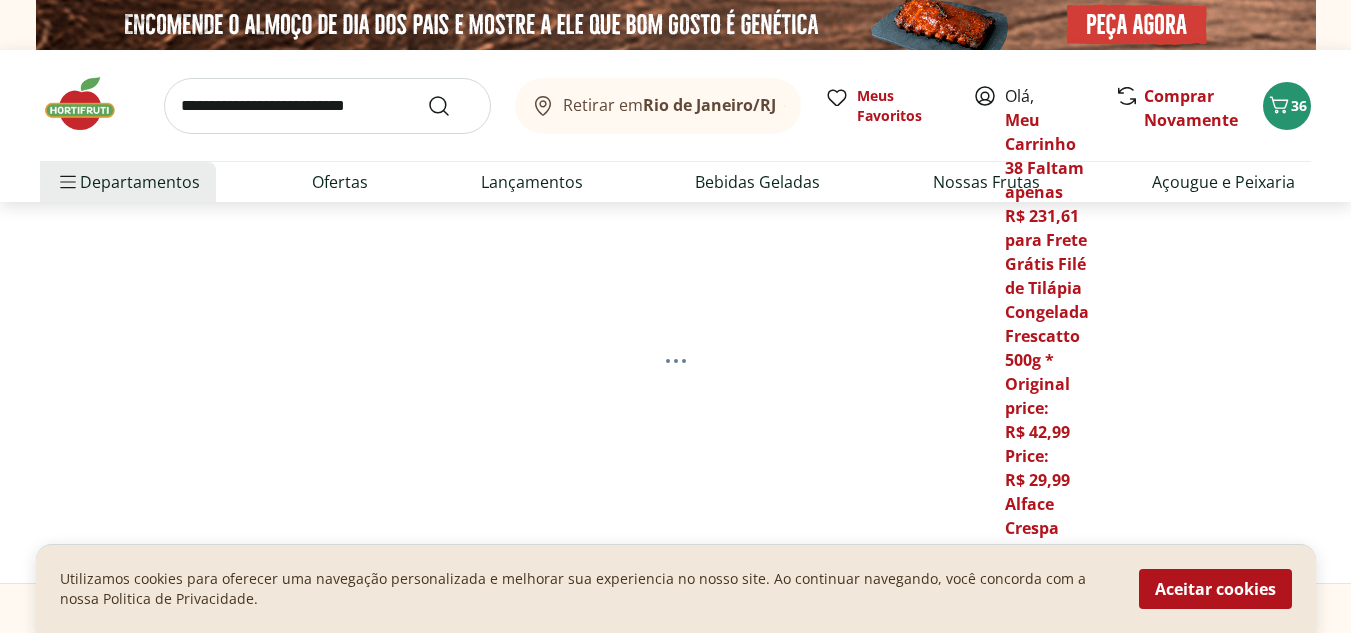 select on "**********" 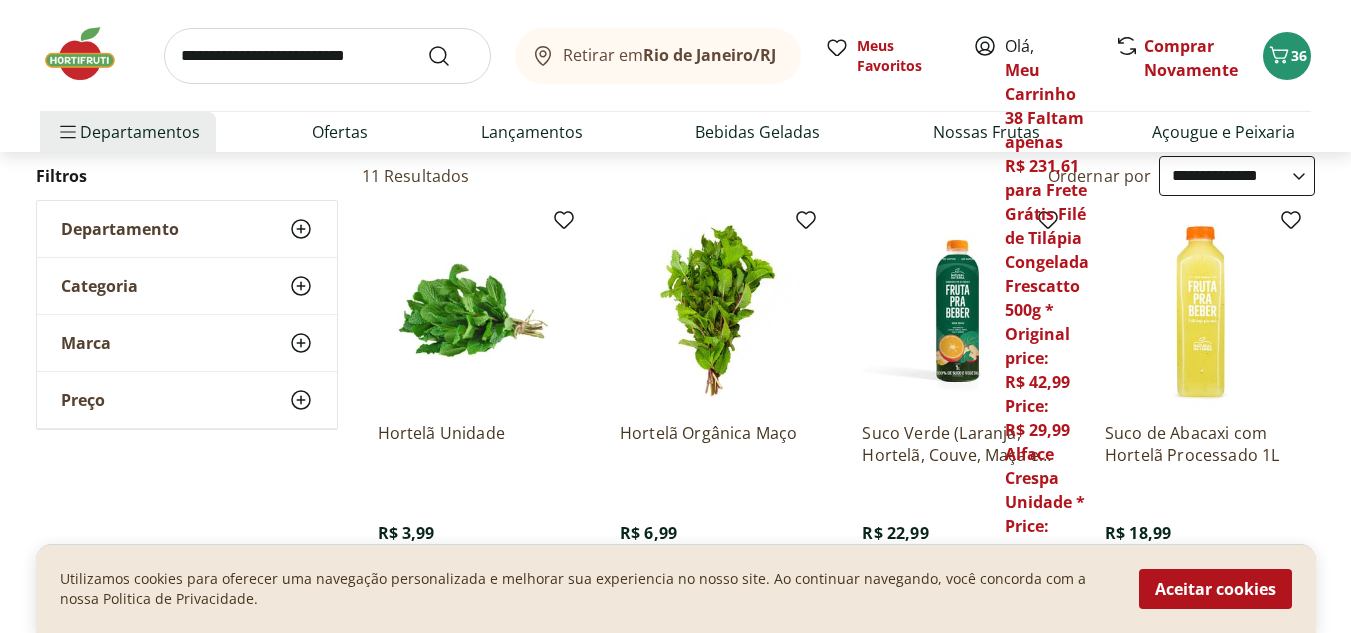 scroll, scrollTop: 280, scrollLeft: 0, axis: vertical 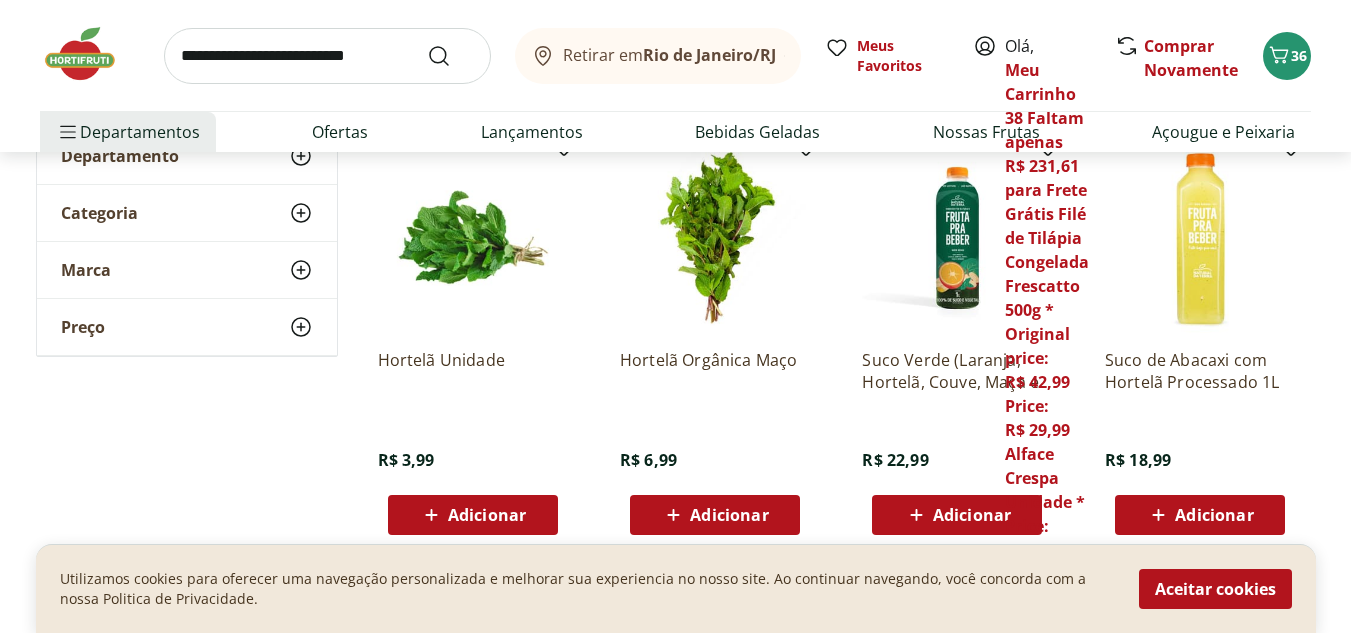 click on "Adicionar" at bounding box center (472, 515) 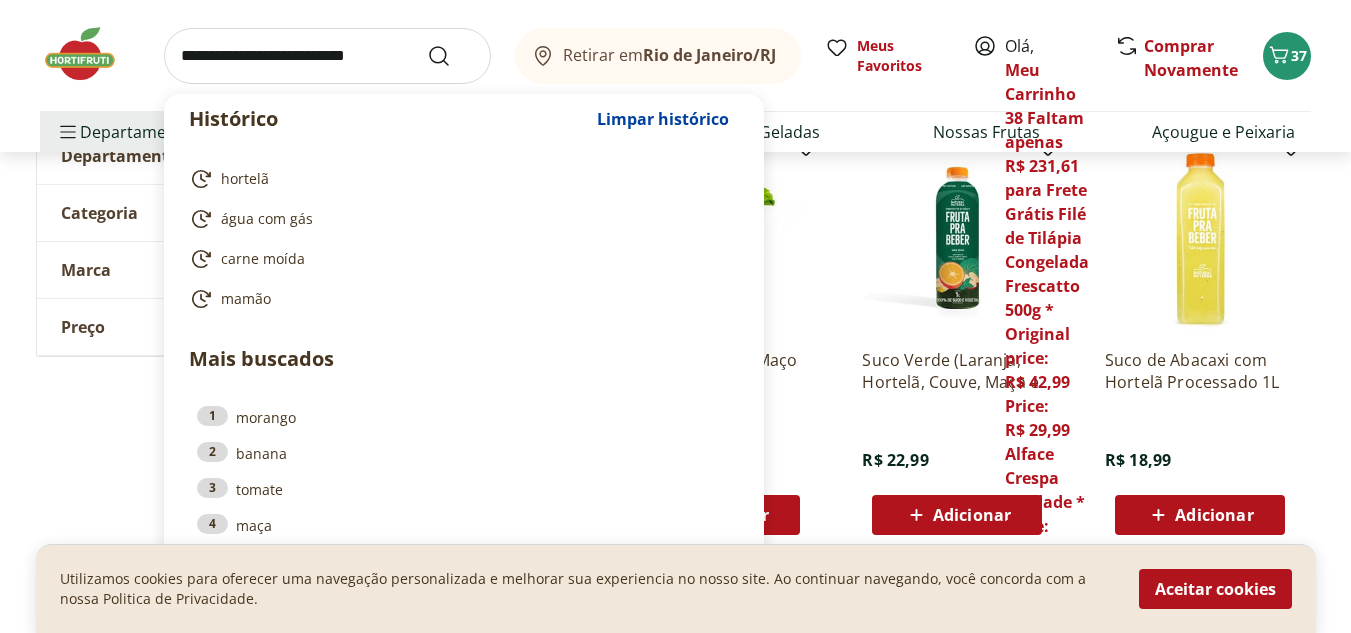 click at bounding box center (327, 56) 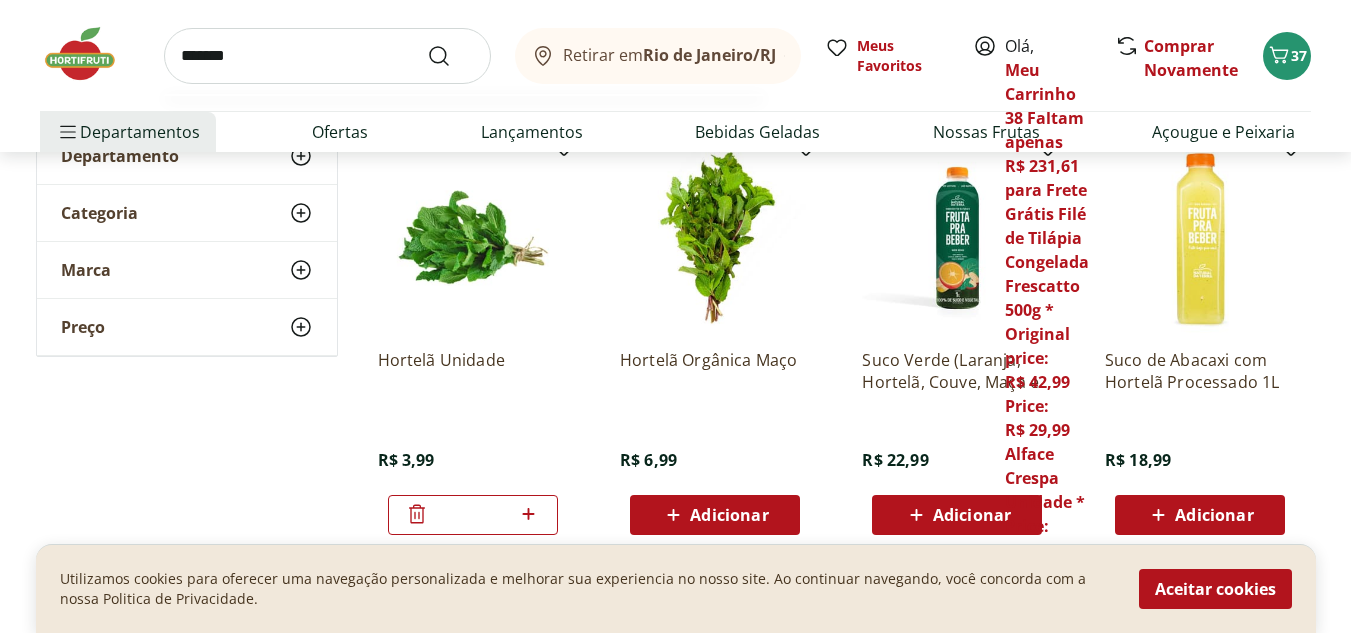 type on "*******" 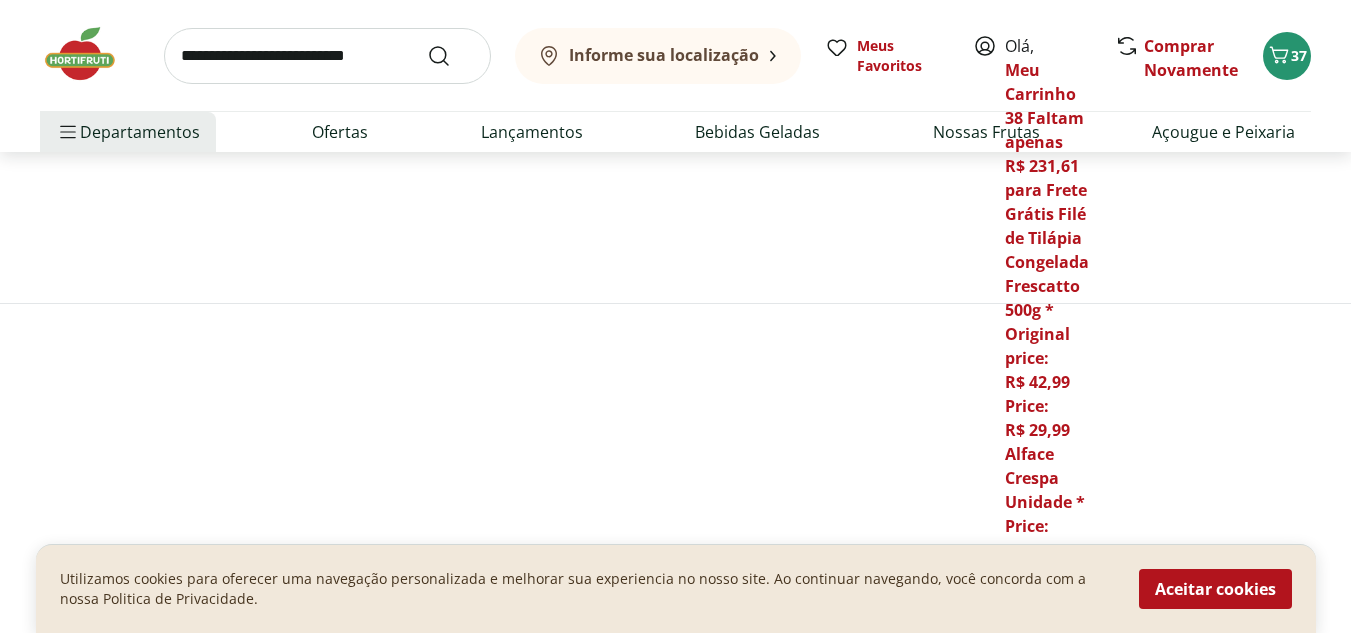 scroll, scrollTop: 0, scrollLeft: 0, axis: both 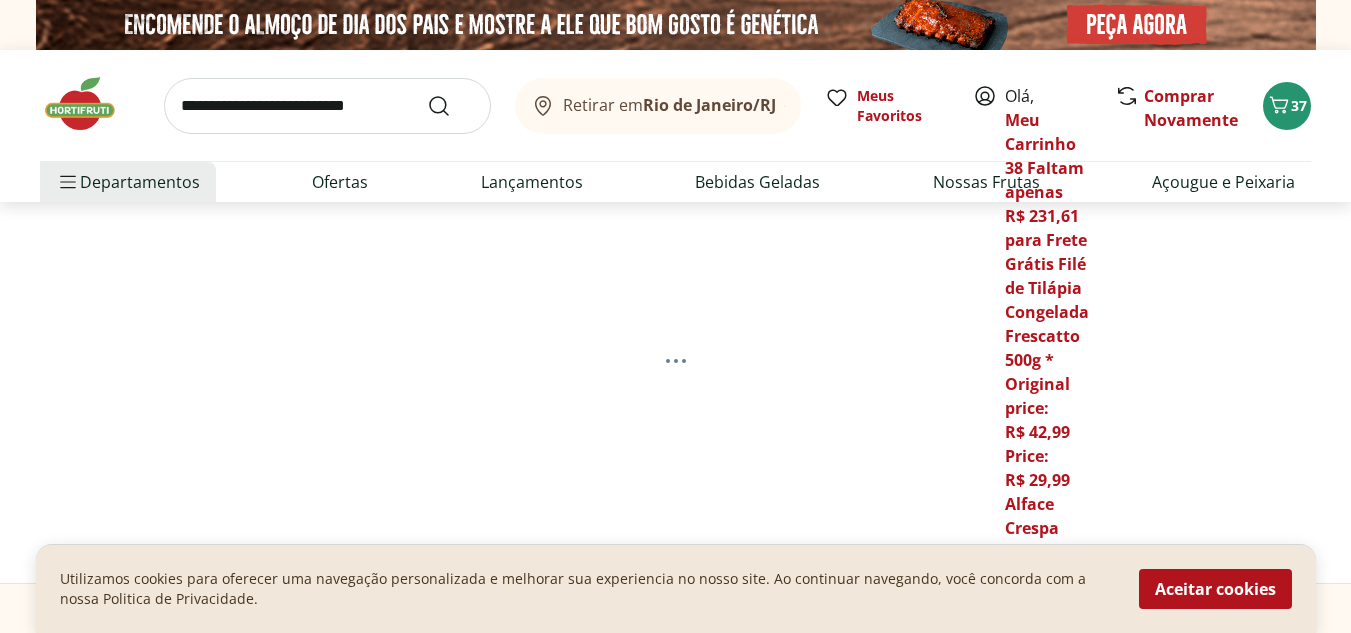select on "**********" 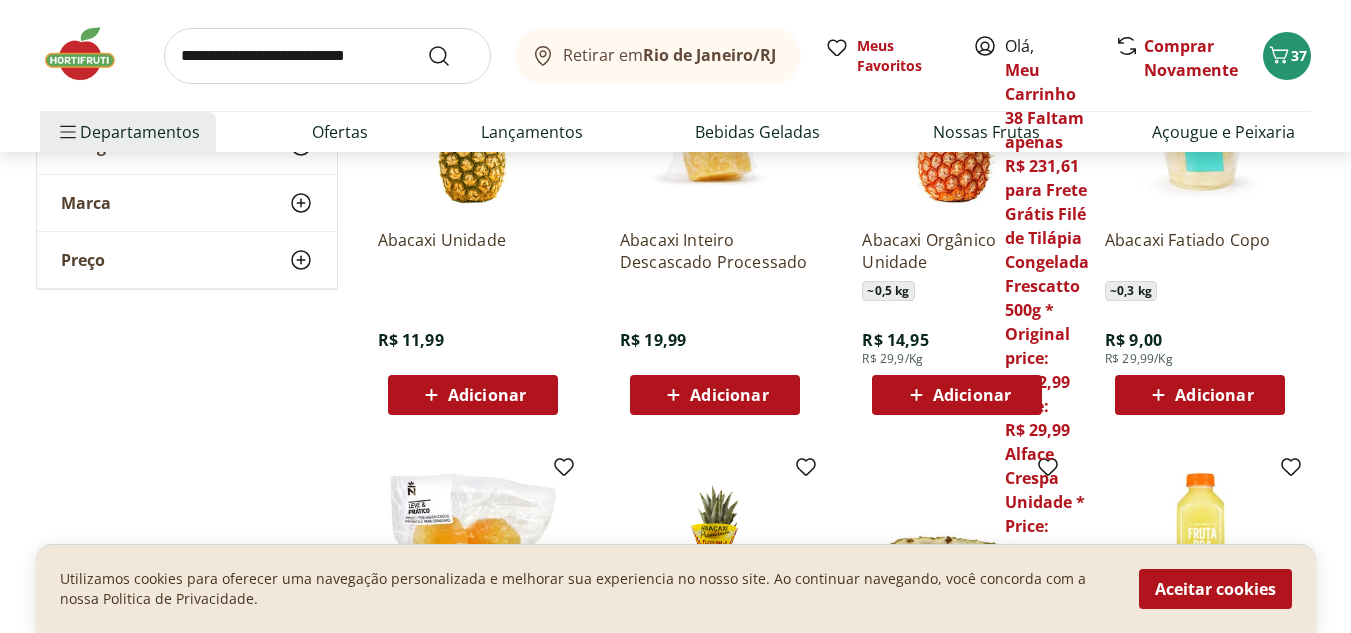 scroll, scrollTop: 440, scrollLeft: 0, axis: vertical 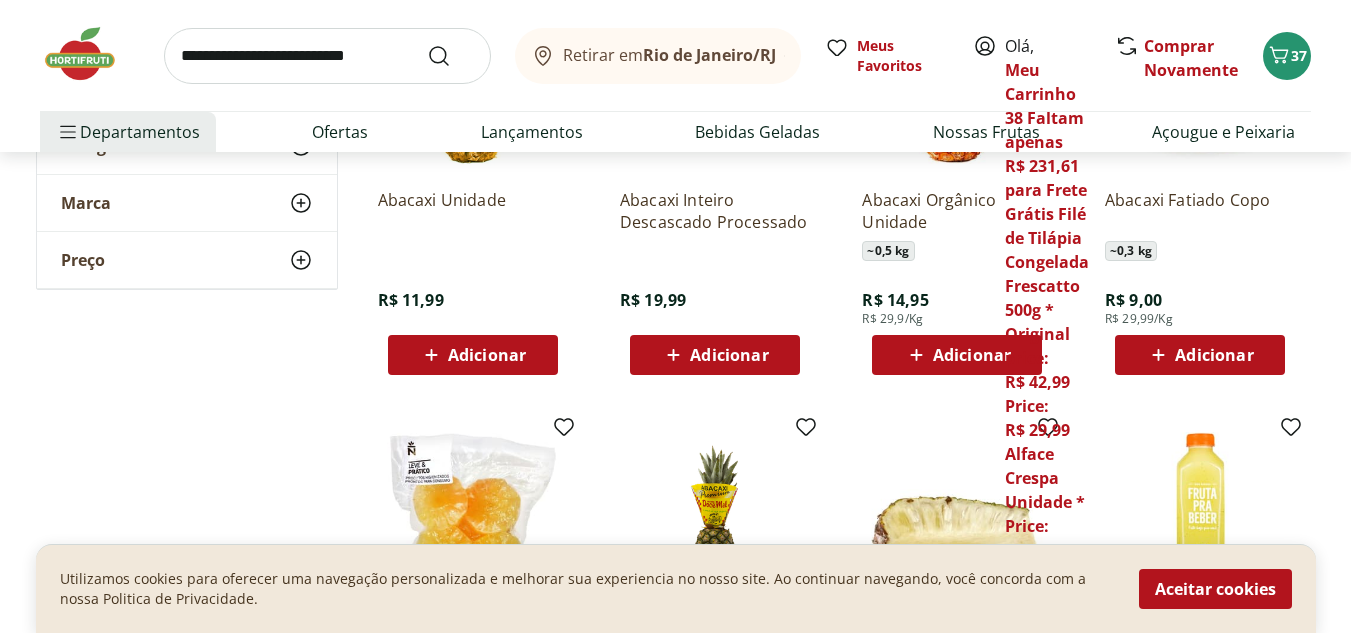 click 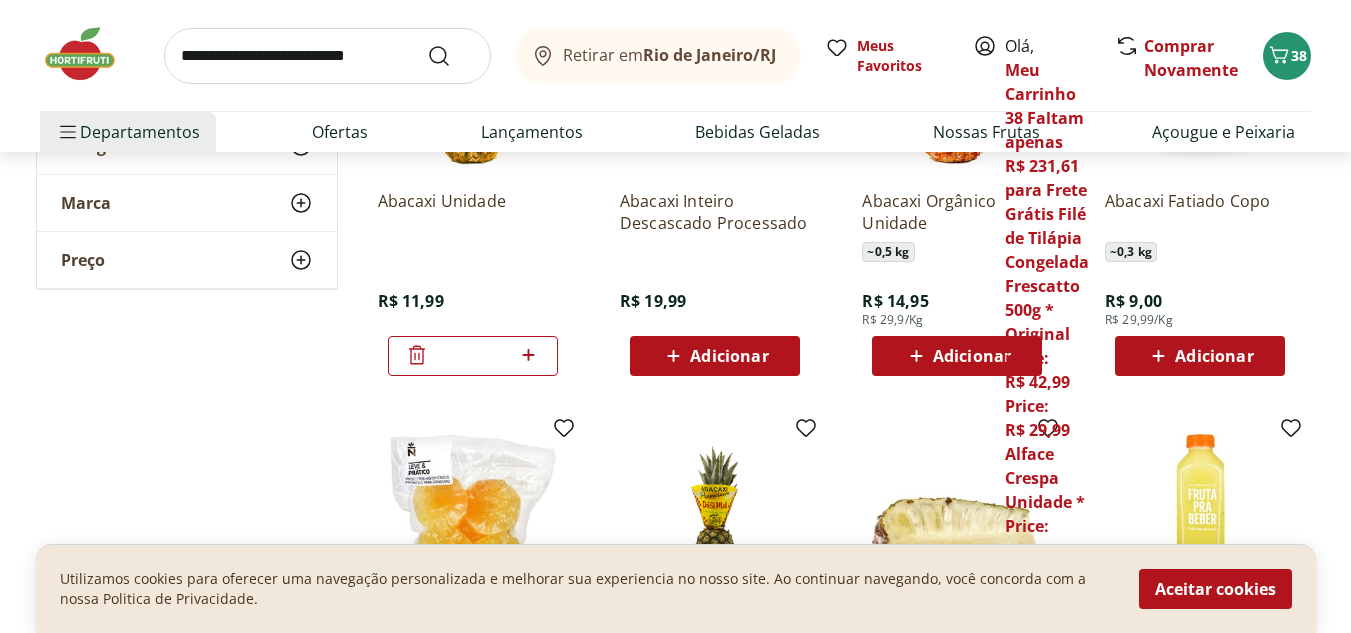 scroll, scrollTop: 440, scrollLeft: 0, axis: vertical 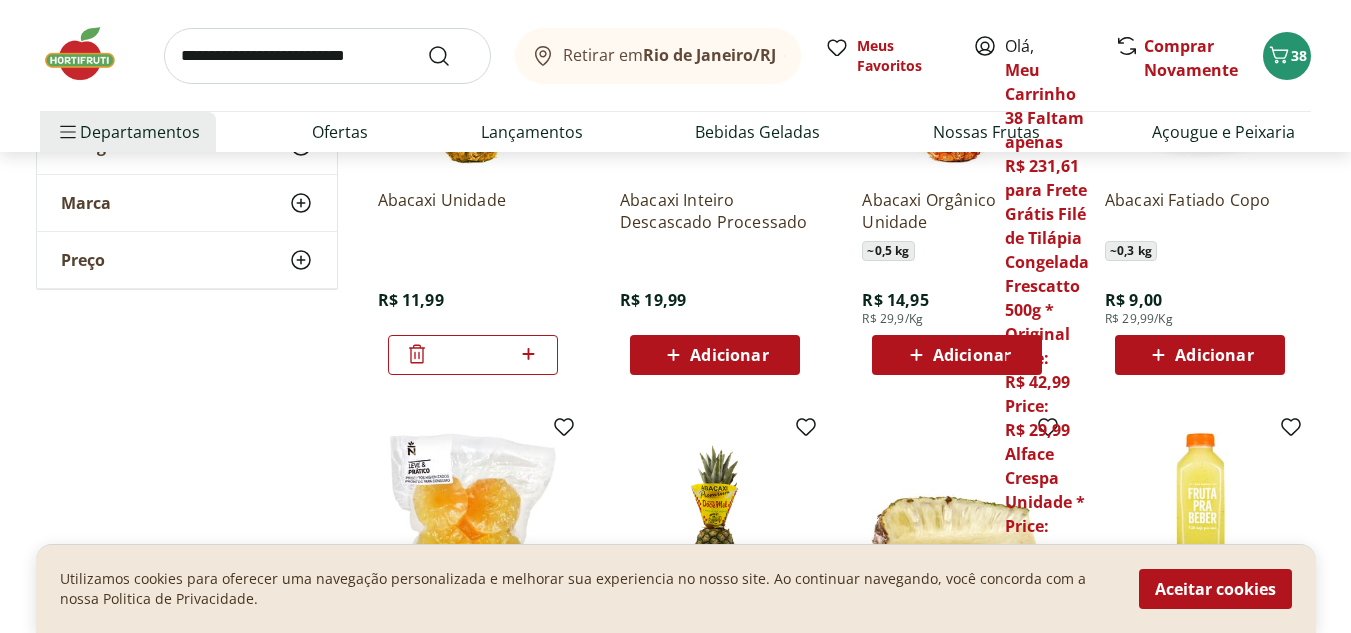 click 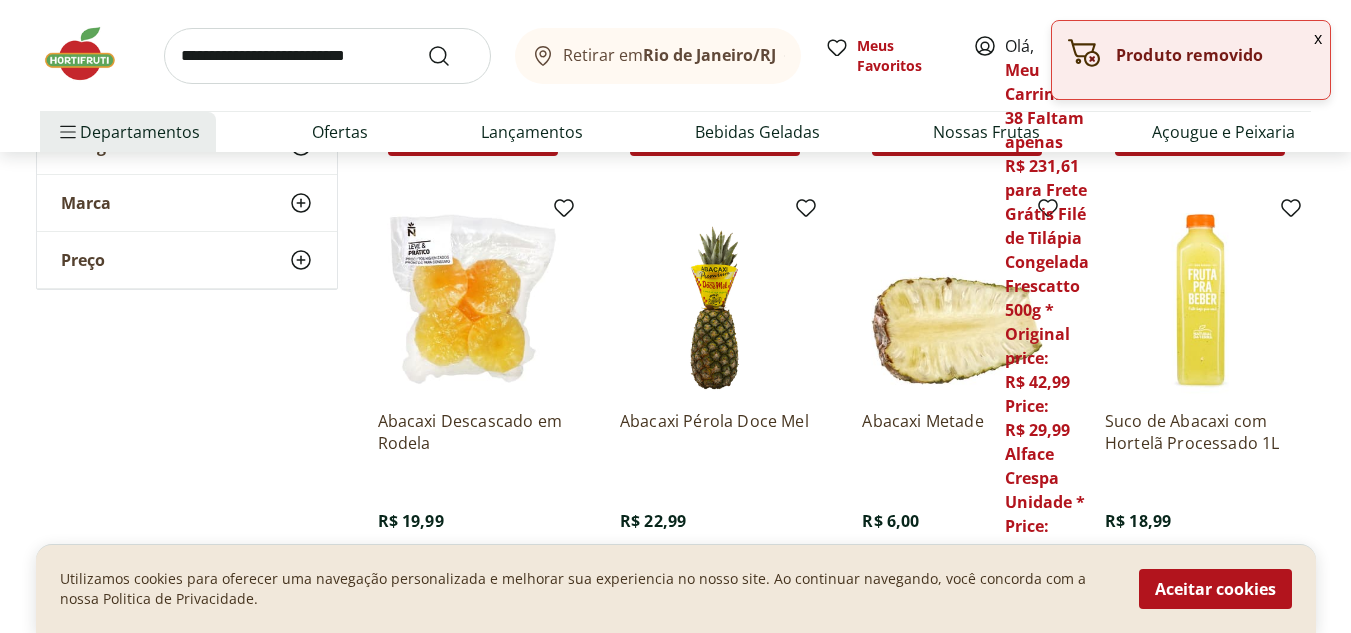 scroll, scrollTop: 720, scrollLeft: 0, axis: vertical 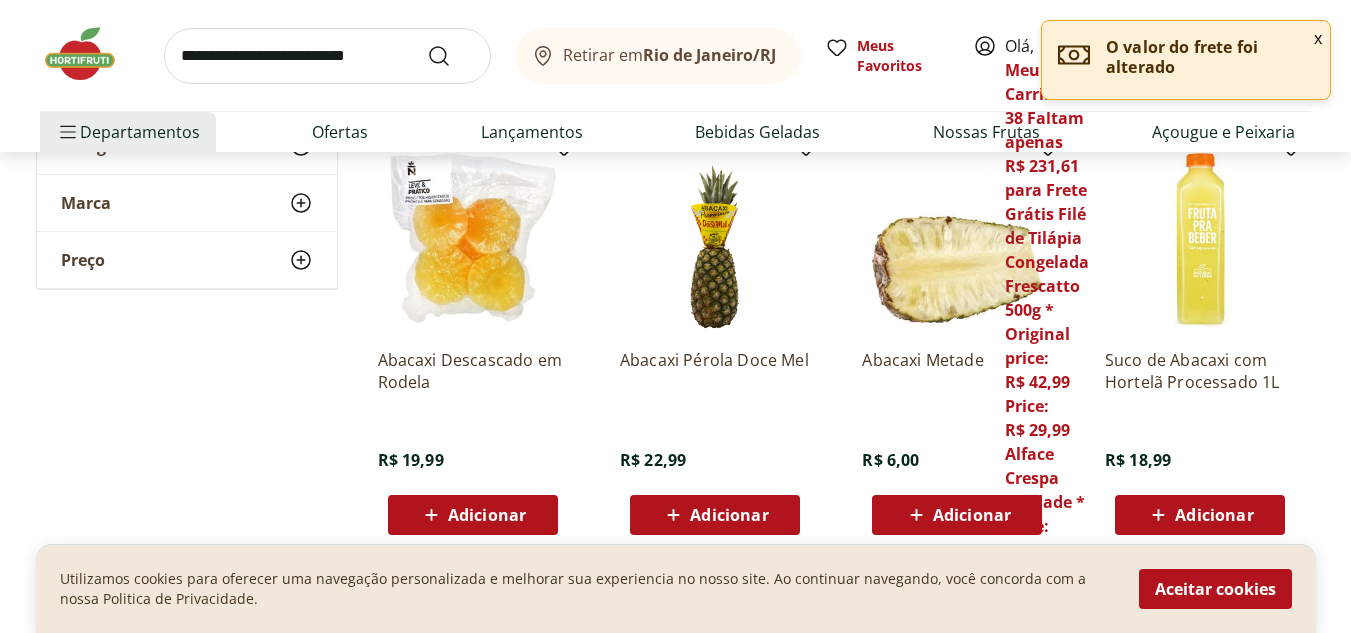 click on "Adicionar" at bounding box center (957, 515) 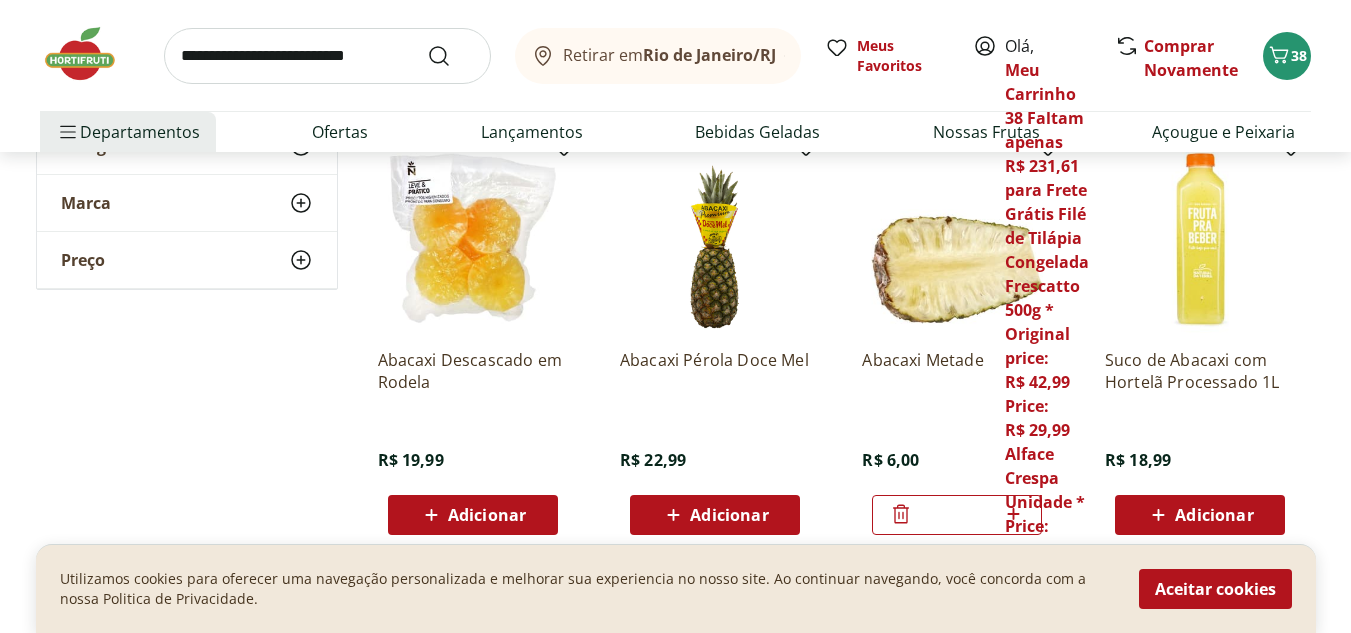 click at bounding box center [327, 56] 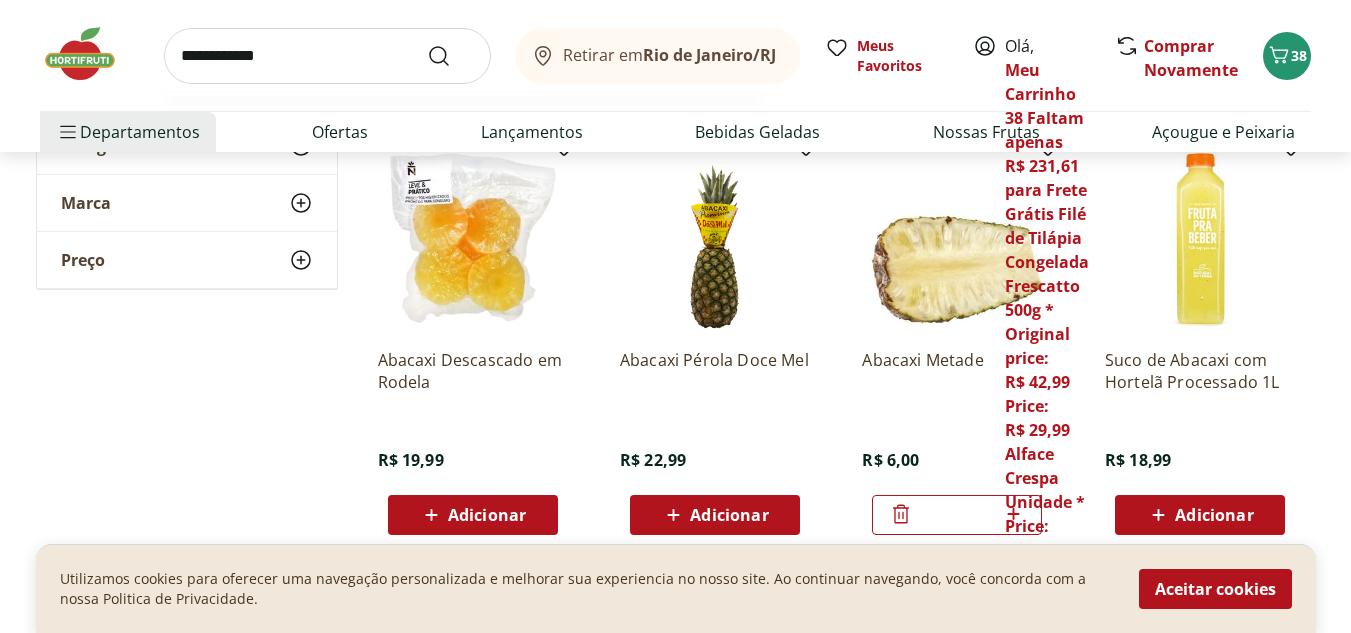 type on "**********" 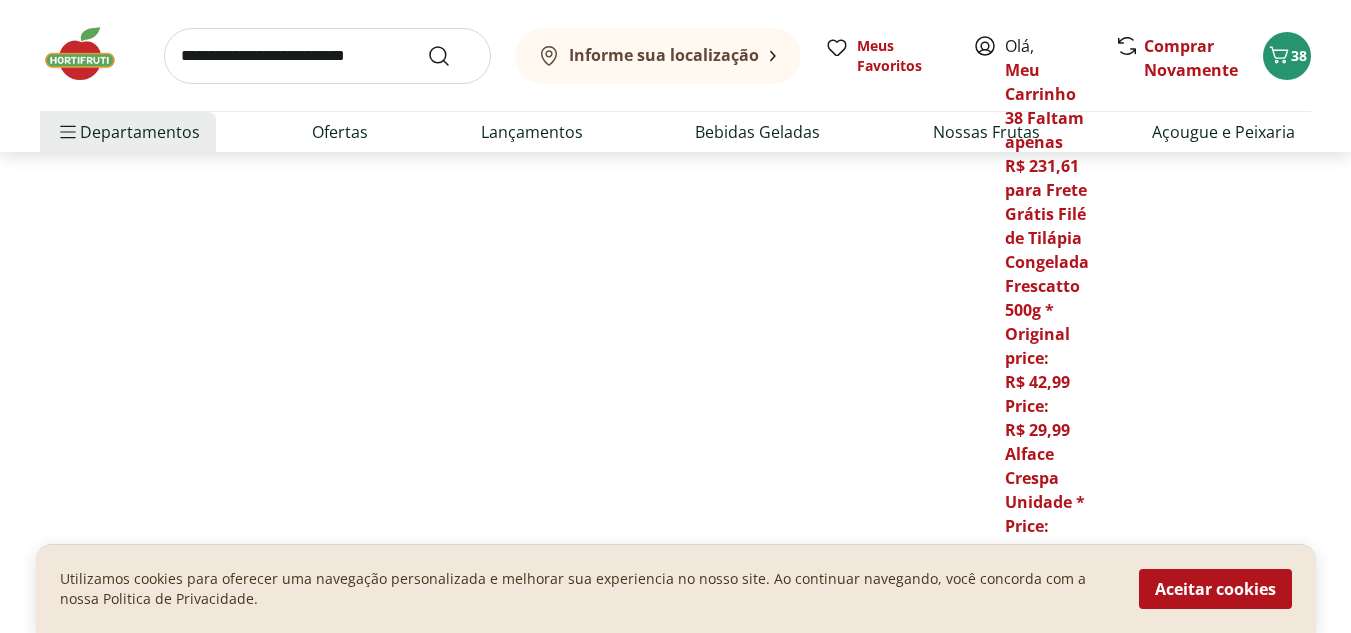 scroll, scrollTop: 0, scrollLeft: 0, axis: both 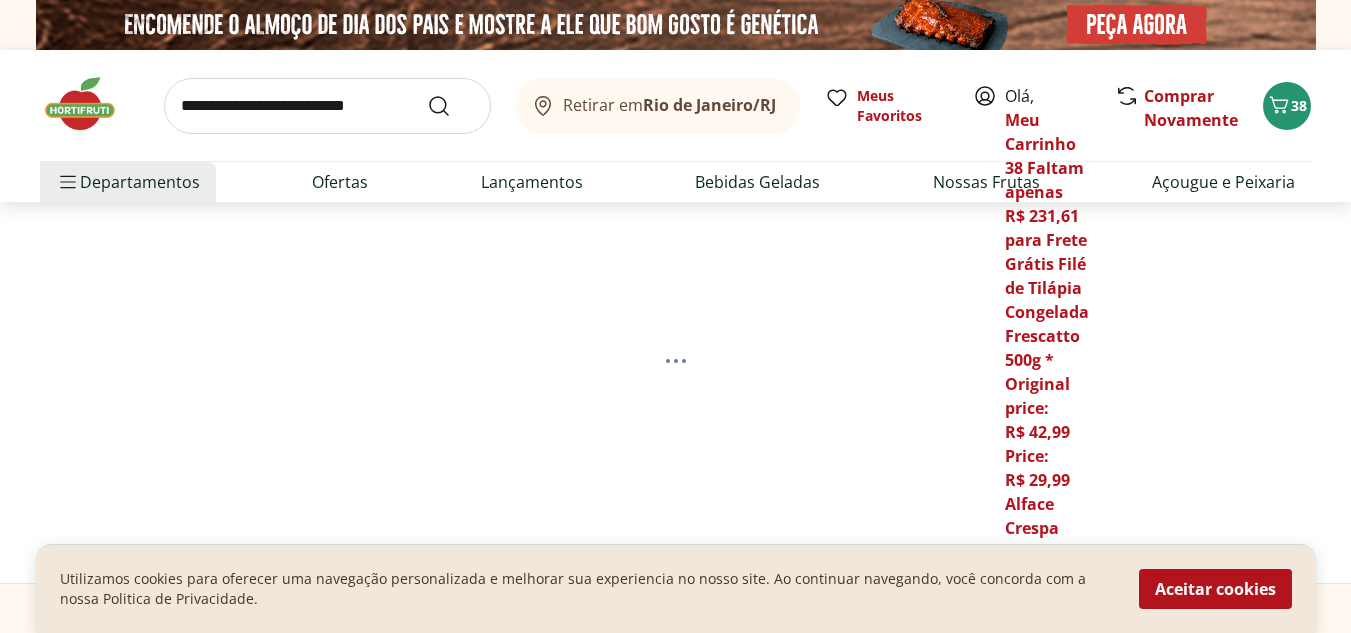 select on "**********" 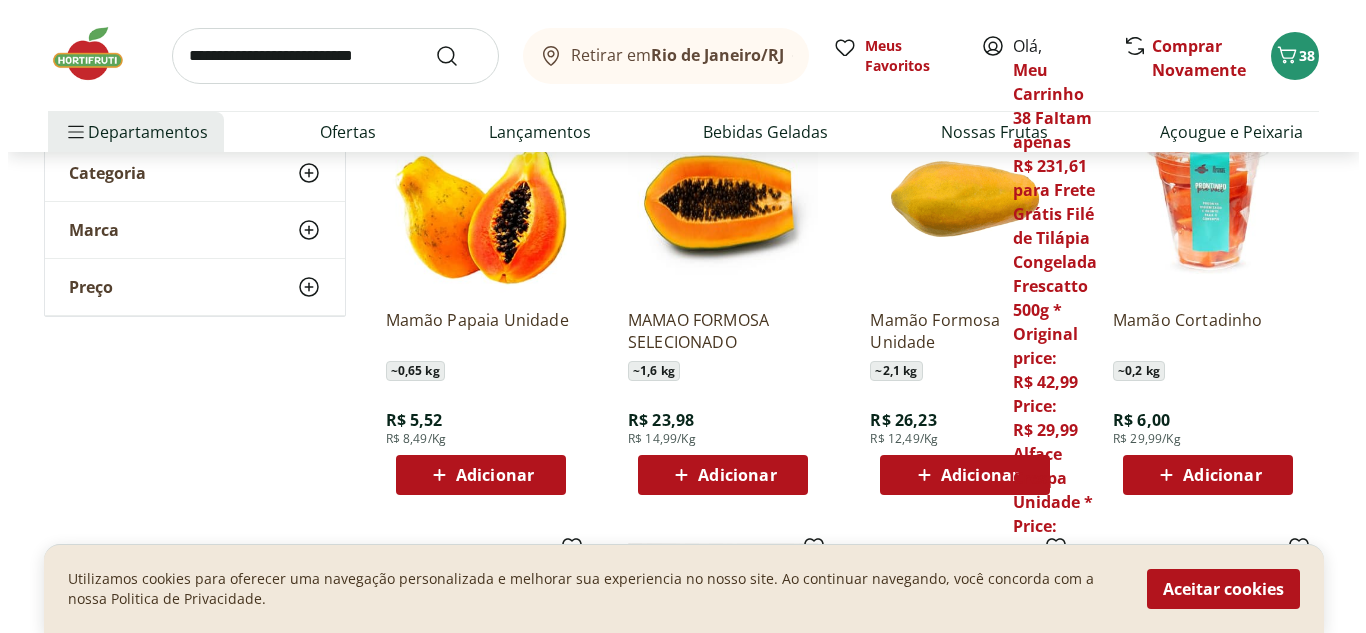 scroll, scrollTop: 280, scrollLeft: 0, axis: vertical 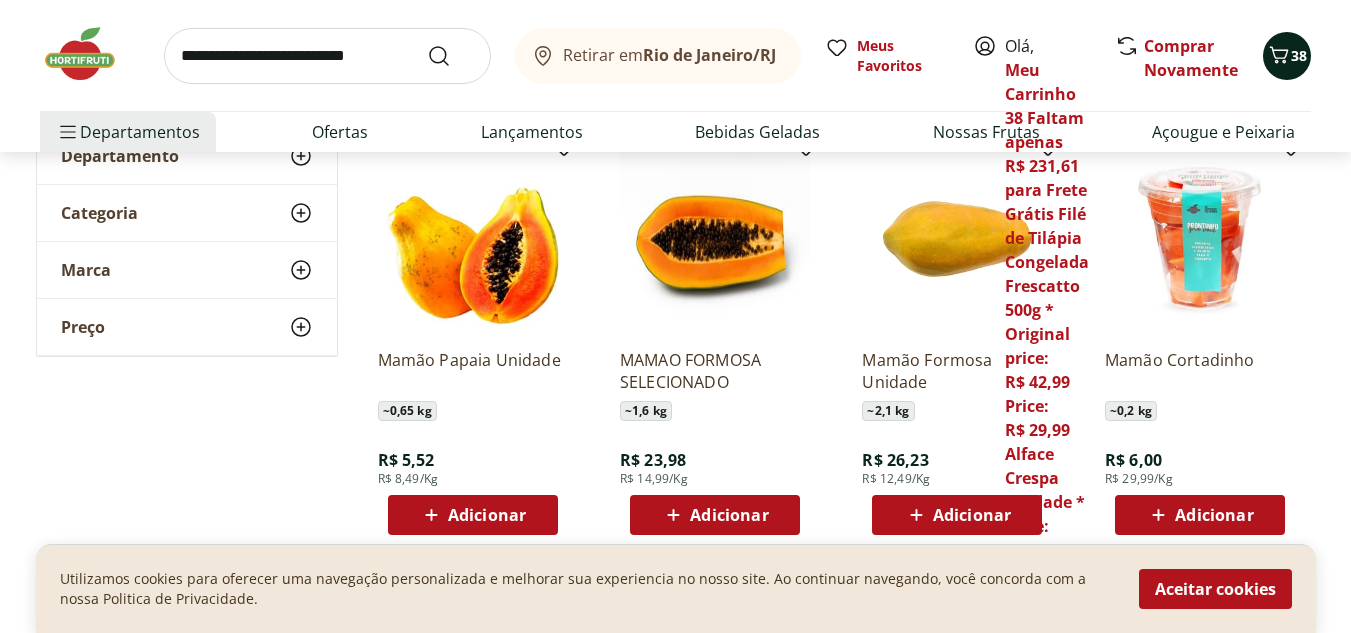 click 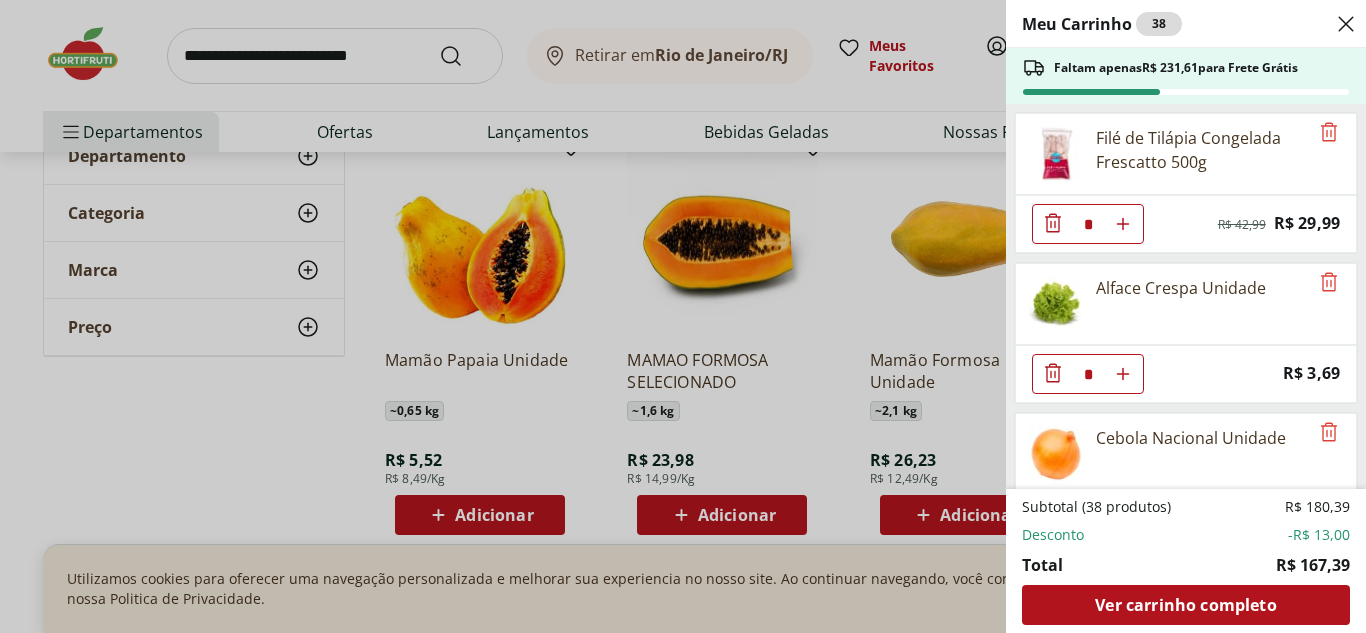 type 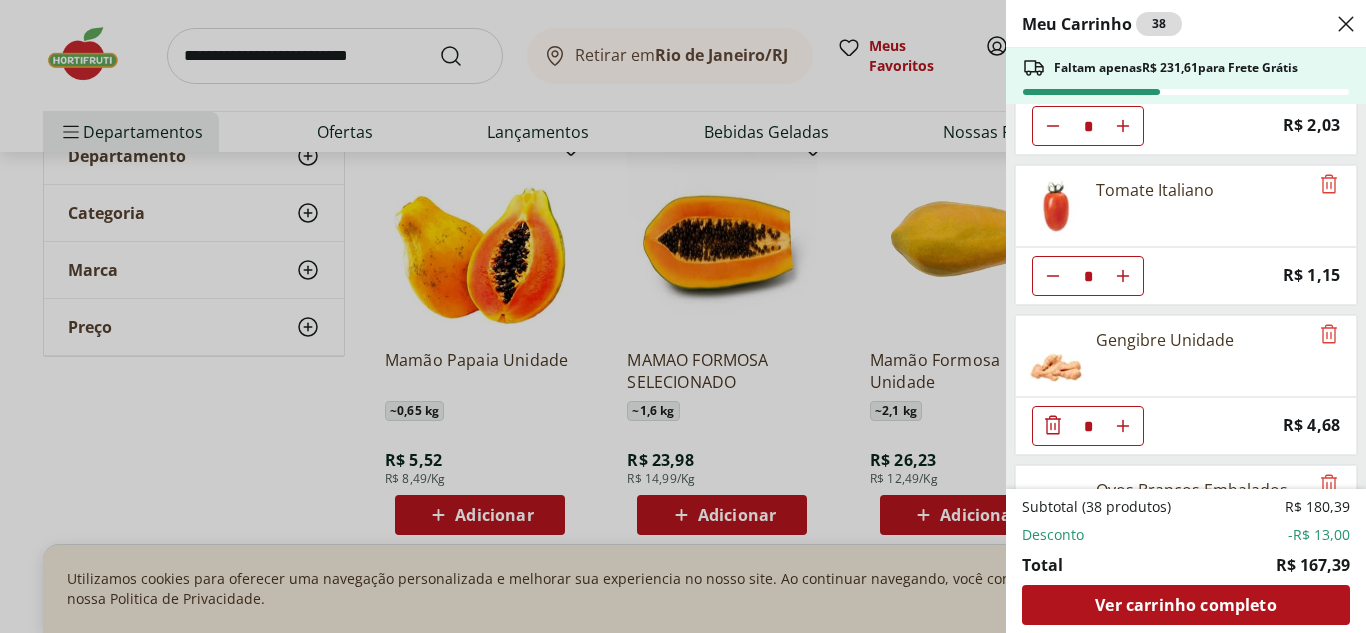 scroll, scrollTop: 1348, scrollLeft: 0, axis: vertical 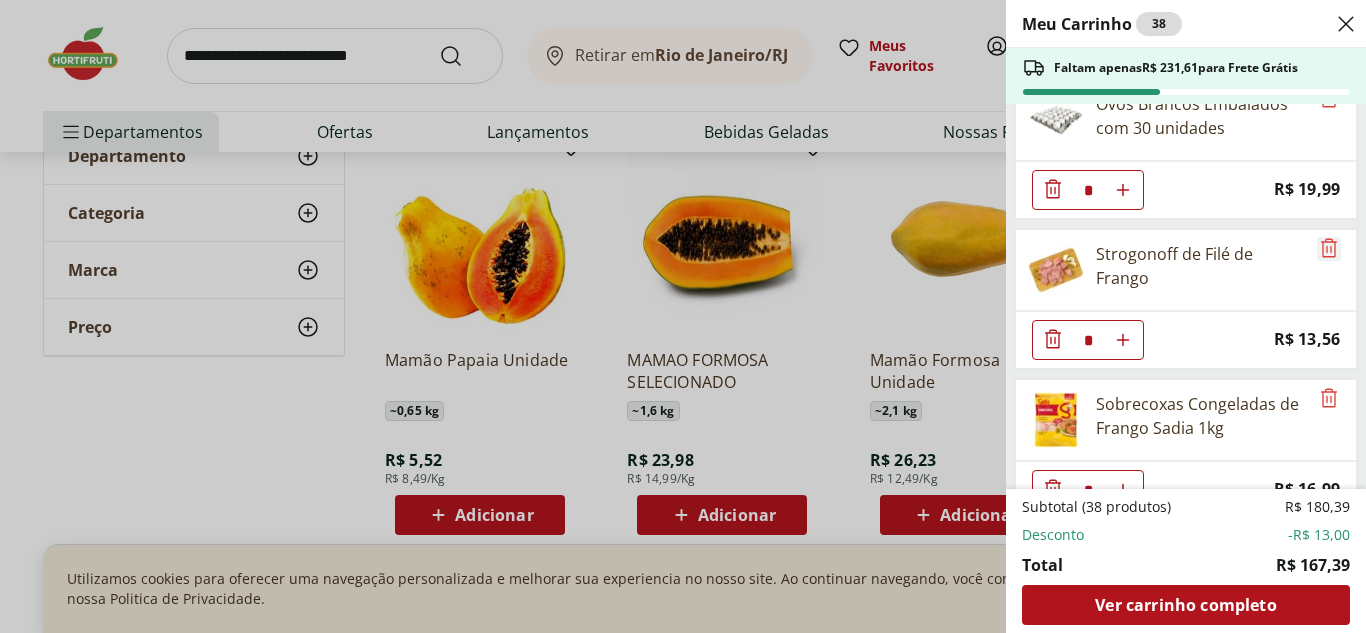 click 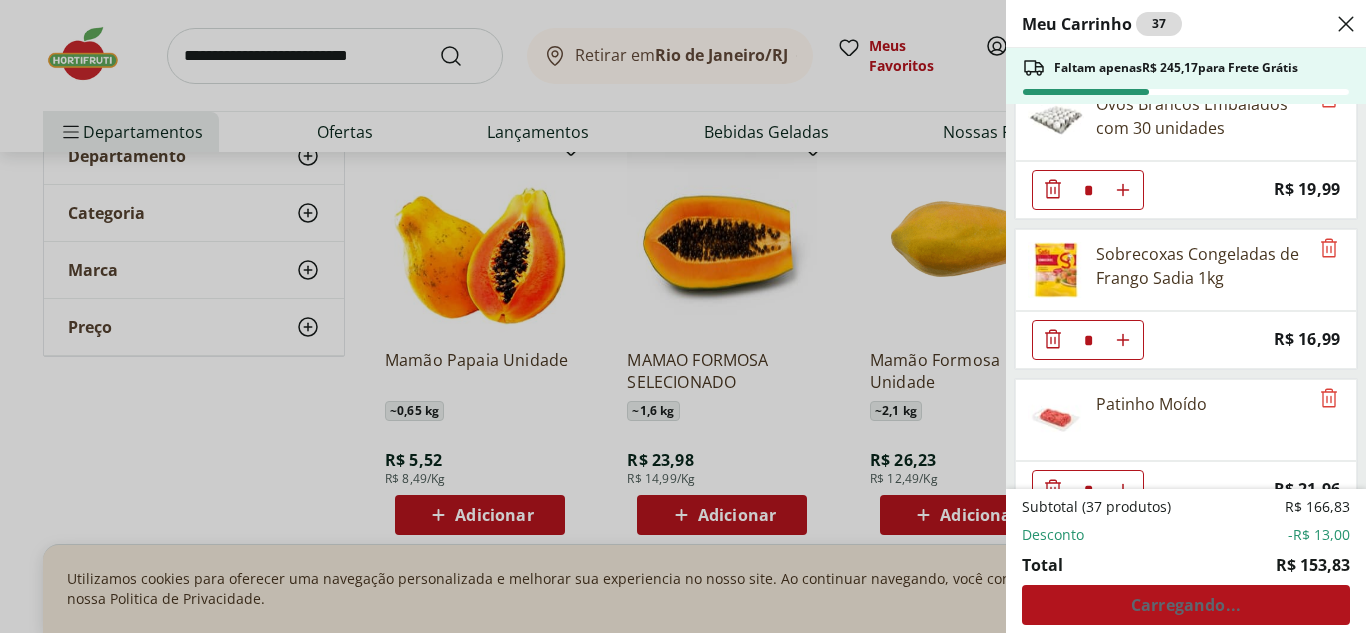 scroll, scrollTop: 2021, scrollLeft: 0, axis: vertical 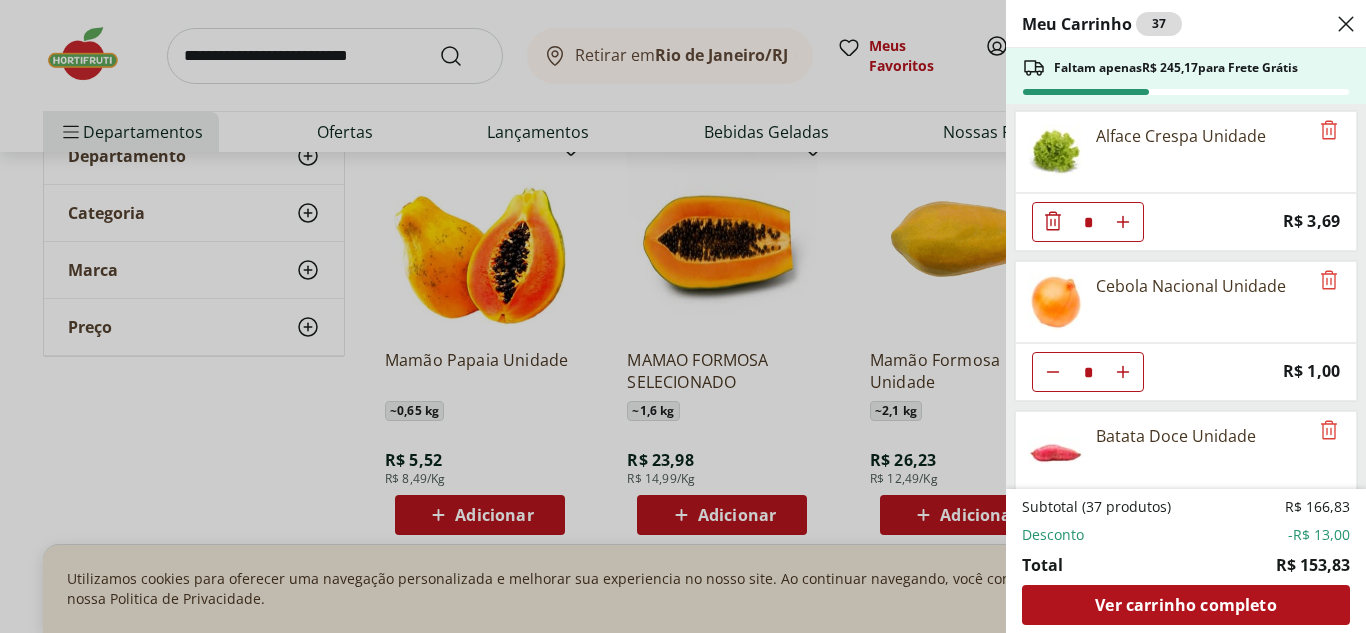 click on "Meu Carrinho 37 Faltam apenas  R$ 245,17  para Frete Grátis Filé de Tilápia Congelada Frescatto 500g * Original price: R$ 42,99 Price: R$ 29,99 Alface Crespa Unidade * Price: R$ 3,69 Cebola Nacional Unidade * Price: R$ 1,00 Batata Doce Unidade * Price: R$ 1,53 Alho Nacional Unidade * Price: R$ 2,03 Berinjela Unidade * Price: R$ 1,95 Cenoura Unidade * Price: R$ 0,70 Inhame Dedo Unidade * Price: R$ 0,81 Abobrinha Verde Unidade * Price: R$ 2,03 Tomate Italiano * Price: R$ 1,15 Gengibre Unidade * Price: R$ 4,68 Ovos Brancos Embalados com 30 unidades * Price: R$ 19,99 Sobrecoxas Congeladas de Frango Sadia 1kg * Price: R$ 16,99 Patinho Moído * Price: R$ 21,96 Água Miner Crystal com Gás 1,5l * Price: R$ 3,69 Hortelã Unidade * Price: R$ 3,99 Abacaxi Metade * Price: R$ 6,00 Subtotal (37 produtos) R$ 166,83 Desconto -R$ 13,00 Total R$ 153,83 Ver carrinho completo" at bounding box center [683, 316] 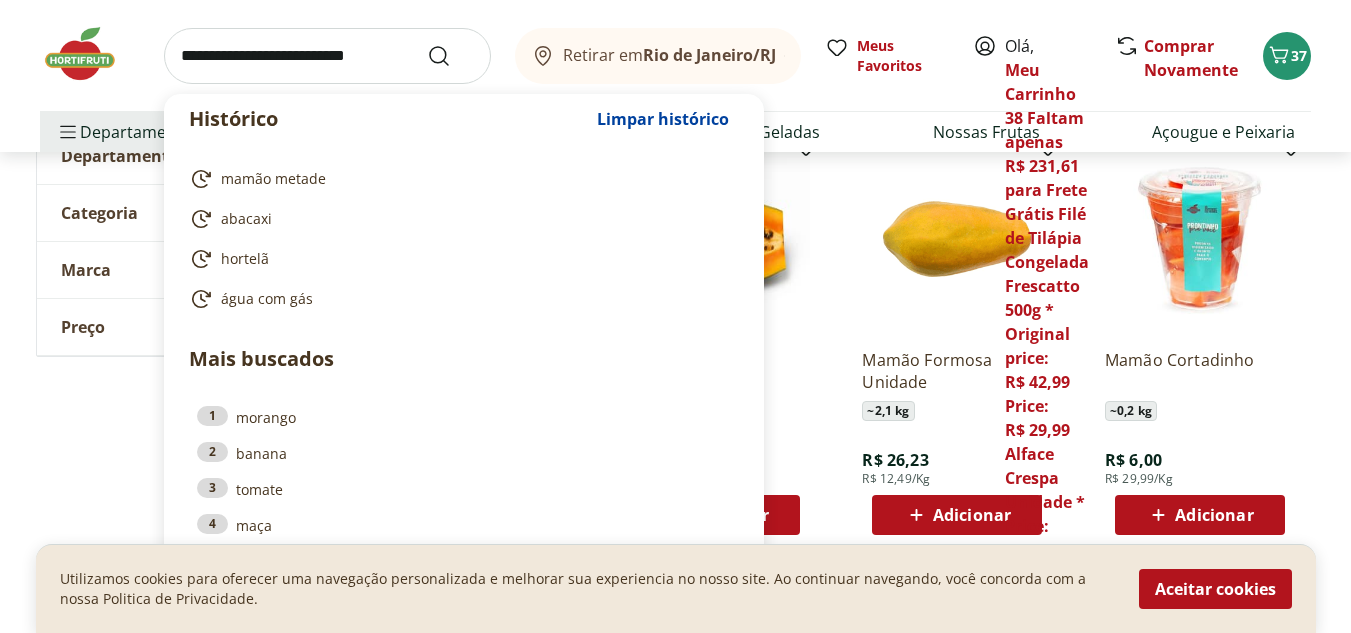 click at bounding box center [327, 56] 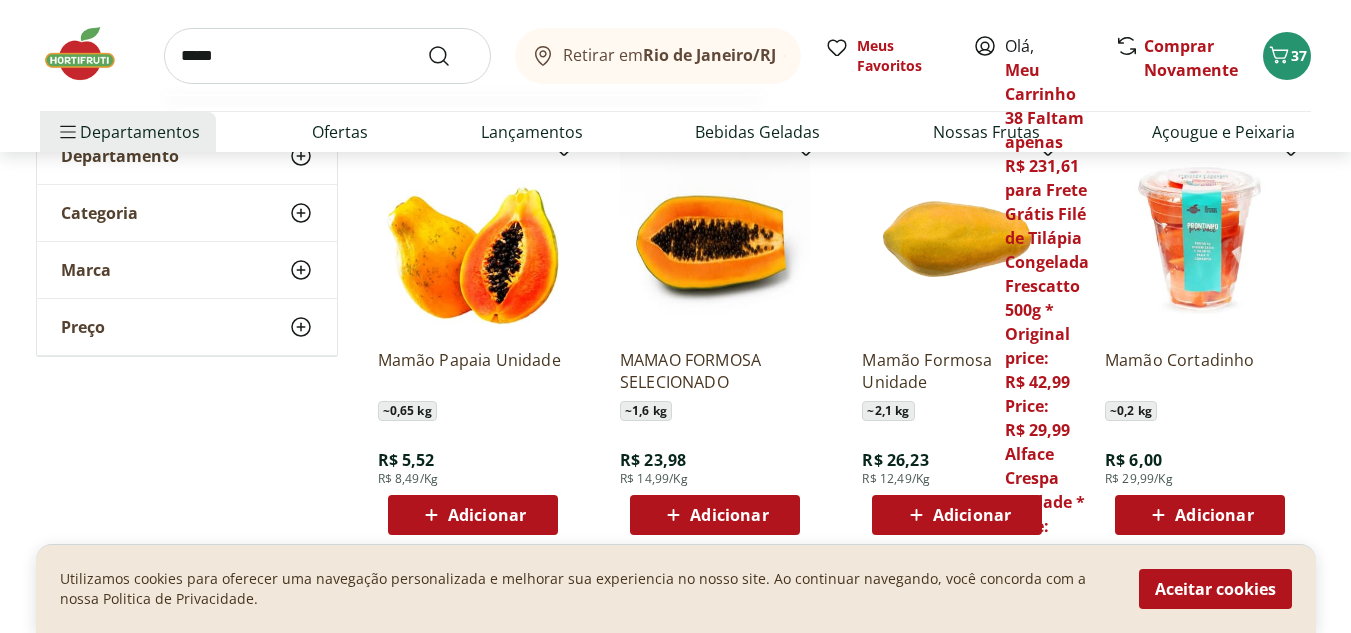 type on "*****" 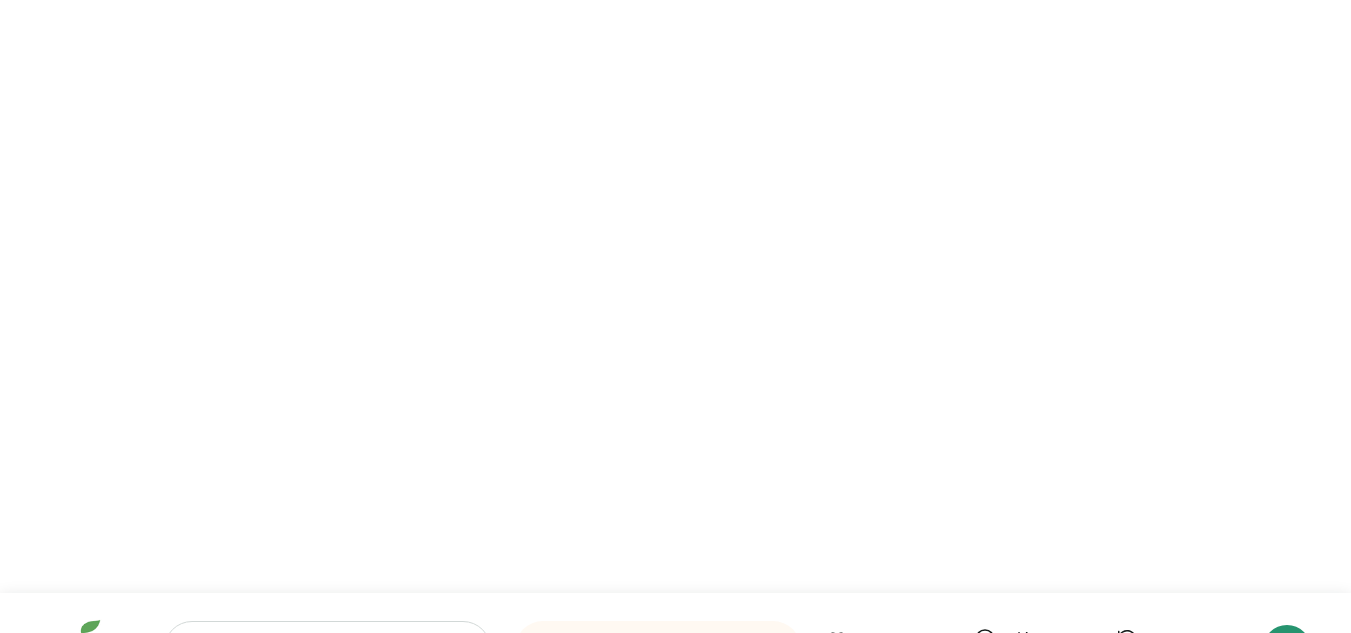 scroll, scrollTop: 0, scrollLeft: 0, axis: both 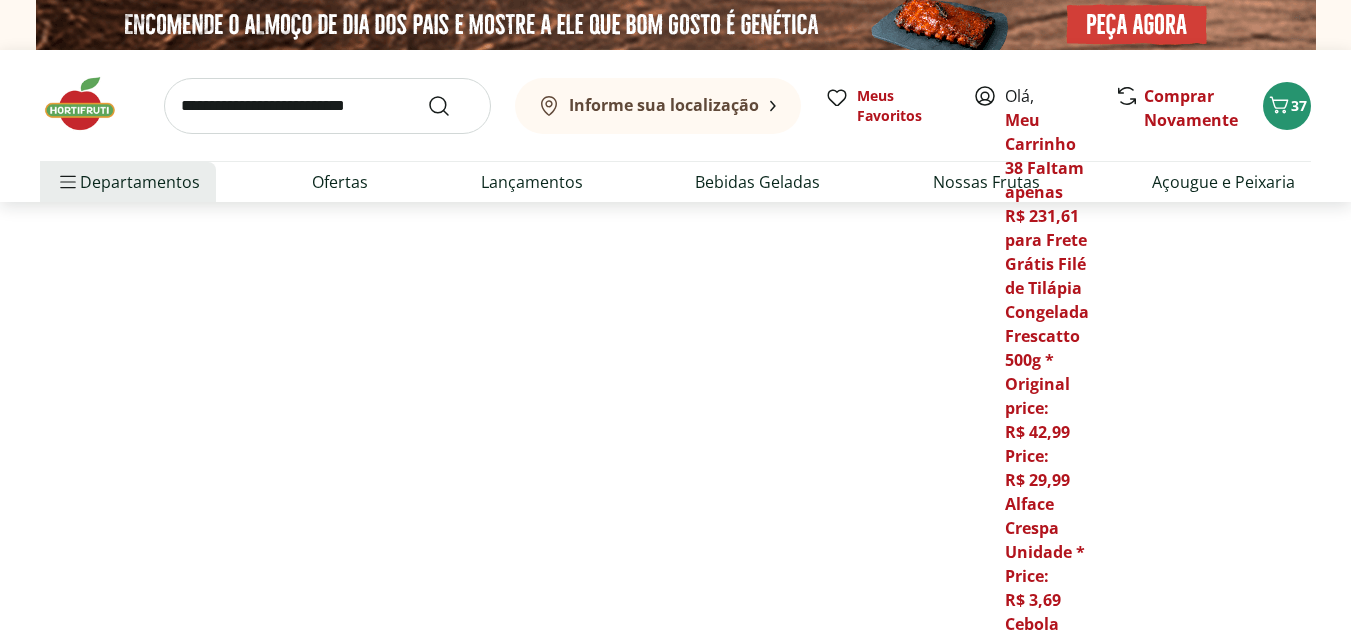 select on "**********" 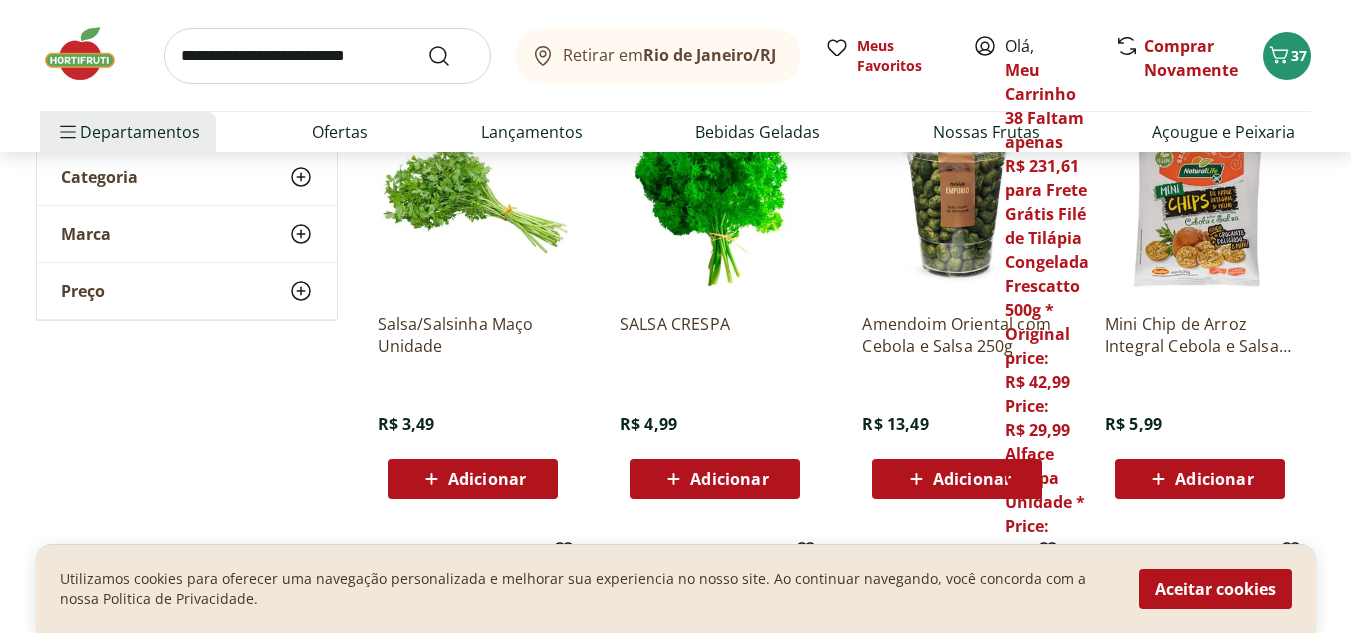 scroll, scrollTop: 320, scrollLeft: 0, axis: vertical 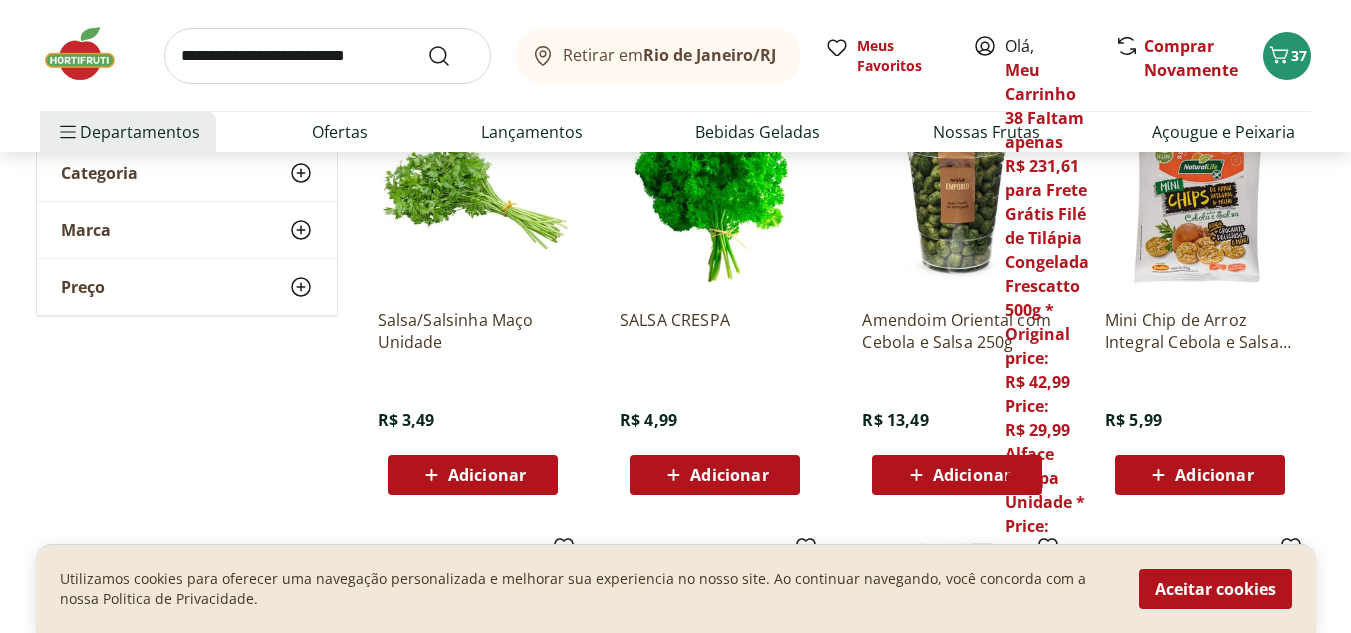 click on "Adicionar" at bounding box center [473, 475] 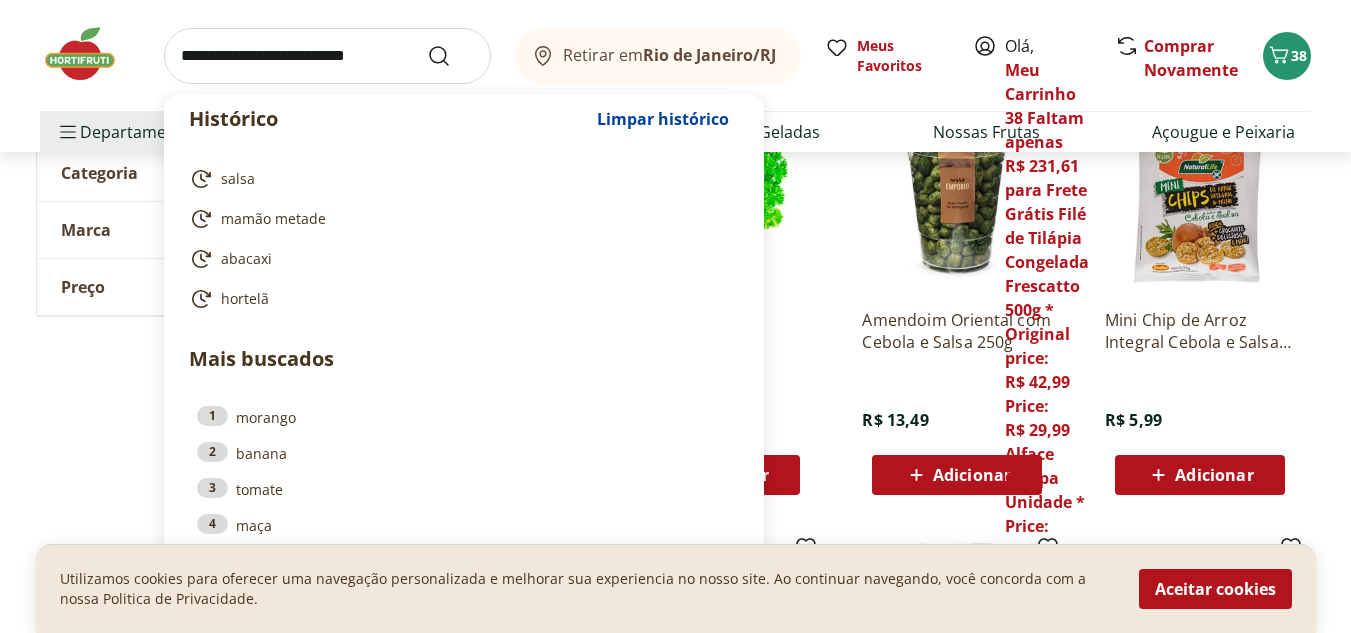 click at bounding box center (327, 56) 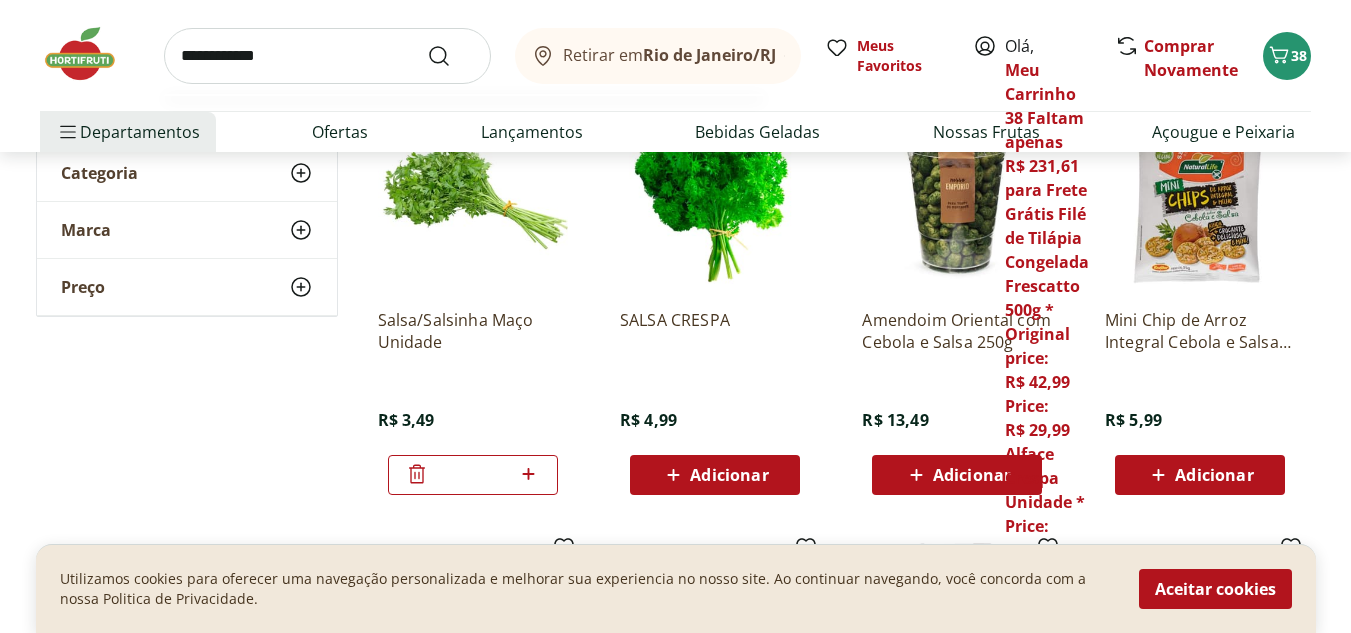 type on "**********" 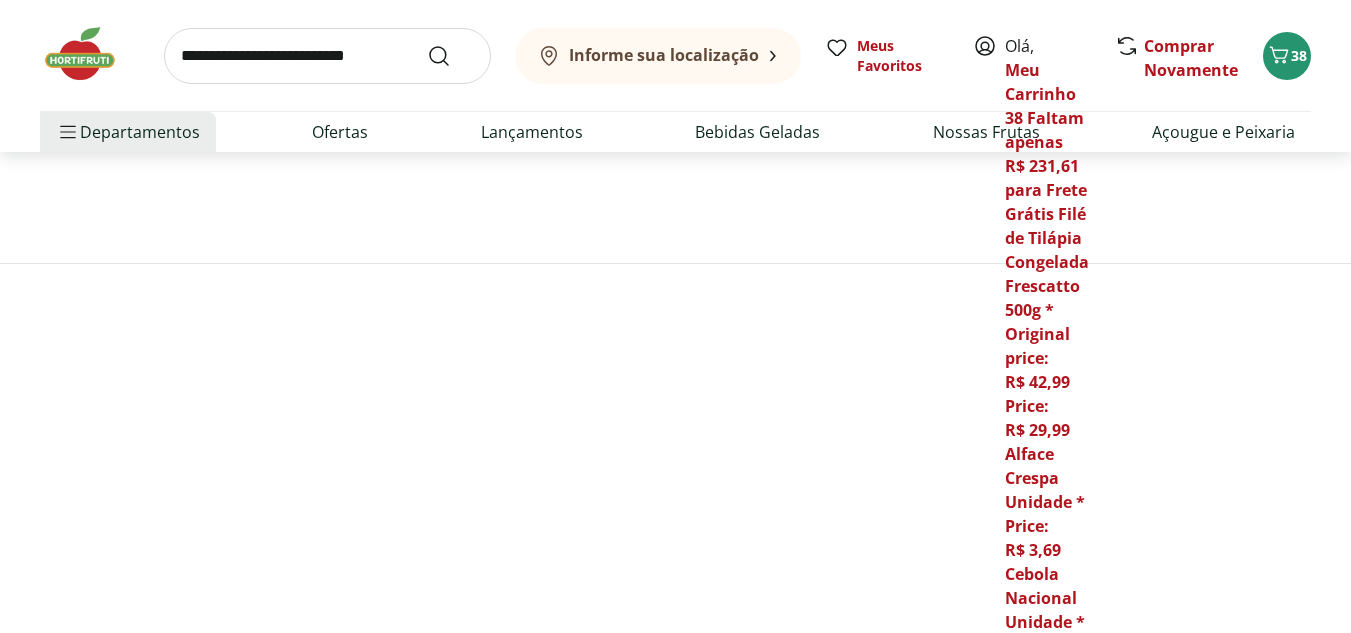 scroll, scrollTop: 0, scrollLeft: 0, axis: both 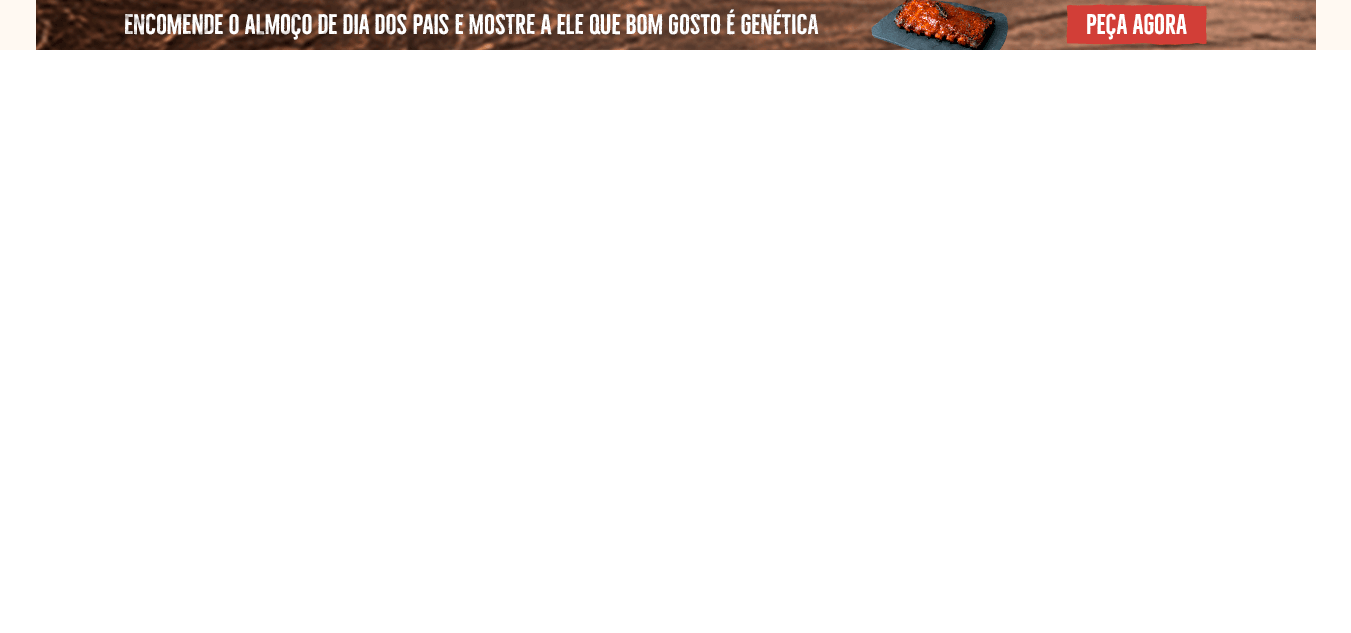 select on "**********" 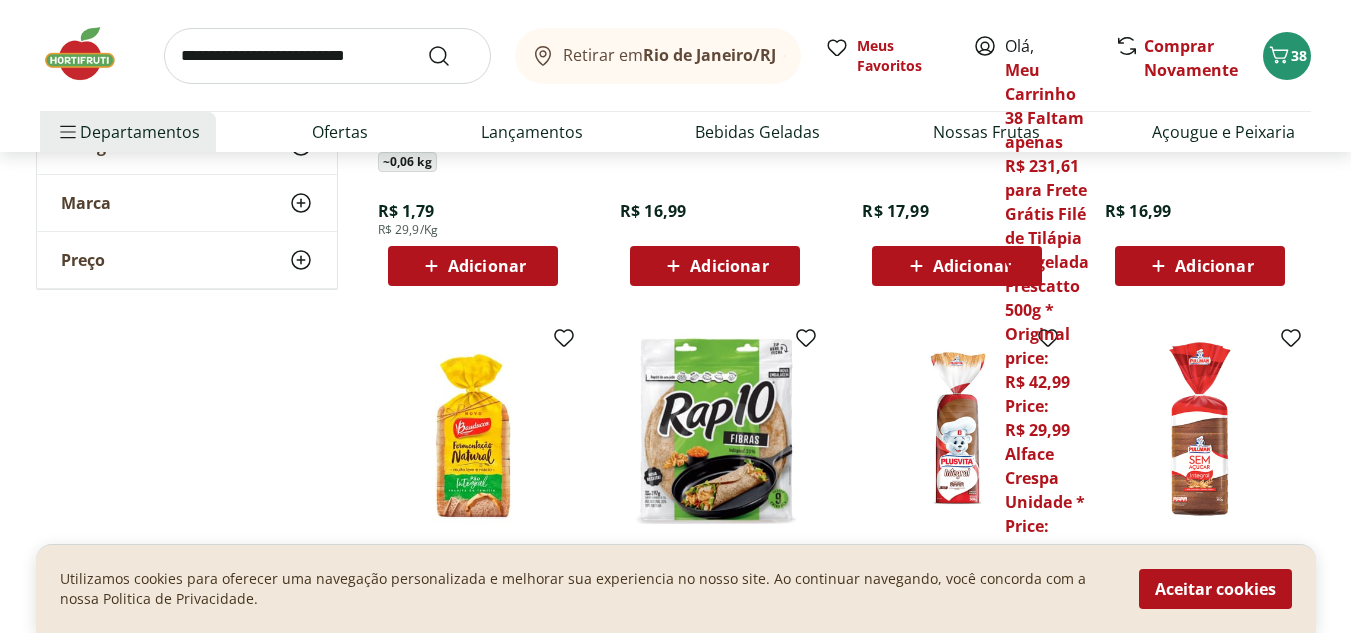 scroll, scrollTop: 560, scrollLeft: 0, axis: vertical 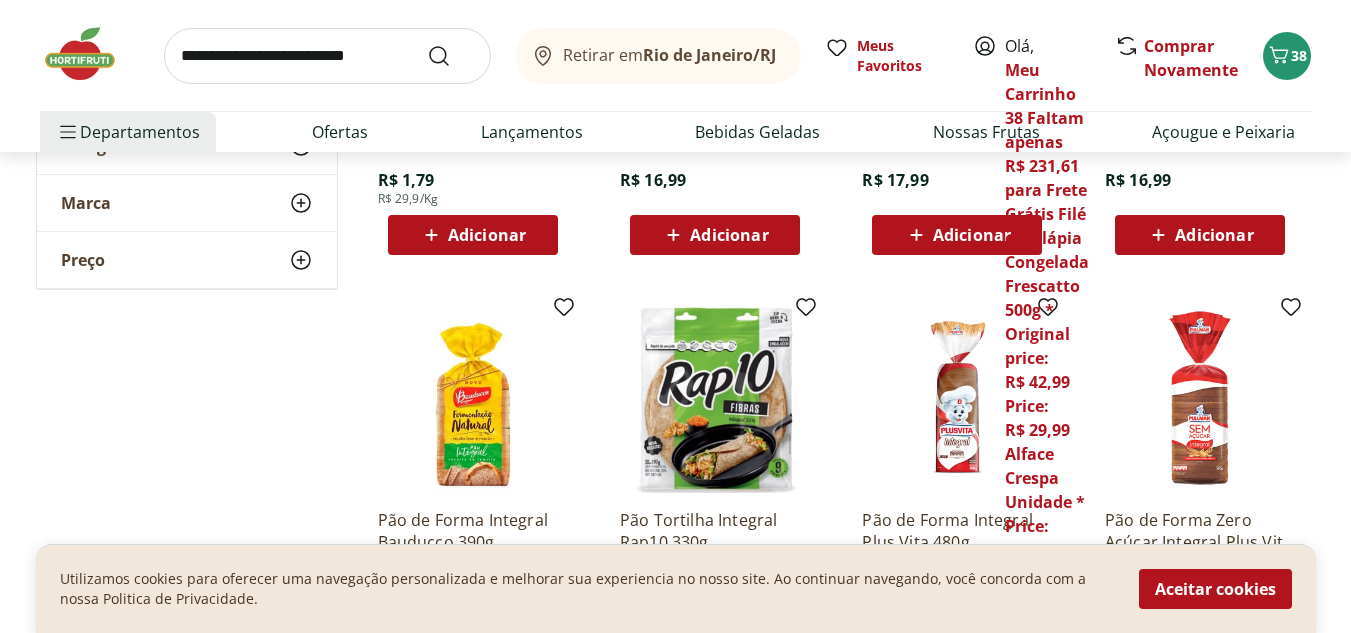 click on "Adicionar" at bounding box center (729, 235) 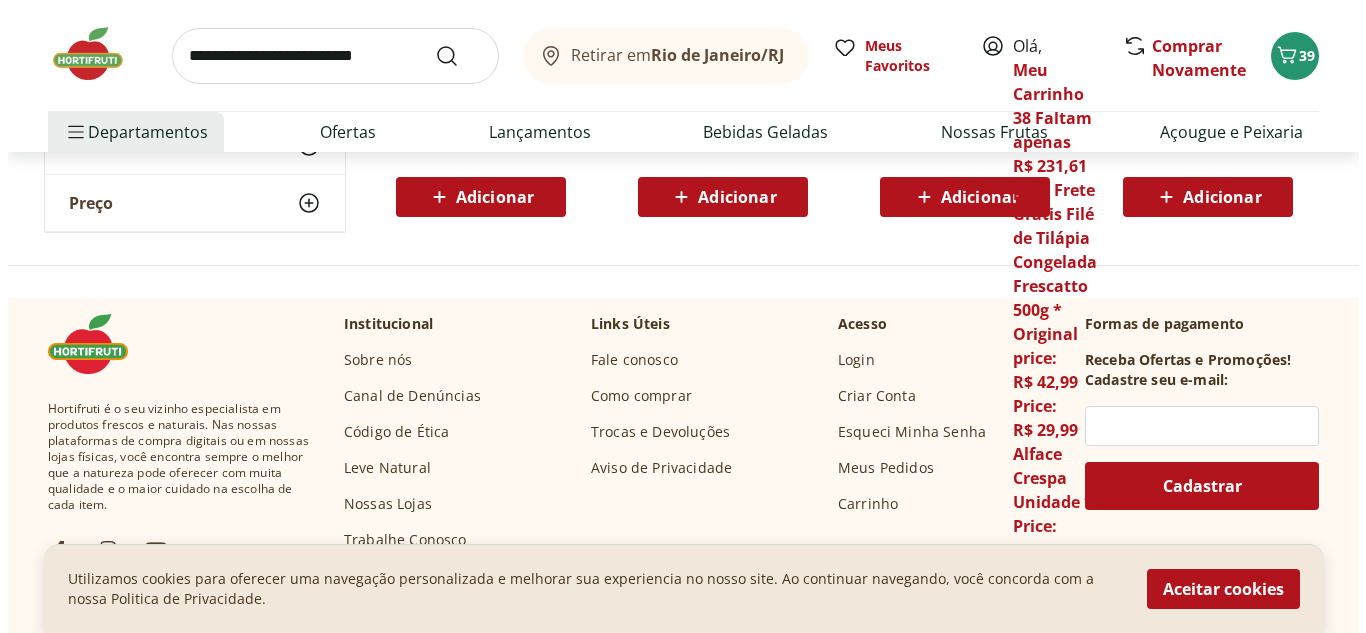 scroll, scrollTop: 1480, scrollLeft: 0, axis: vertical 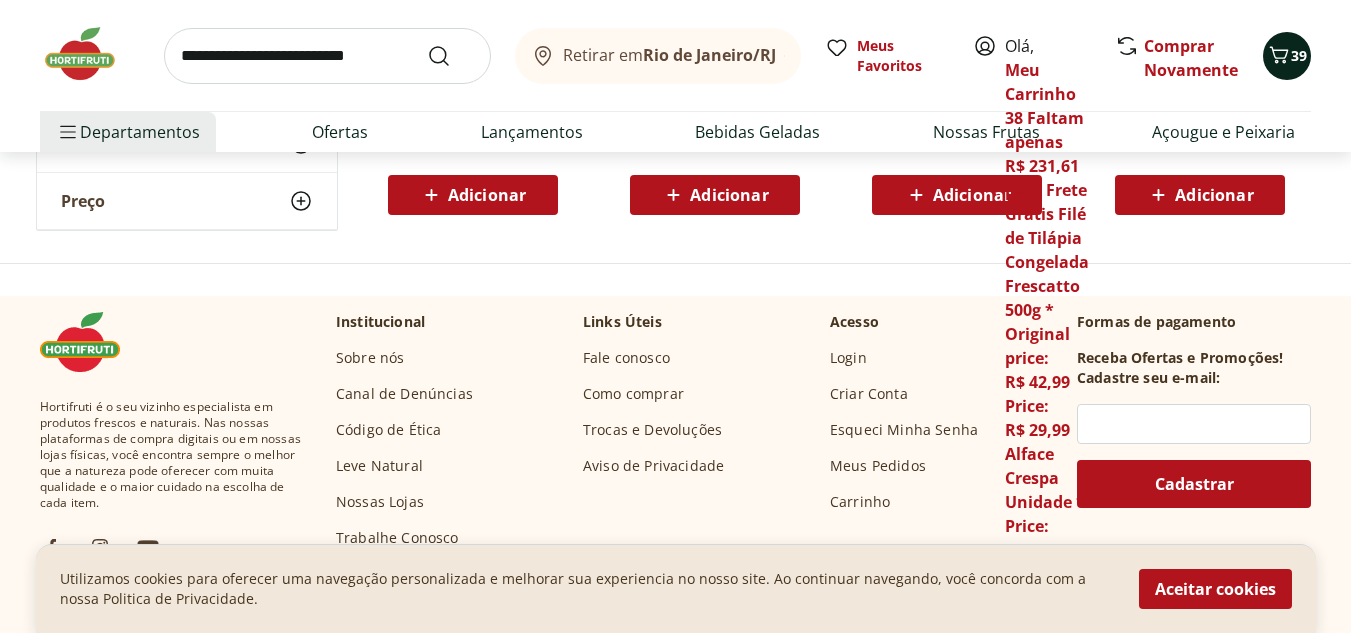 click on "39" at bounding box center [1287, 56] 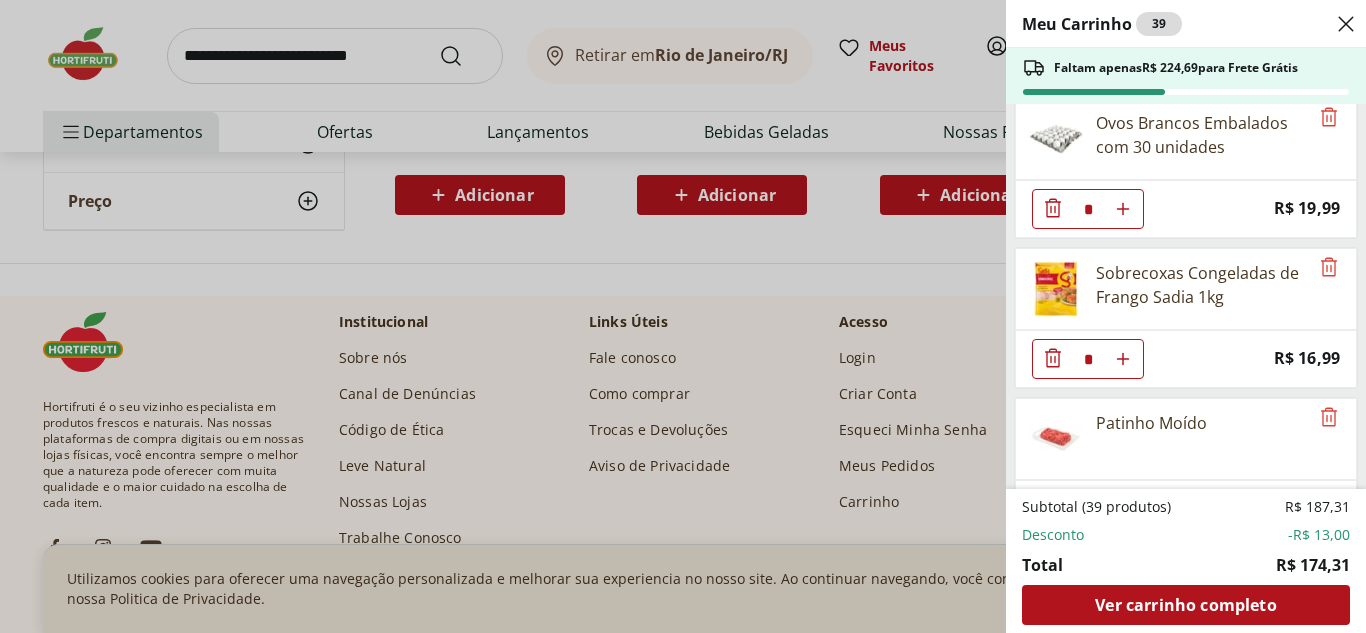 scroll, scrollTop: 1684, scrollLeft: 0, axis: vertical 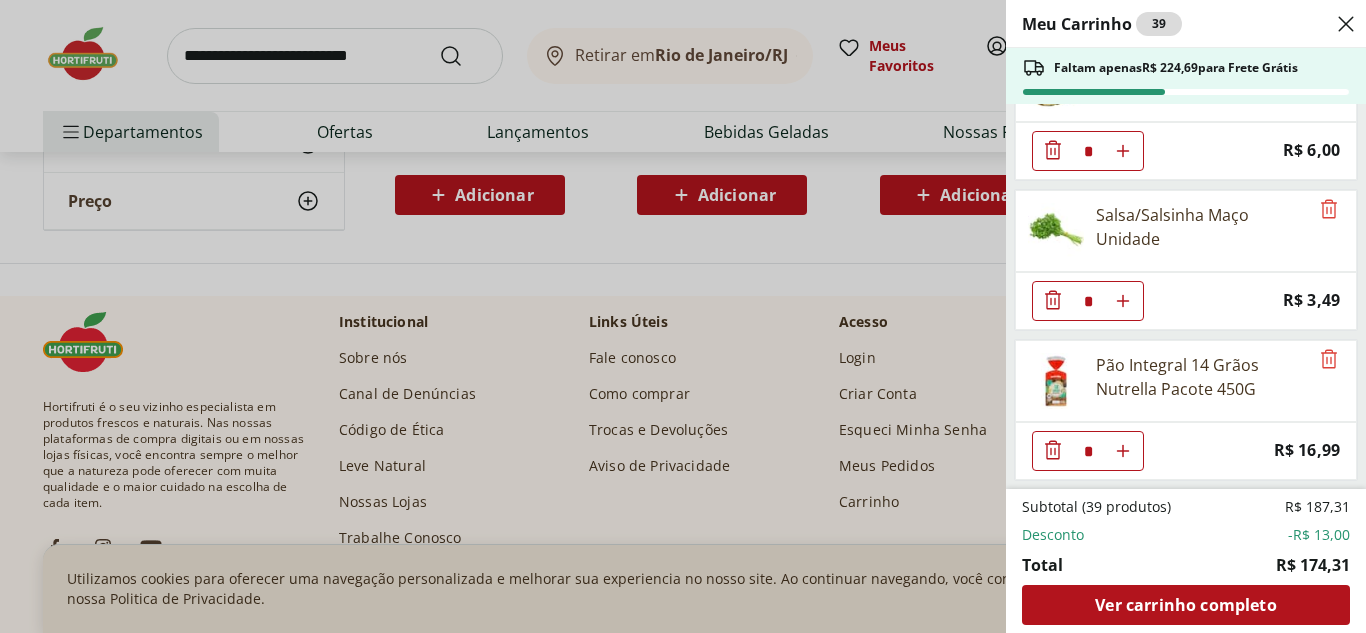 click on "Meu Carrinho 39 Faltam apenas  R$ 224,69  para Frete Grátis Filé de Tilápia Congelada Frescatto 500g * Original price: R$ 42,99 Price: R$ 29,99 Alface Crespa Unidade * Price: R$ 3,69 Cebola Nacional Unidade * Price: R$ 1,00 Batata Doce Unidade * Price: R$ 1,53 Alho Nacional Unidade * Price: R$ 2,03 Berinjela Unidade * Price: R$ 1,95 Cenoura Unidade * Price: R$ 0,70 Inhame Dedo Unidade * Price: R$ 0,81 Abobrinha Verde Unidade * Price: R$ 2,03 Tomate Italiano * Price: R$ 1,15 Gengibre Unidade * Price: R$ 4,68 Ovos Brancos Embalados com 30 unidades * Price: R$ 19,99 Sobrecoxas Congeladas de Frango Sadia 1kg * Price: R$ 16,99 Patinho Moído * Price: R$ 21,96 Água Miner Crystal com Gás 1,5l * Price: R$ 3,69 Hortelã Unidade * Price: R$ 3,99 Abacaxi Metade * Price: R$ 6,00 Salsa/Salsinha Maço Unidade * Price: R$ 3,49 Pão Integral 14 Grãos Nutrella Pacote 450G * Price: R$ 16,99 Subtotal (39 produtos) R$ 187,31 Desconto -R$ 13,00 Total R$ 174,31 Ver carrinho completo" at bounding box center [683, 316] 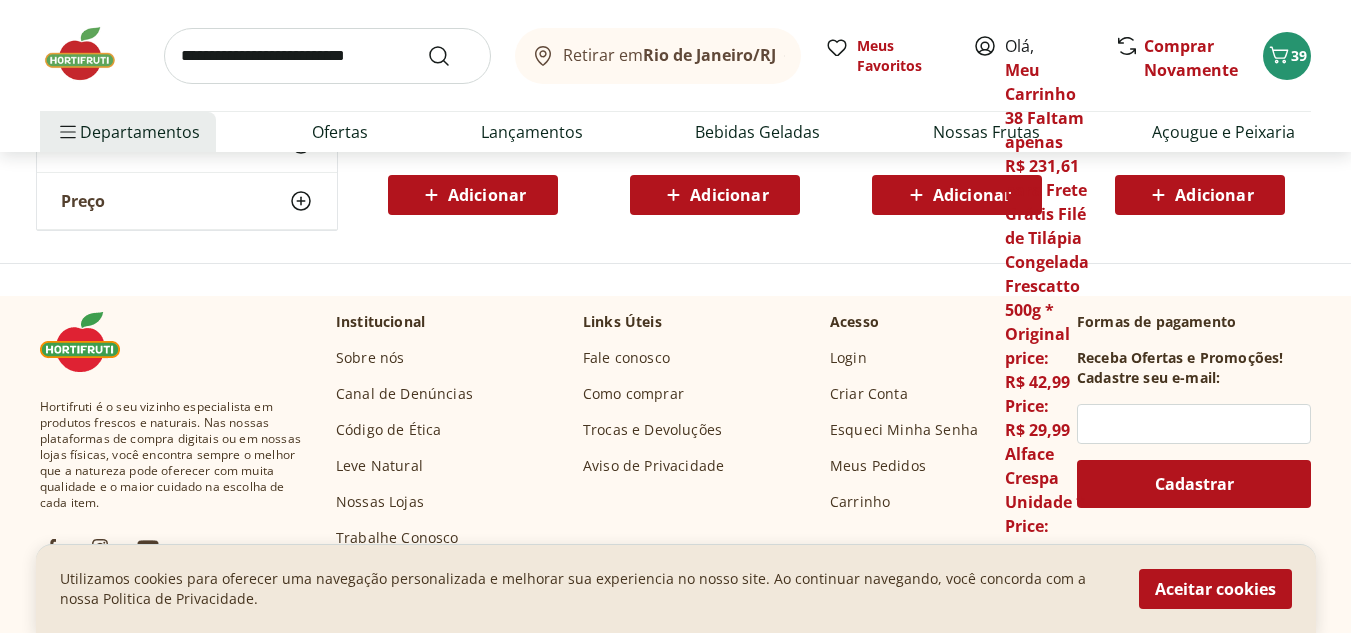 click at bounding box center (327, 56) 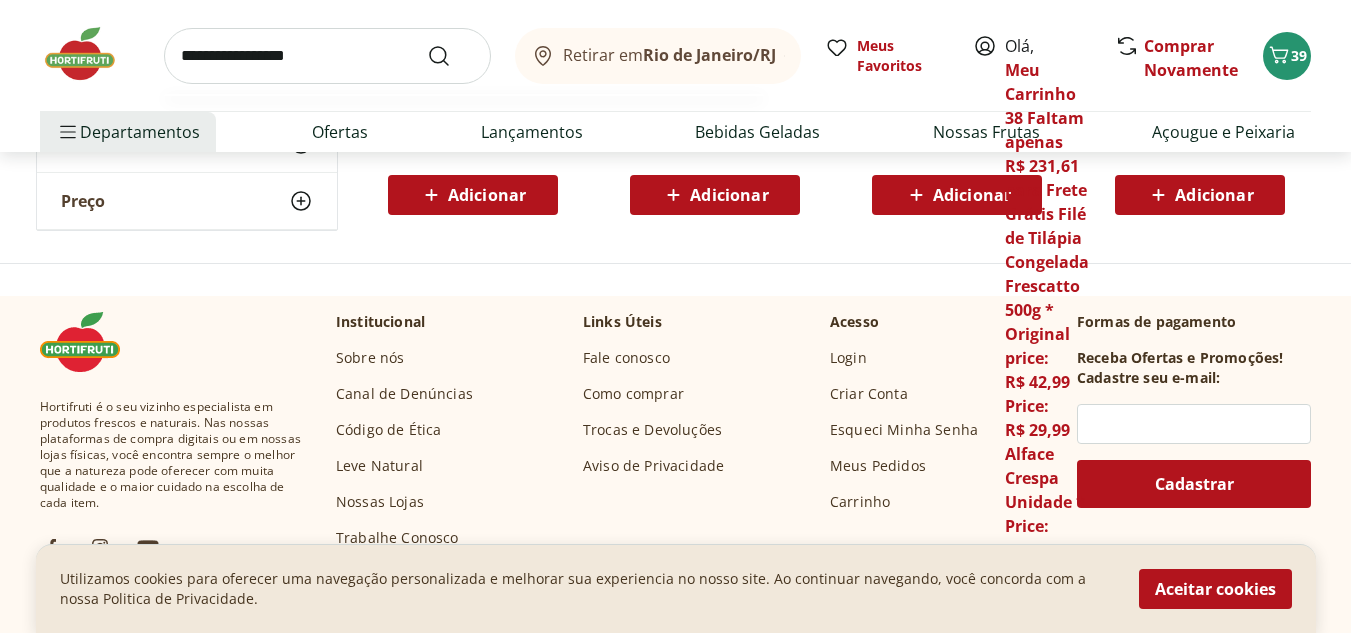 type on "**********" 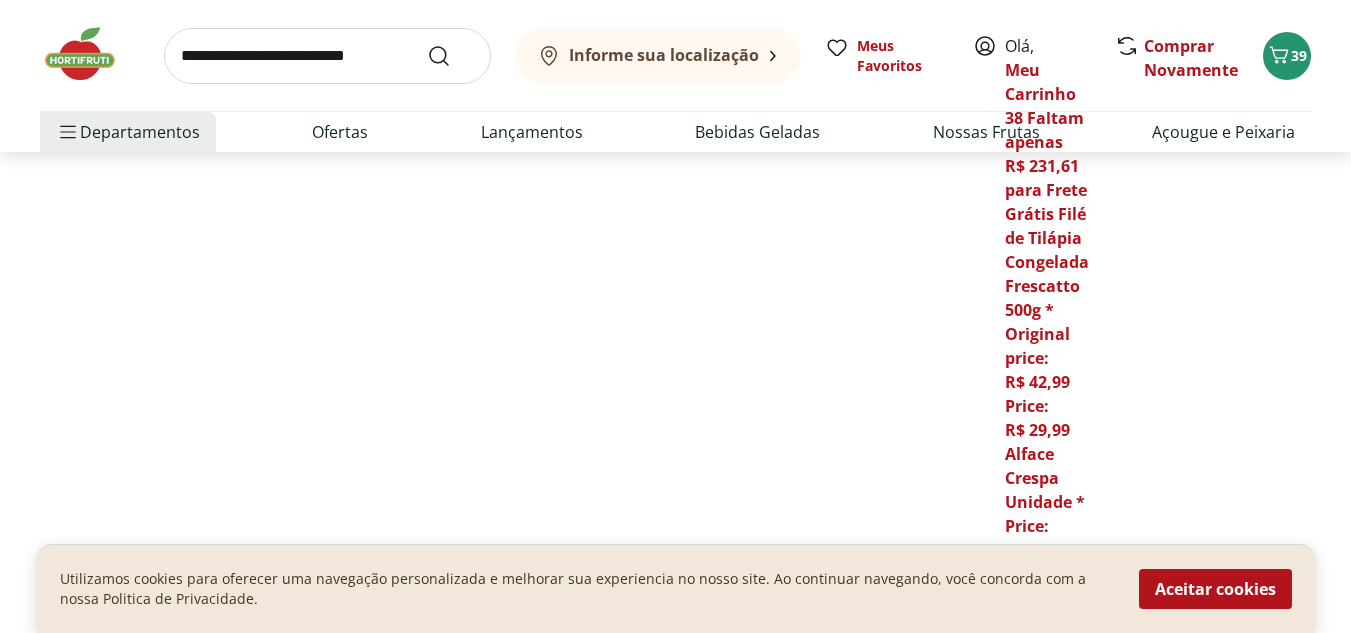 scroll, scrollTop: 0, scrollLeft: 0, axis: both 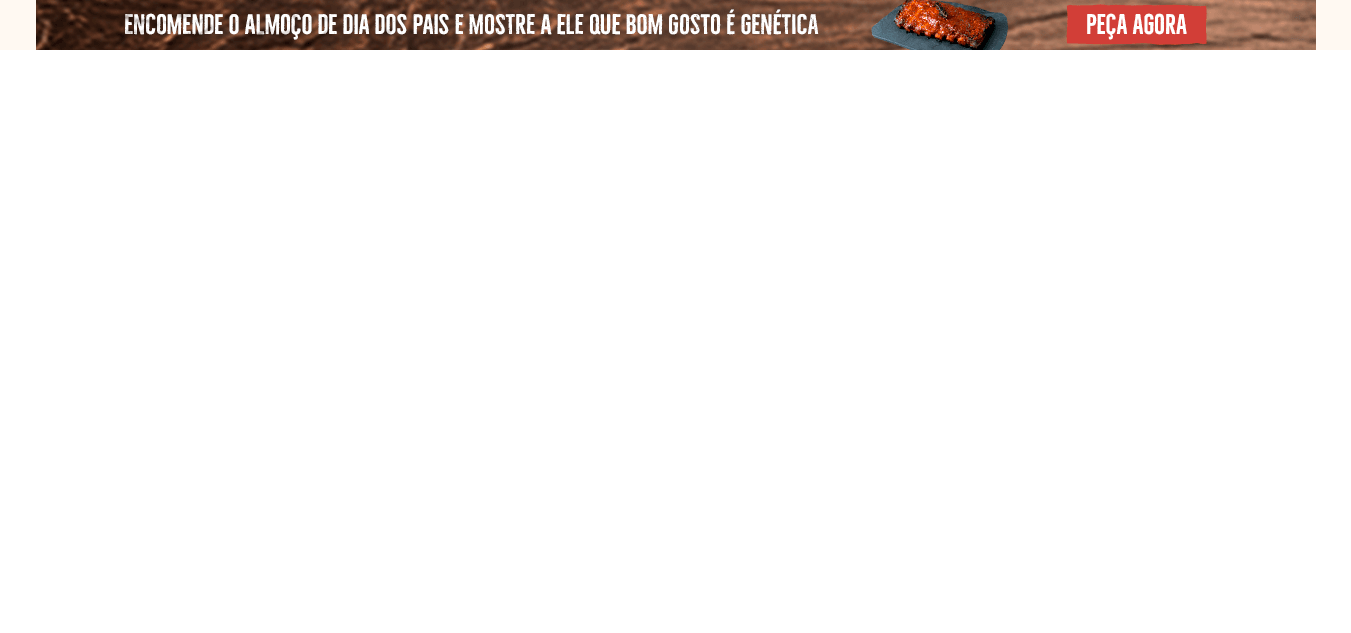 select on "**********" 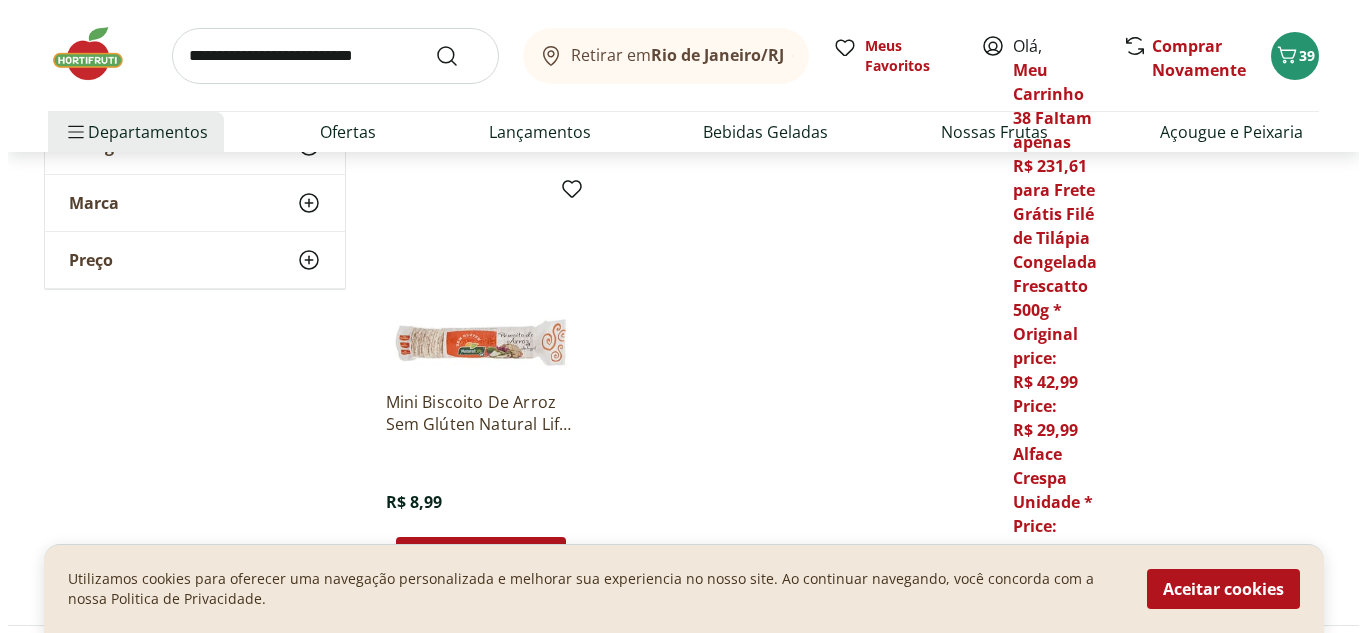 scroll, scrollTop: 760, scrollLeft: 0, axis: vertical 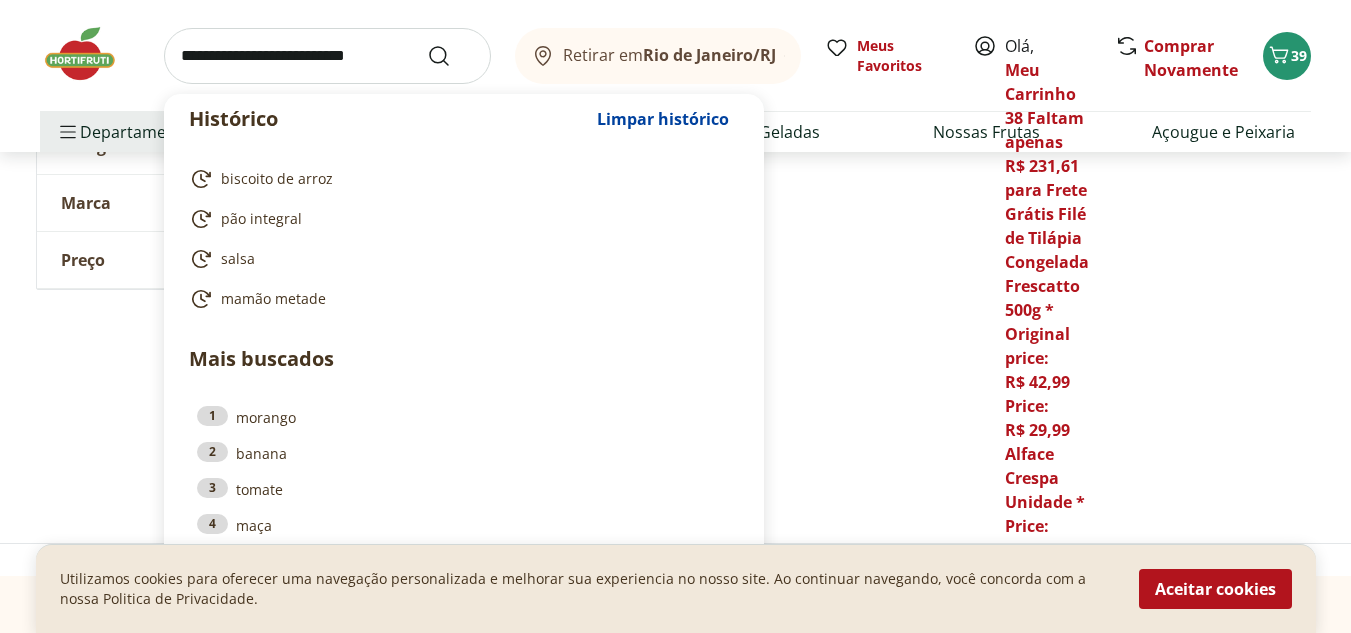 click at bounding box center [327, 56] 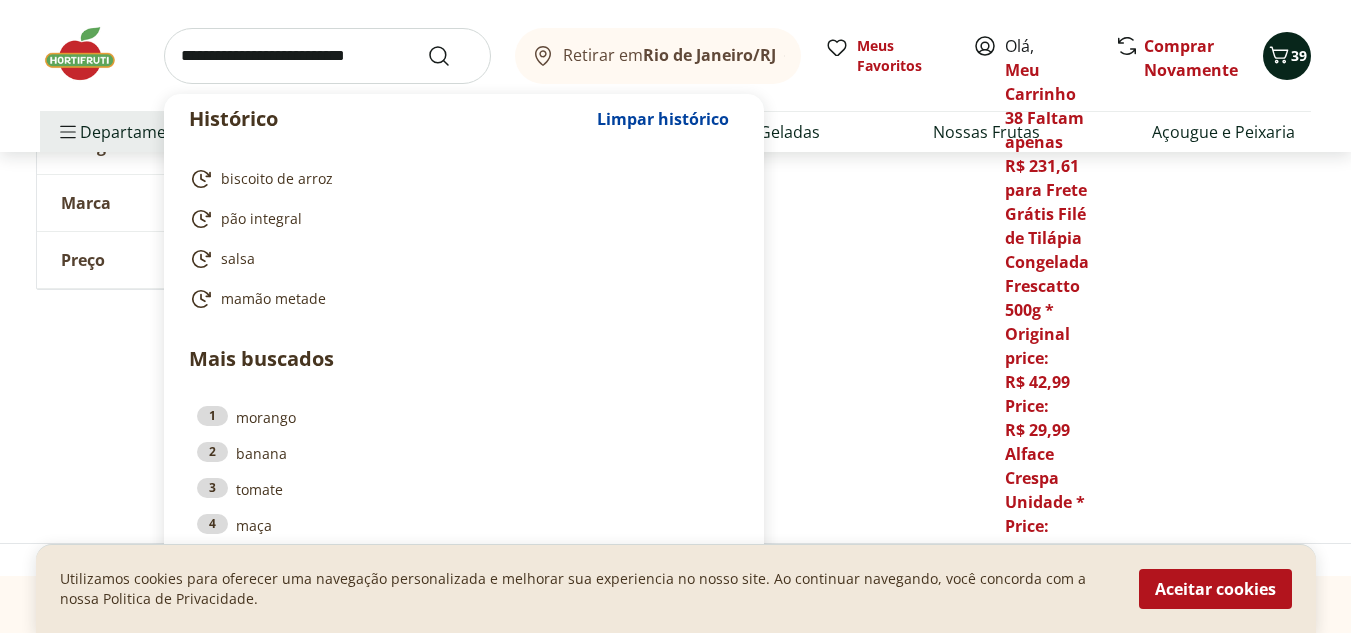 click on "39" at bounding box center [1287, 56] 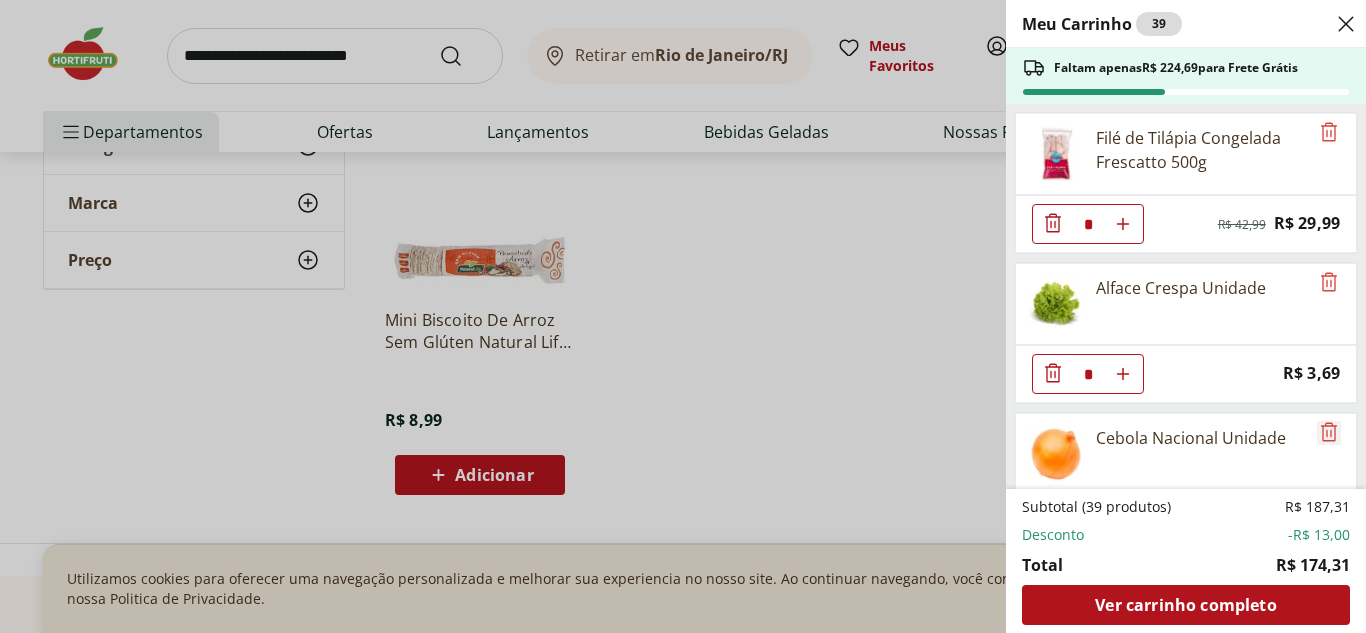 click 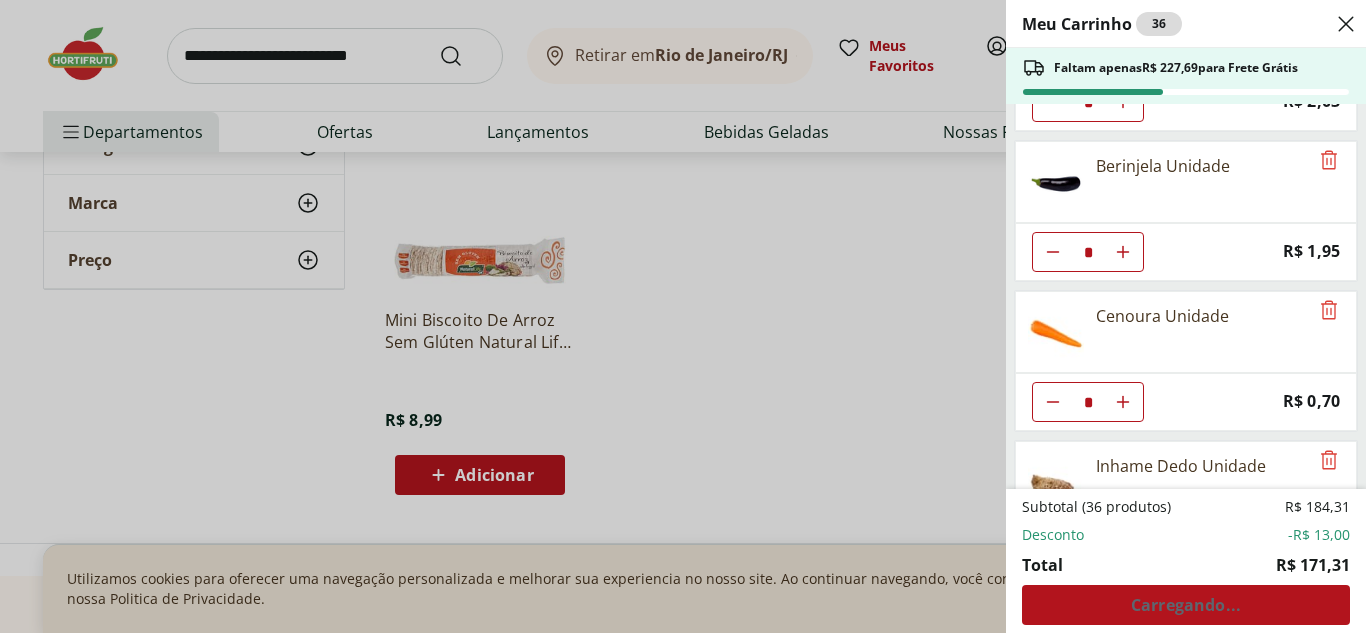 scroll, scrollTop: 579, scrollLeft: 0, axis: vertical 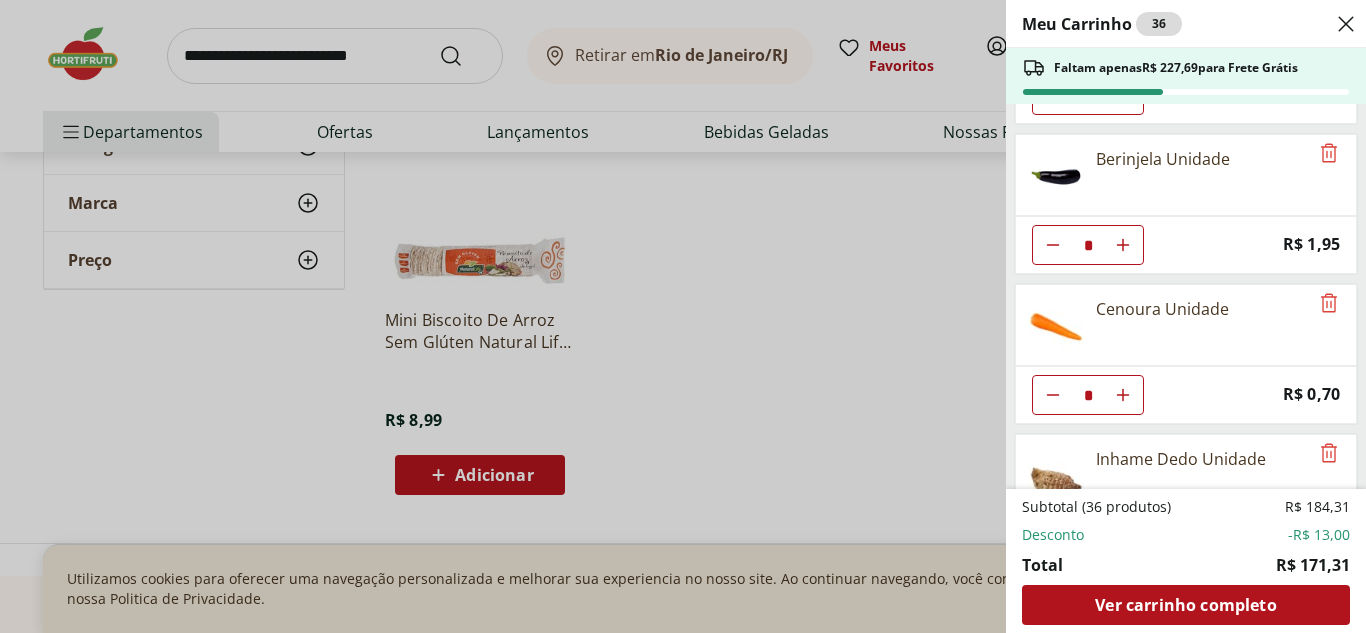 click on "Ver carrinho completo" at bounding box center [1185, 605] 